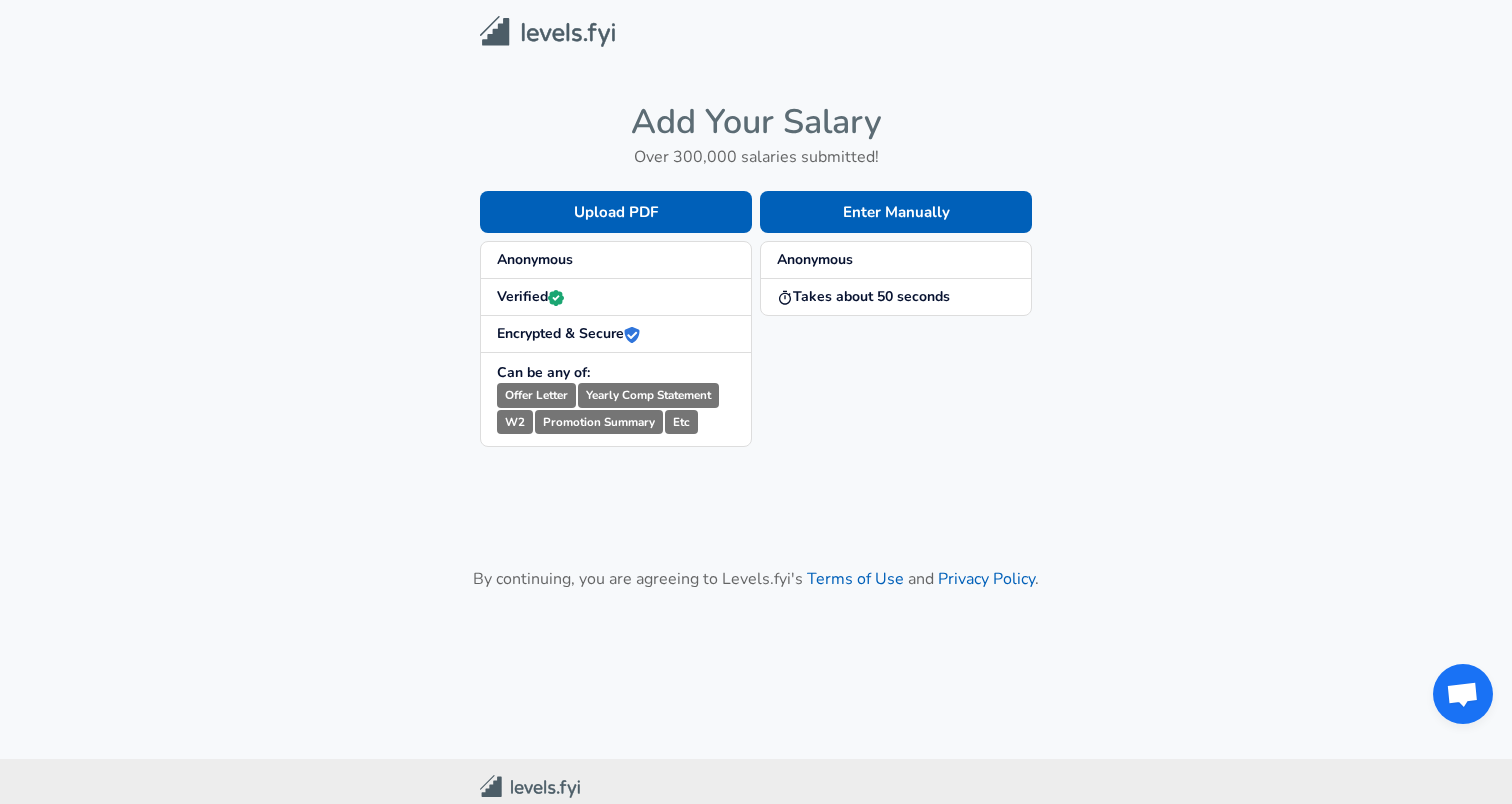 scroll, scrollTop: 0, scrollLeft: 0, axis: both 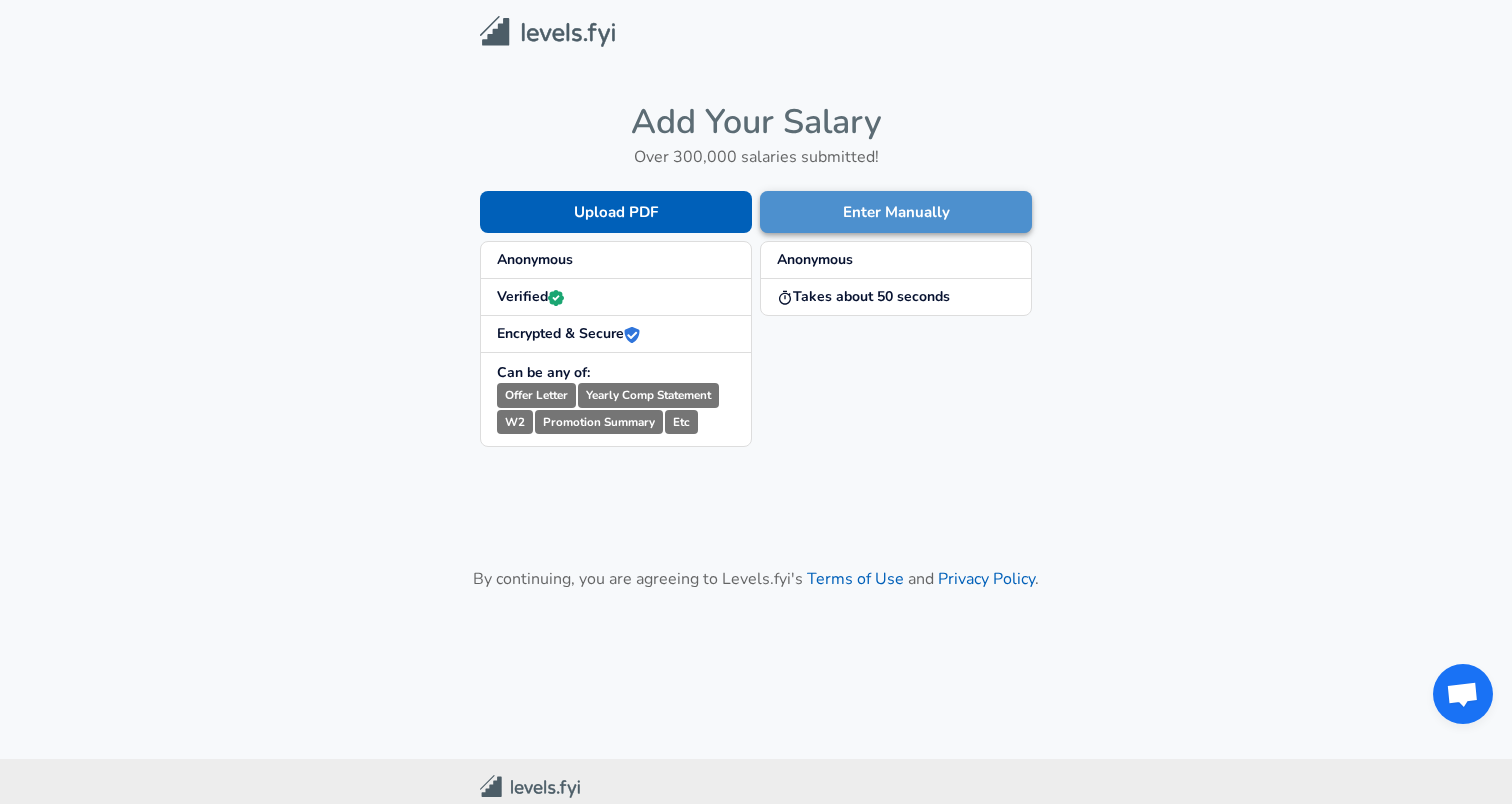 click on "Enter Manually" at bounding box center [896, 212] 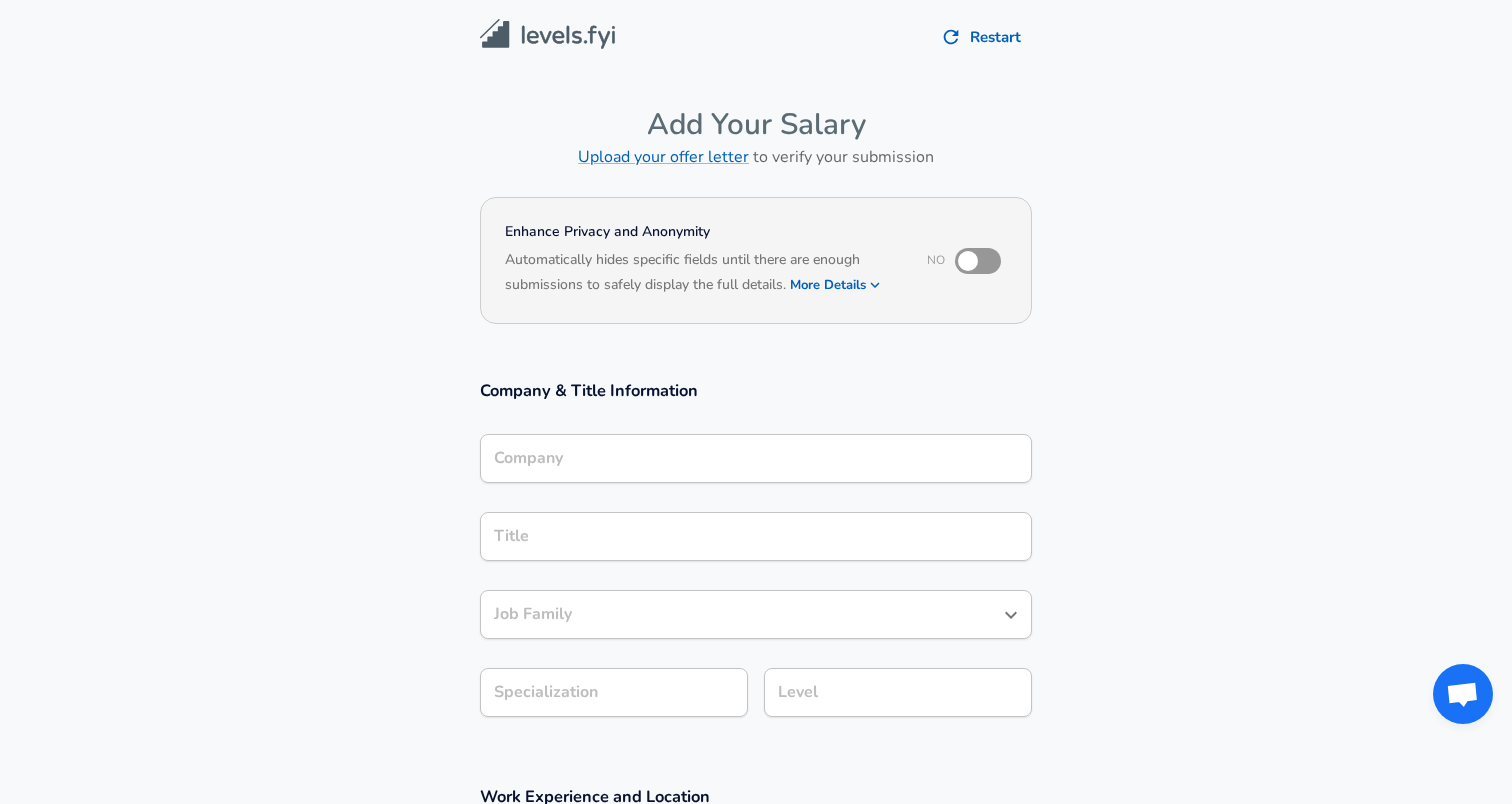 scroll, scrollTop: 0, scrollLeft: 0, axis: both 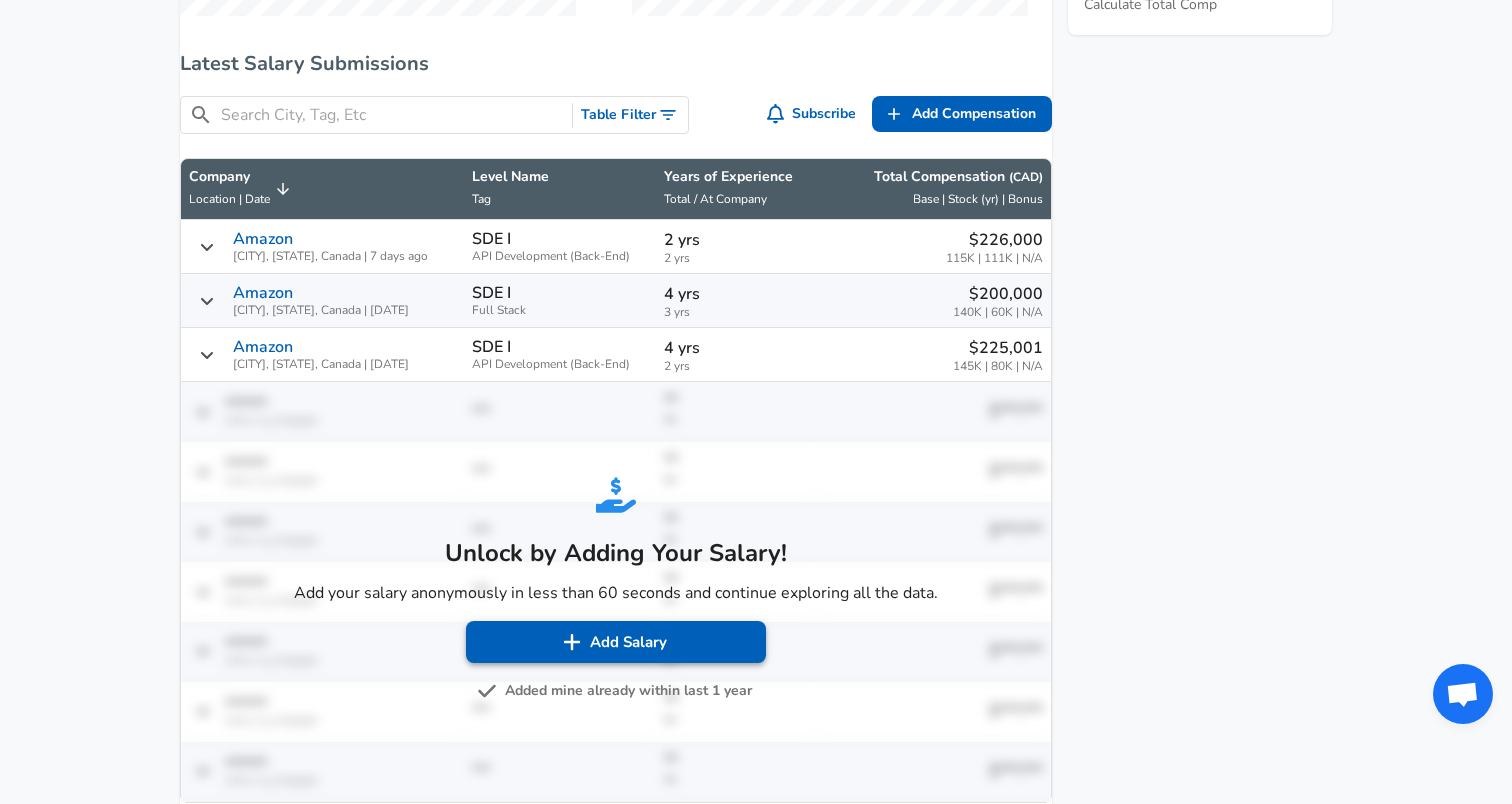 click on "Add Salary" at bounding box center [616, 642] 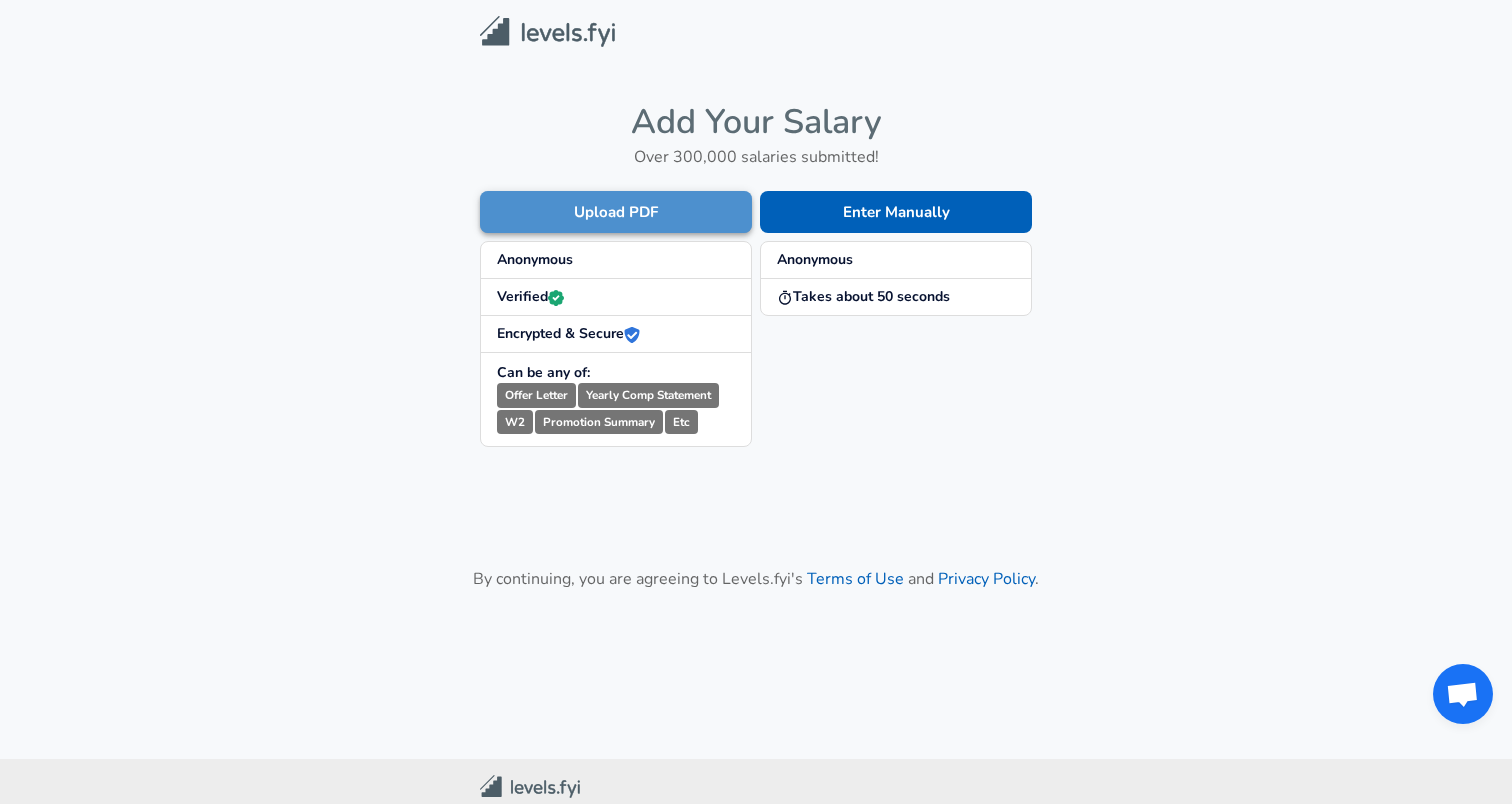 click on "Upload PDF" at bounding box center [616, 212] 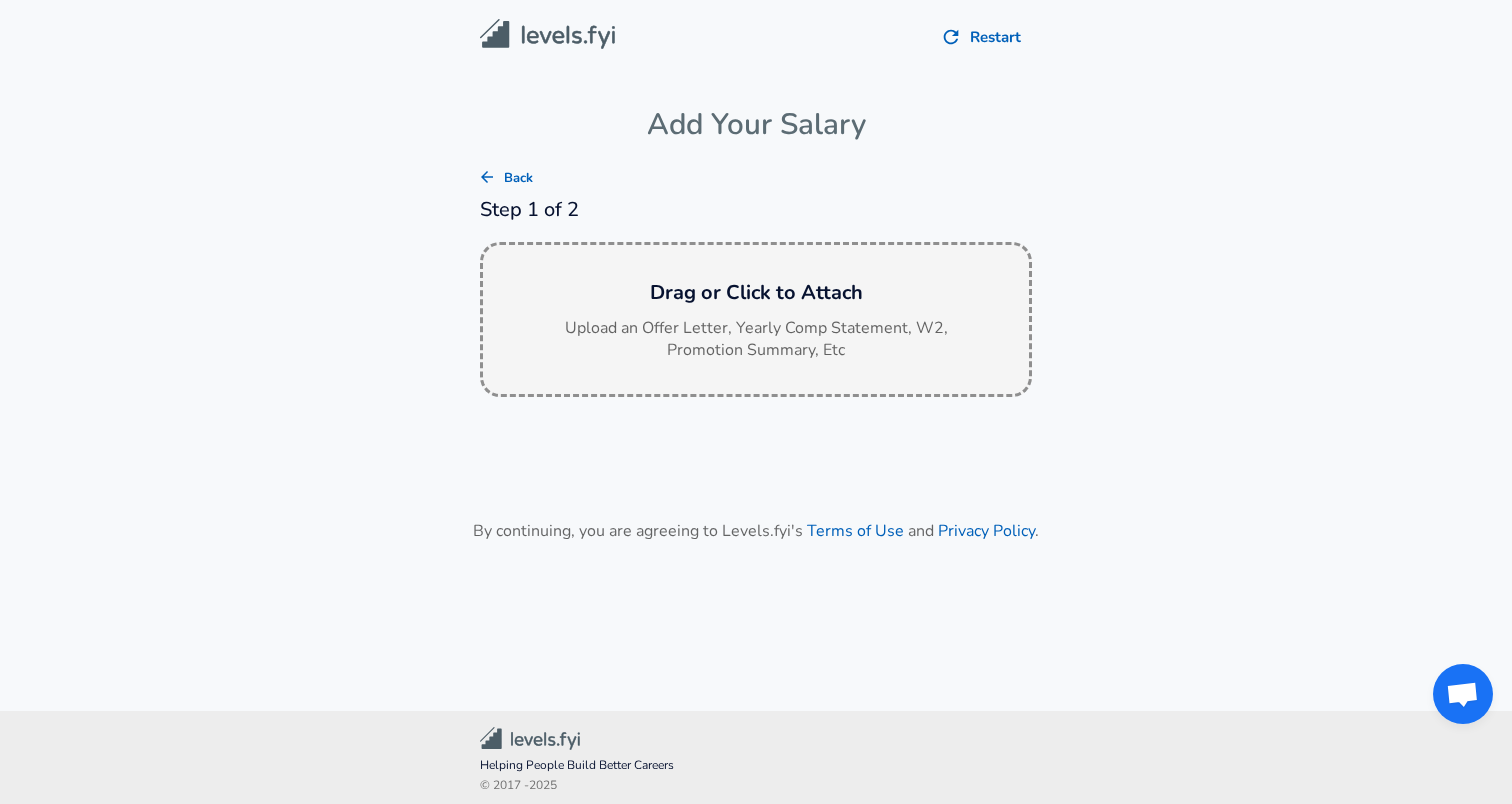 click on "Drag or Click to Attach" at bounding box center (756, 293) 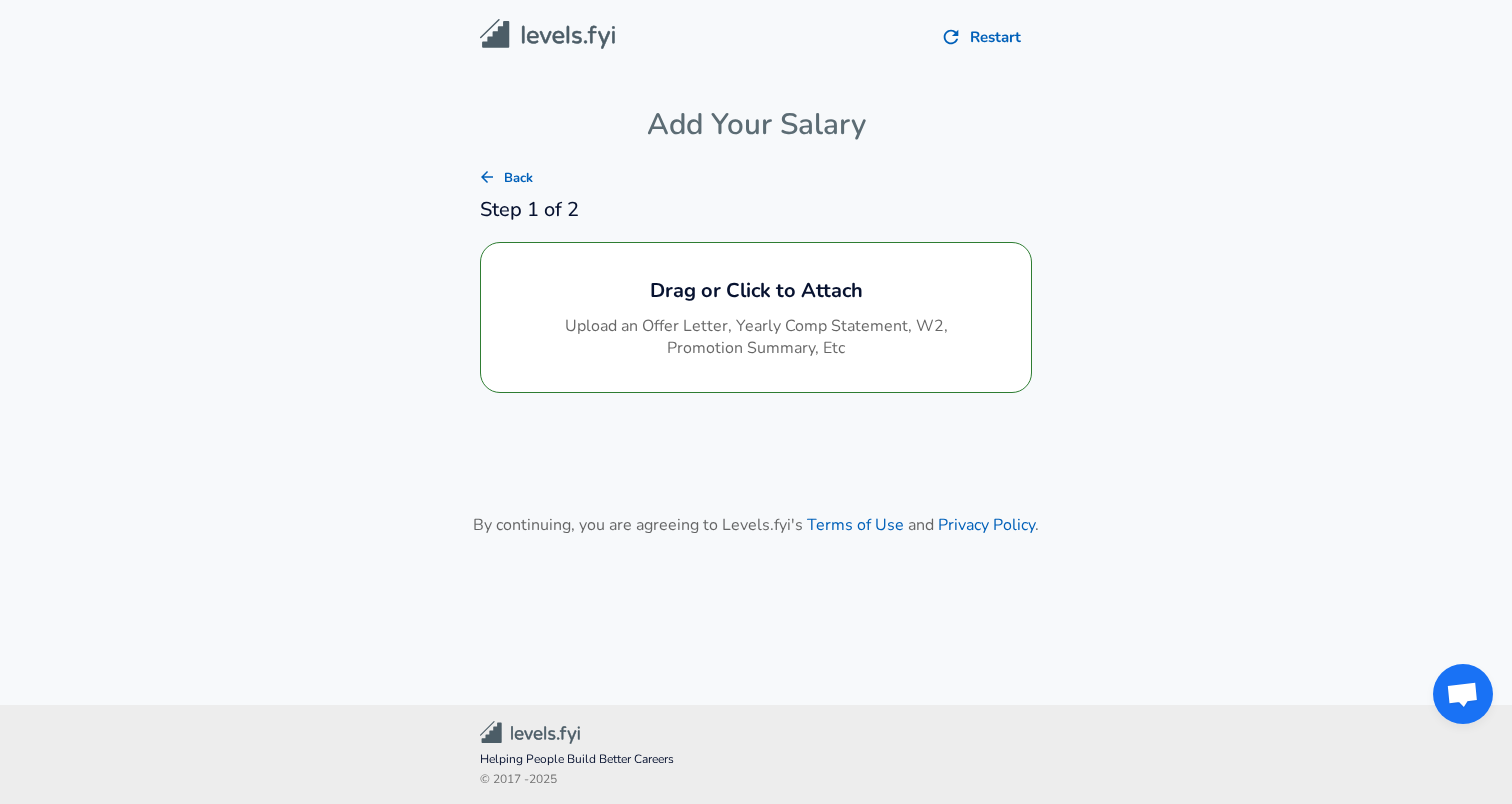 click on "Restart Add Your Salary Back Step 1 of 2 Drag or Click to Attach Upload an Offer Letter, Yearly Comp Statement, W2, Promotion Summary, Etc By continuing, you are agreeing to Levels.fyi's   Terms of Use   and   Privacy Policy ." at bounding box center (756, 328) 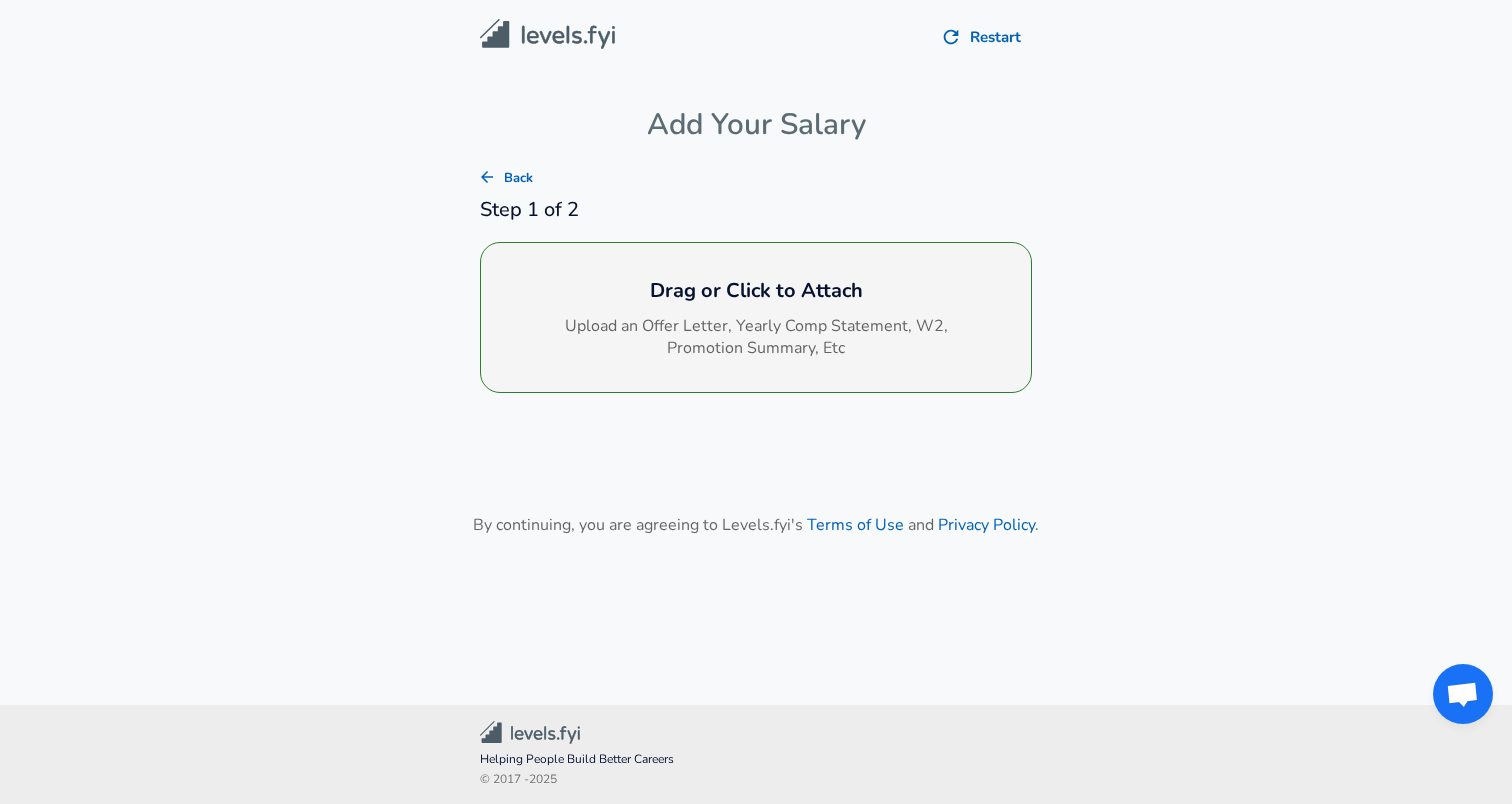 click on "Upload an Offer Letter, Yearly Comp Statement, W2, Promotion Summary, Etc" at bounding box center [756, 338] 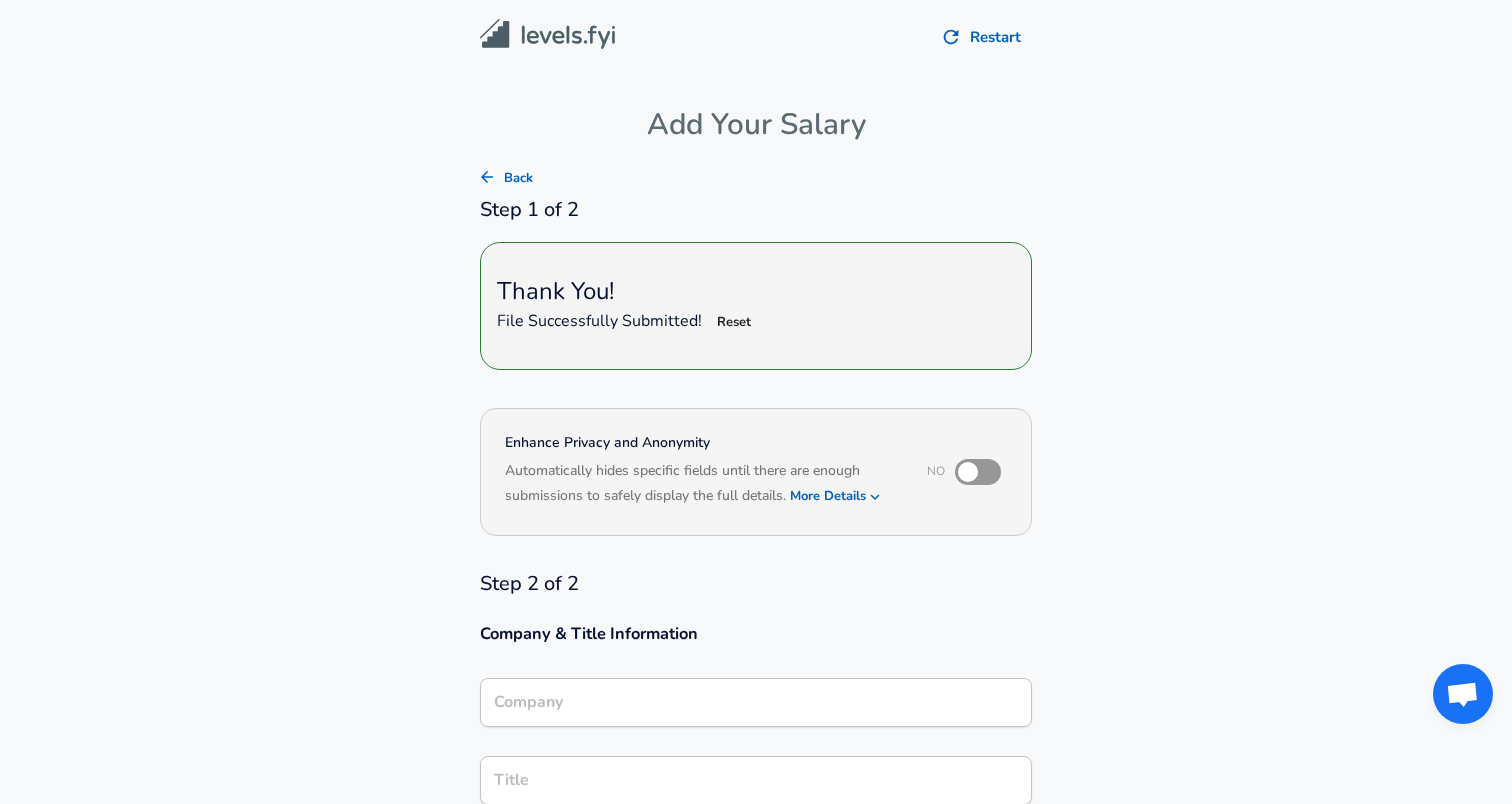 type on "CAD" 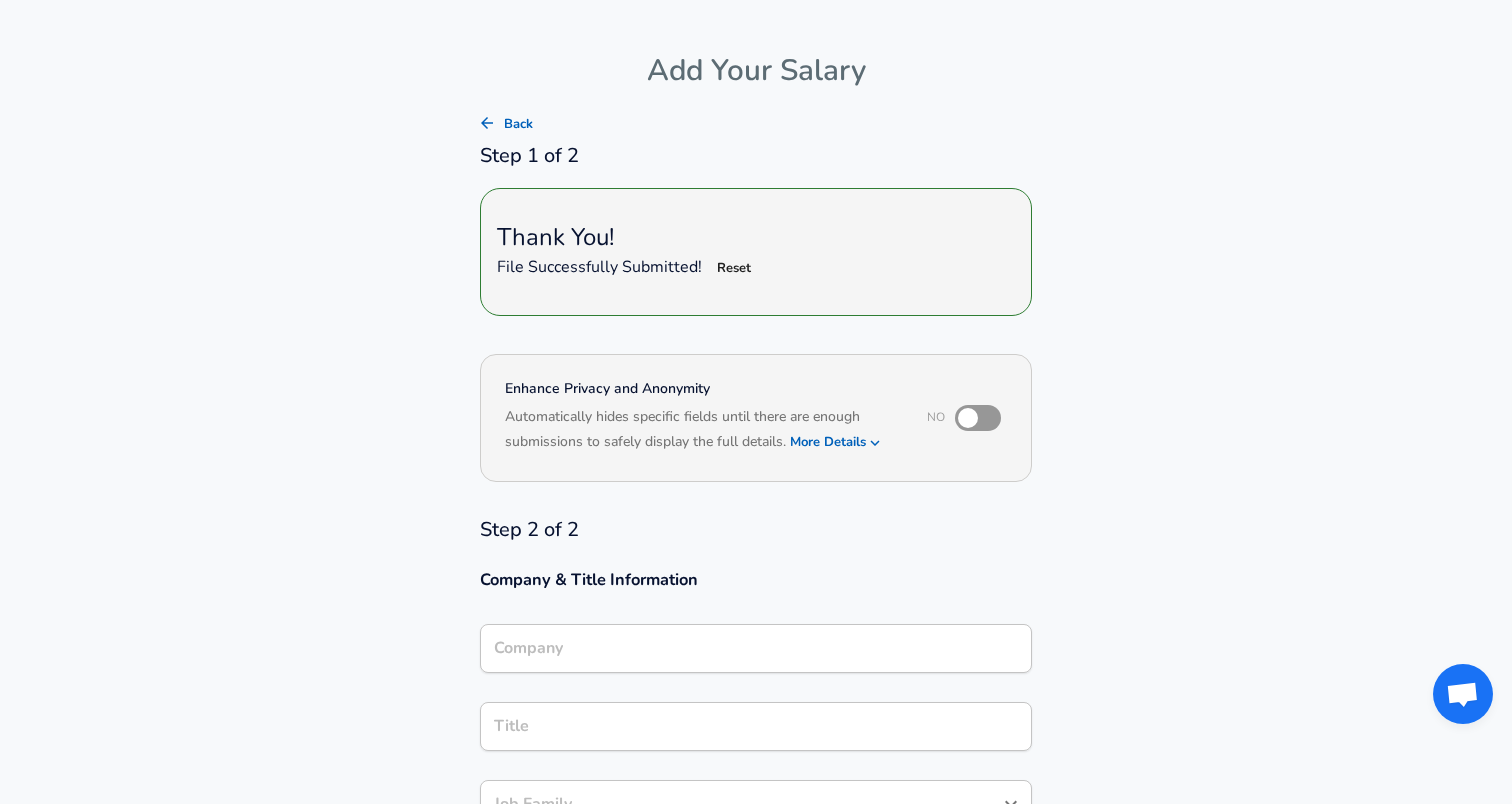 scroll, scrollTop: 18, scrollLeft: 0, axis: vertical 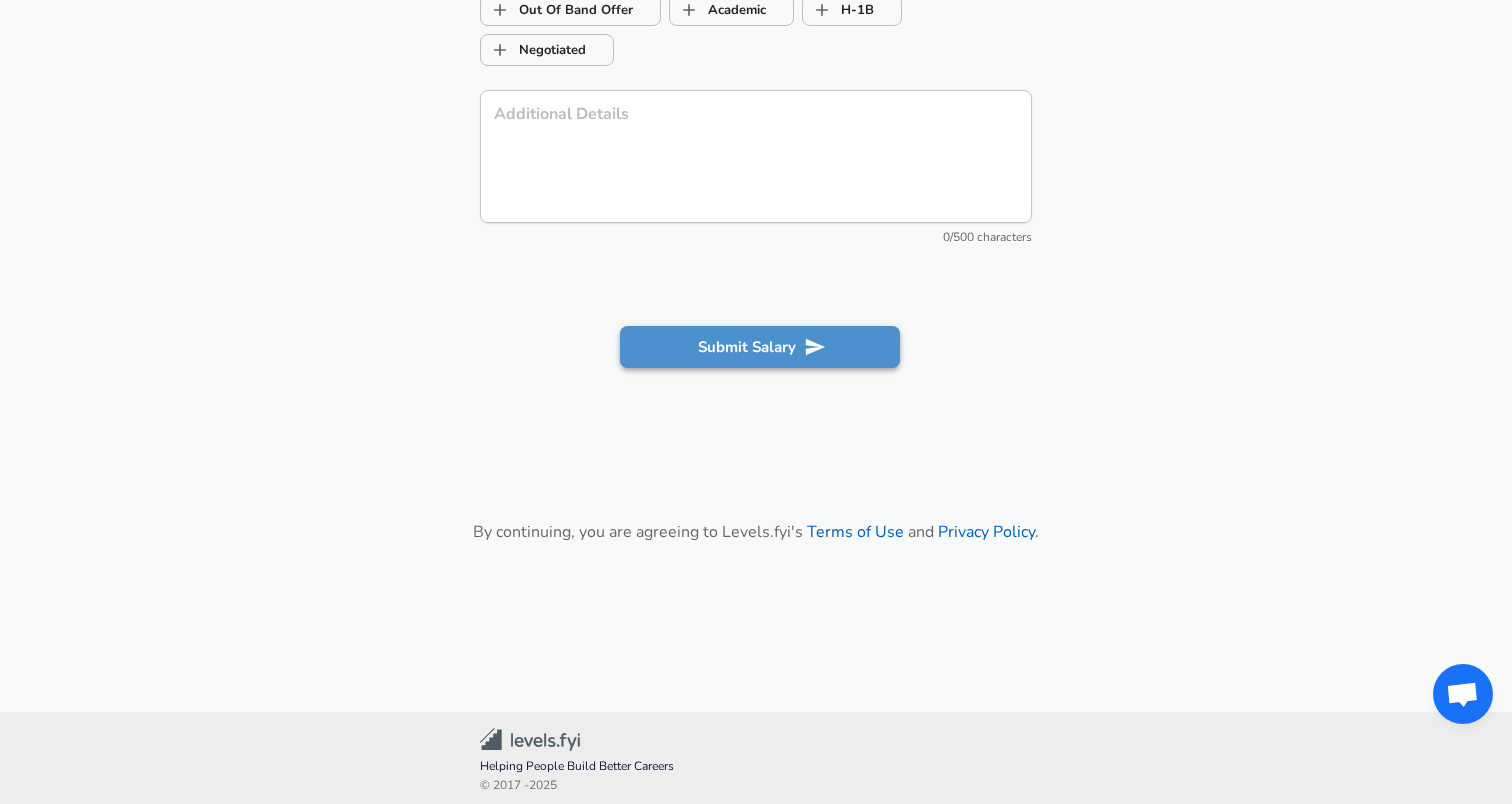 click on "Submit Salary" at bounding box center (760, 347) 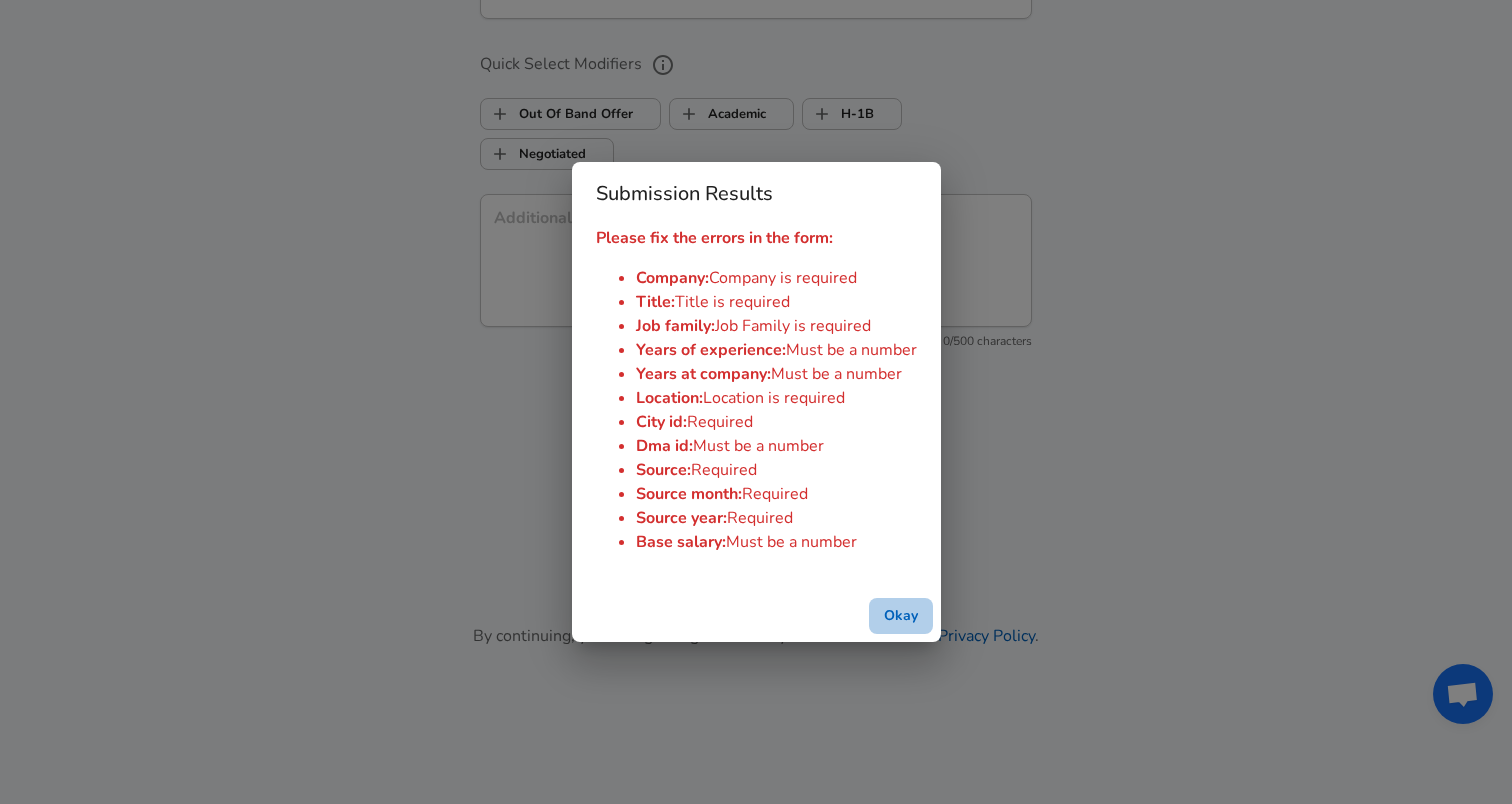 click on "Okay" at bounding box center [901, 616] 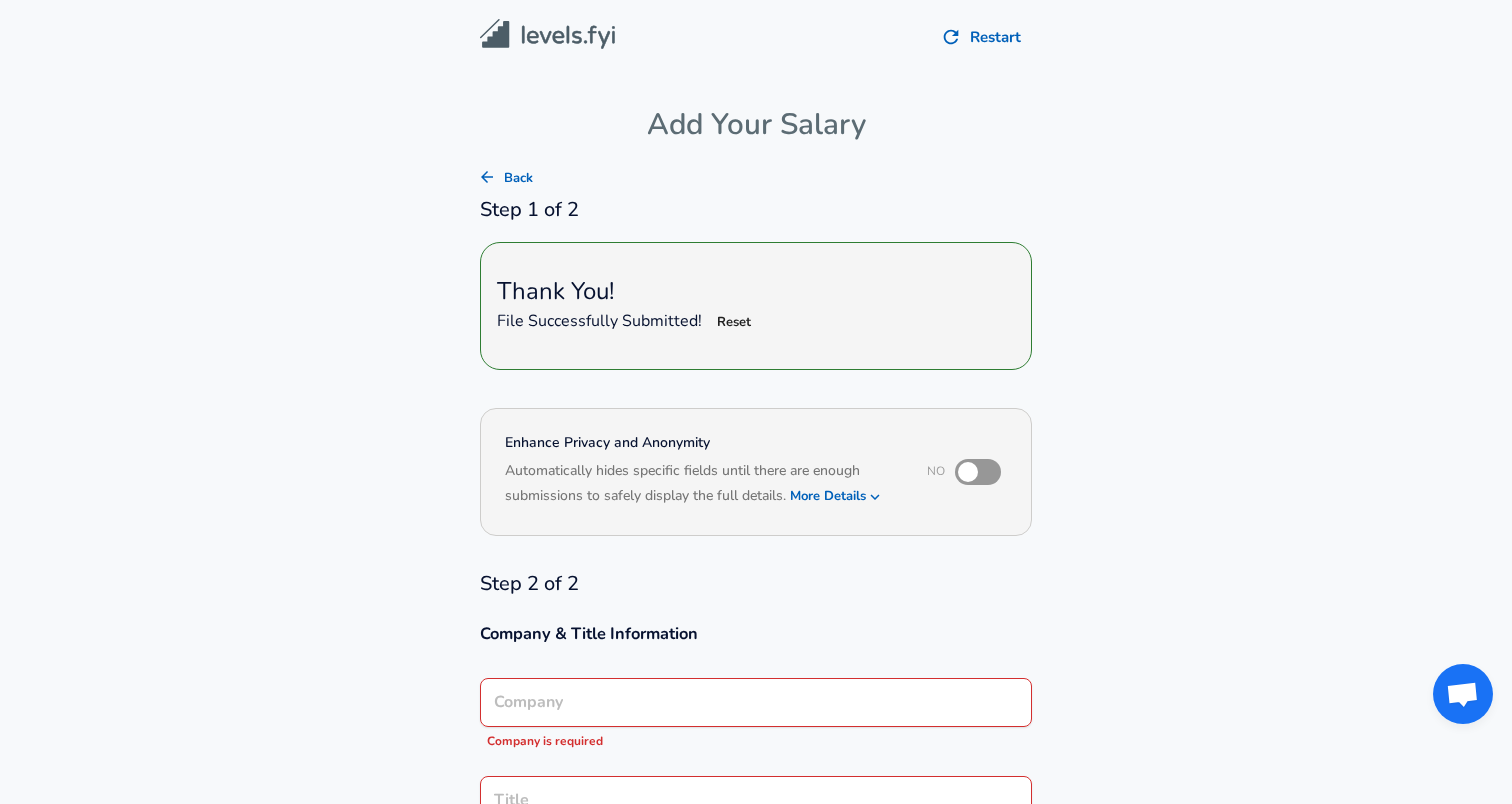scroll, scrollTop: 265, scrollLeft: 0, axis: vertical 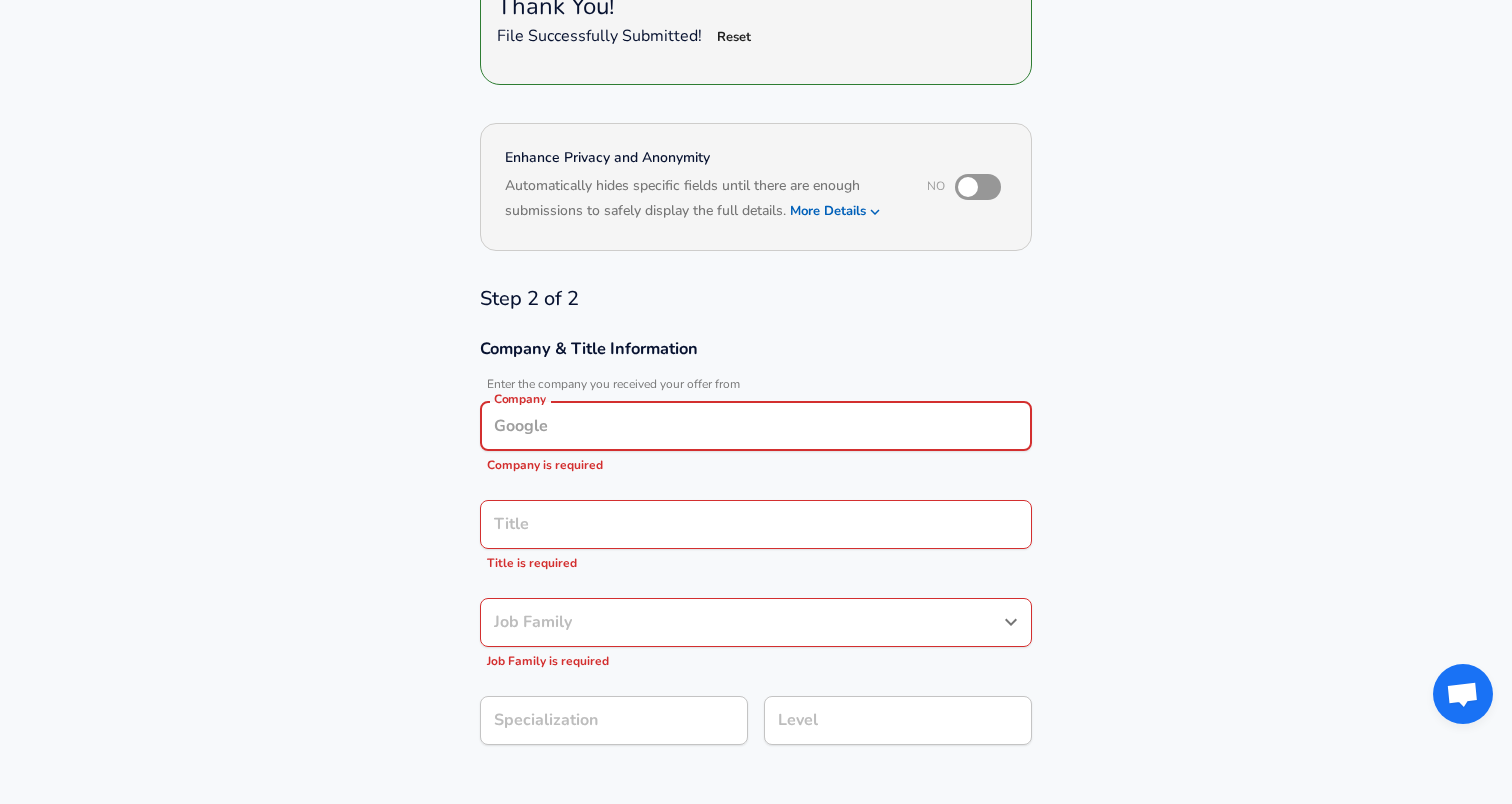 click on "Company" at bounding box center [756, 426] 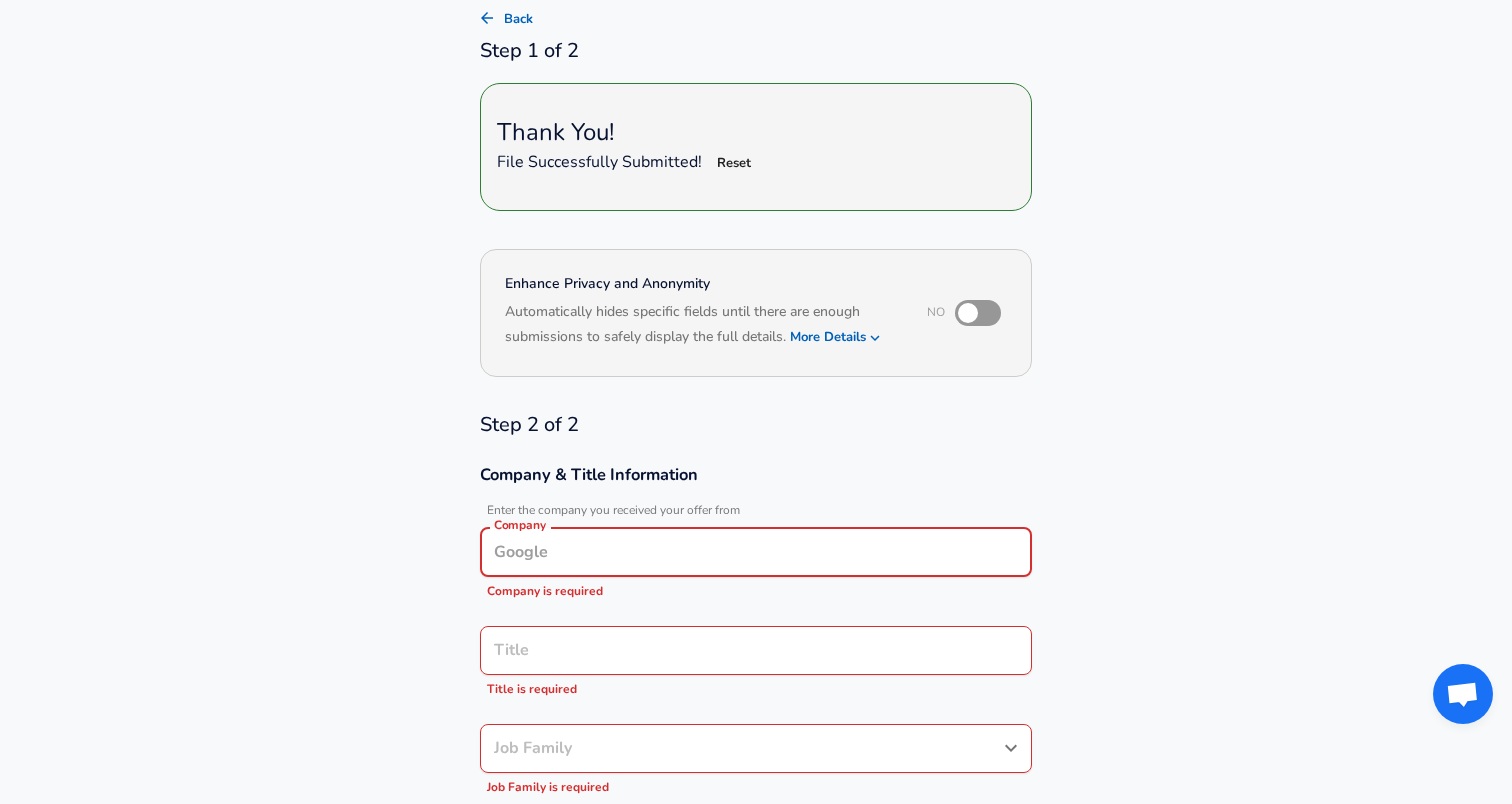 scroll, scrollTop: 150, scrollLeft: 0, axis: vertical 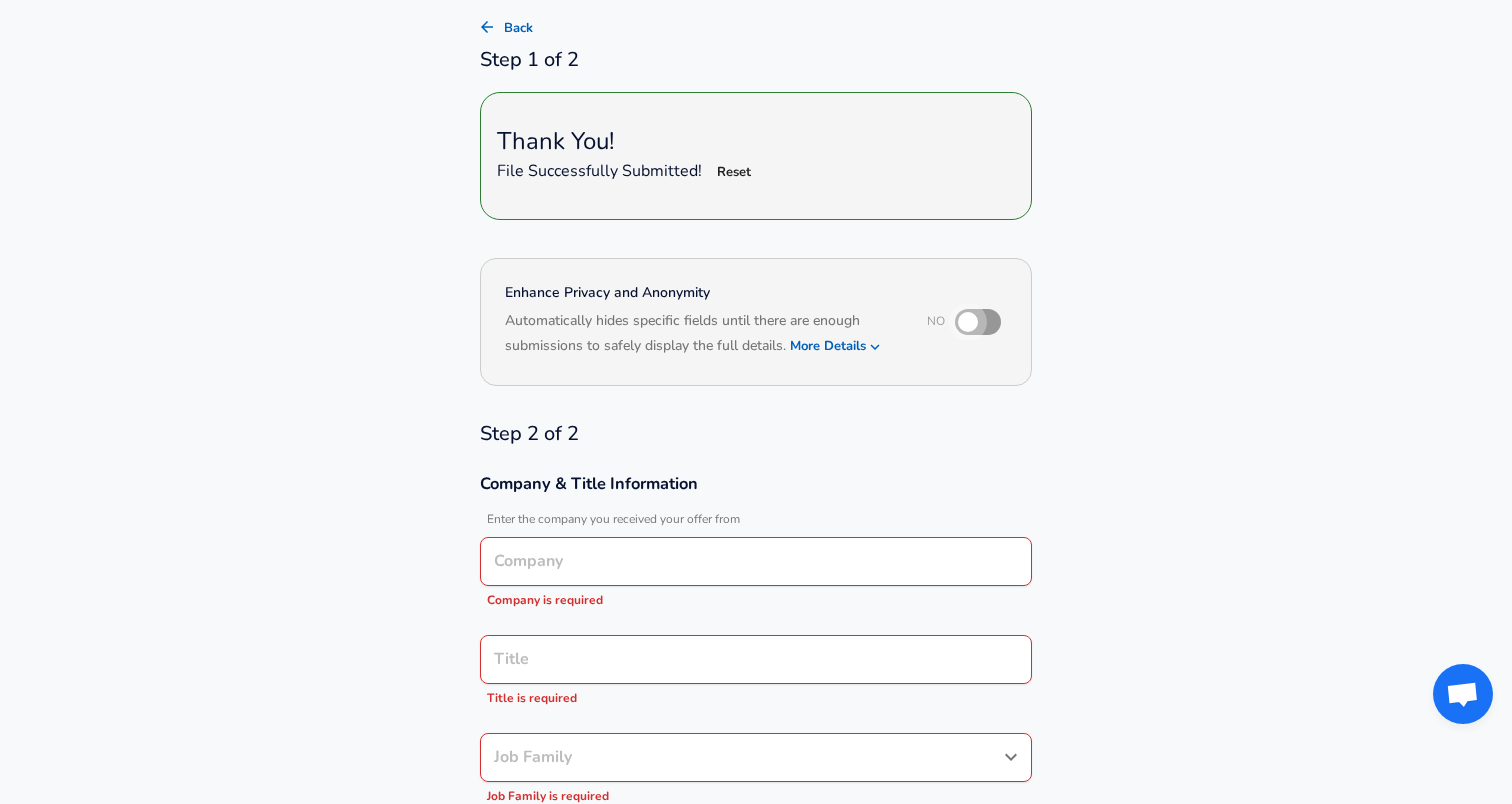 click at bounding box center [968, 322] 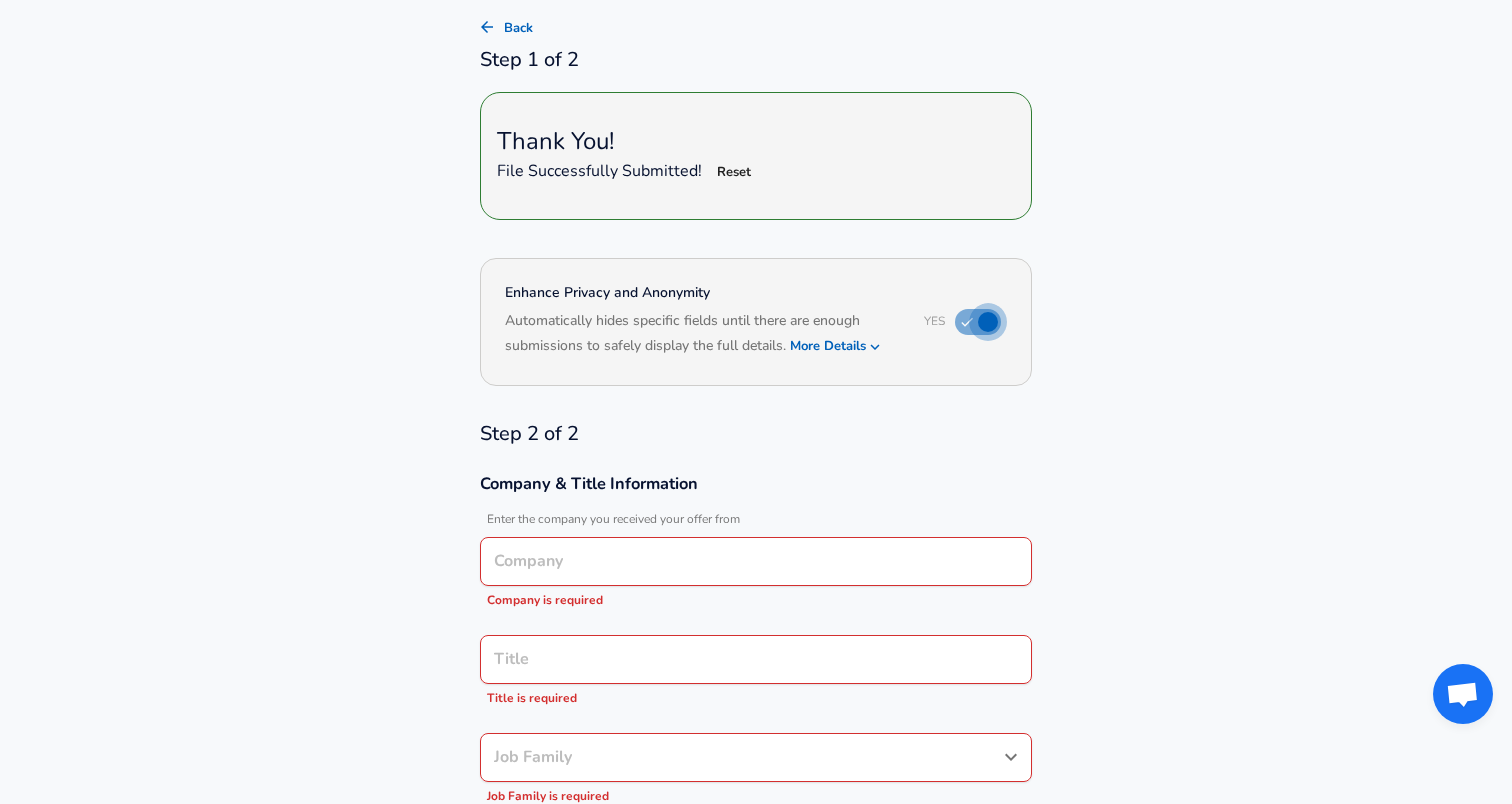click at bounding box center (988, 322) 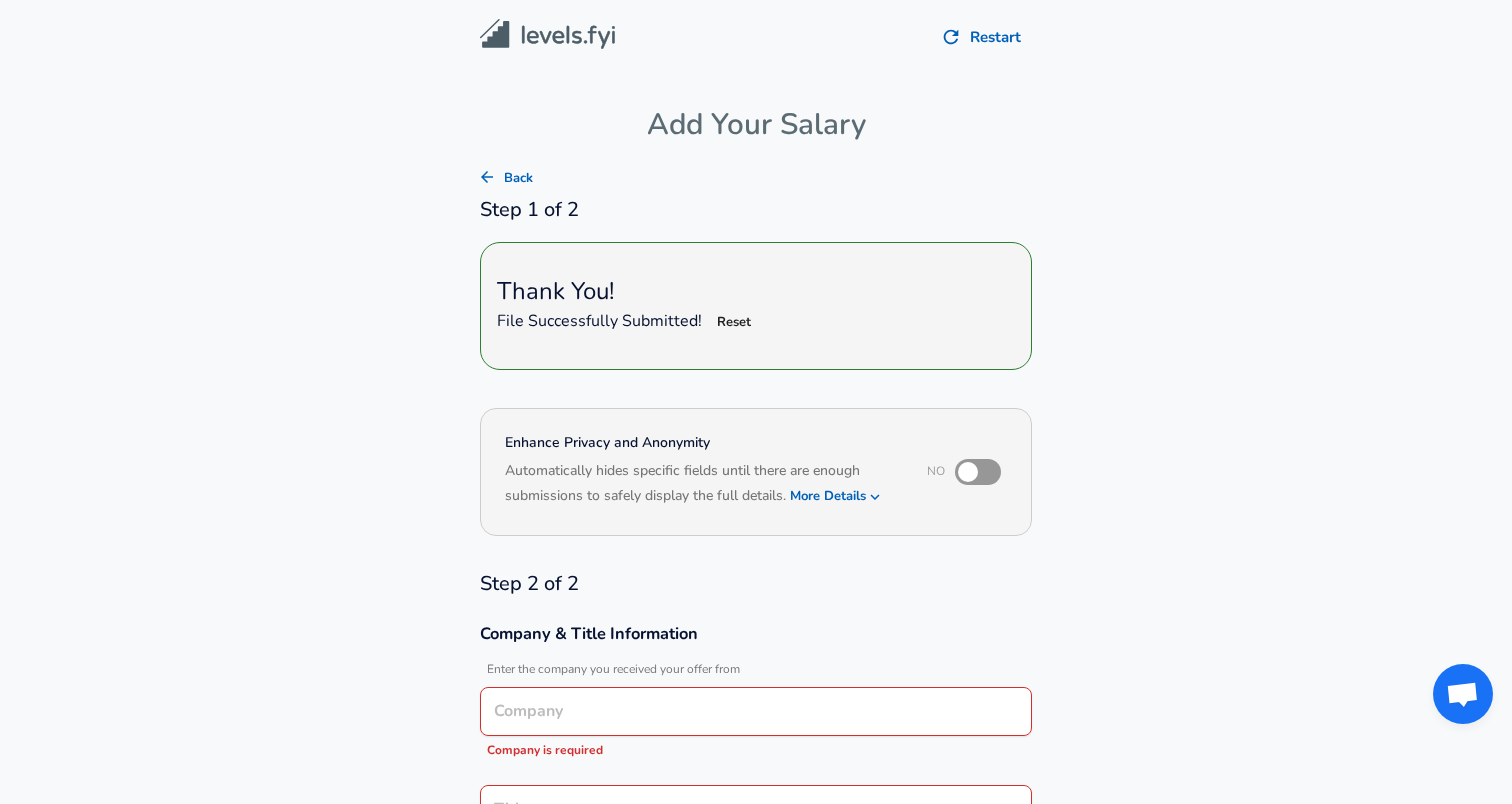scroll, scrollTop: 0, scrollLeft: 0, axis: both 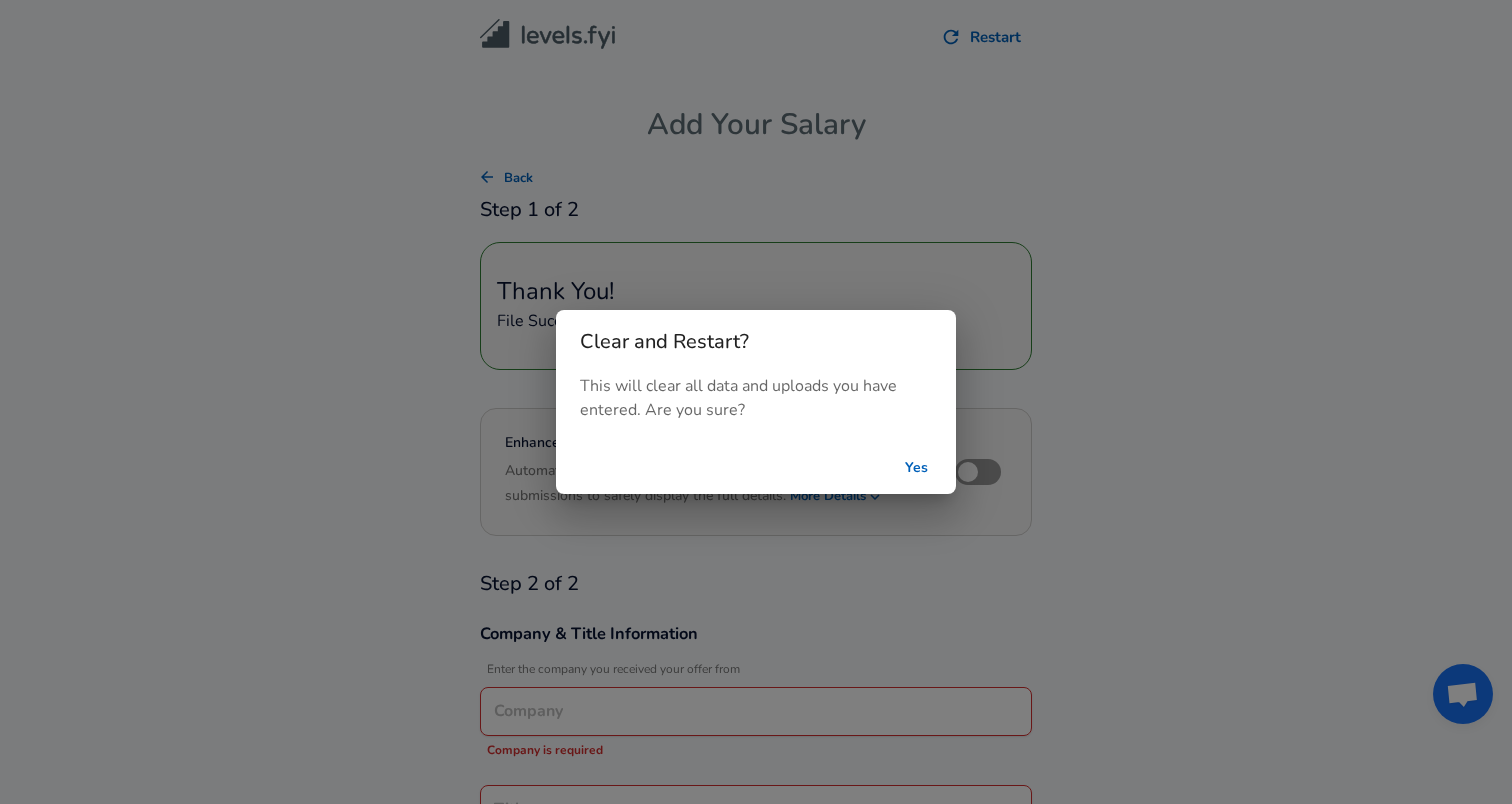 click on "Yes" at bounding box center (916, 468) 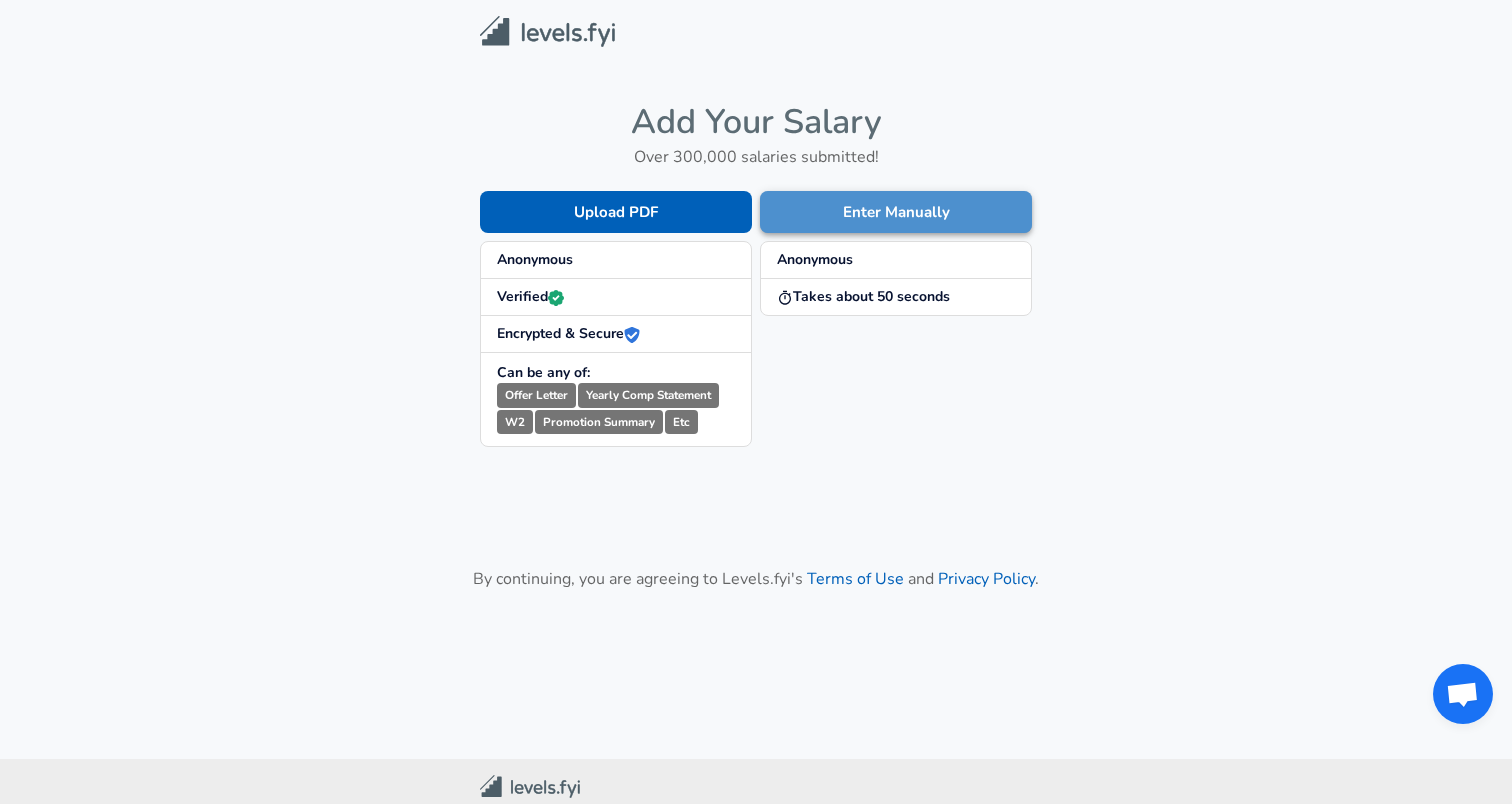 click on "Enter Manually" at bounding box center [896, 212] 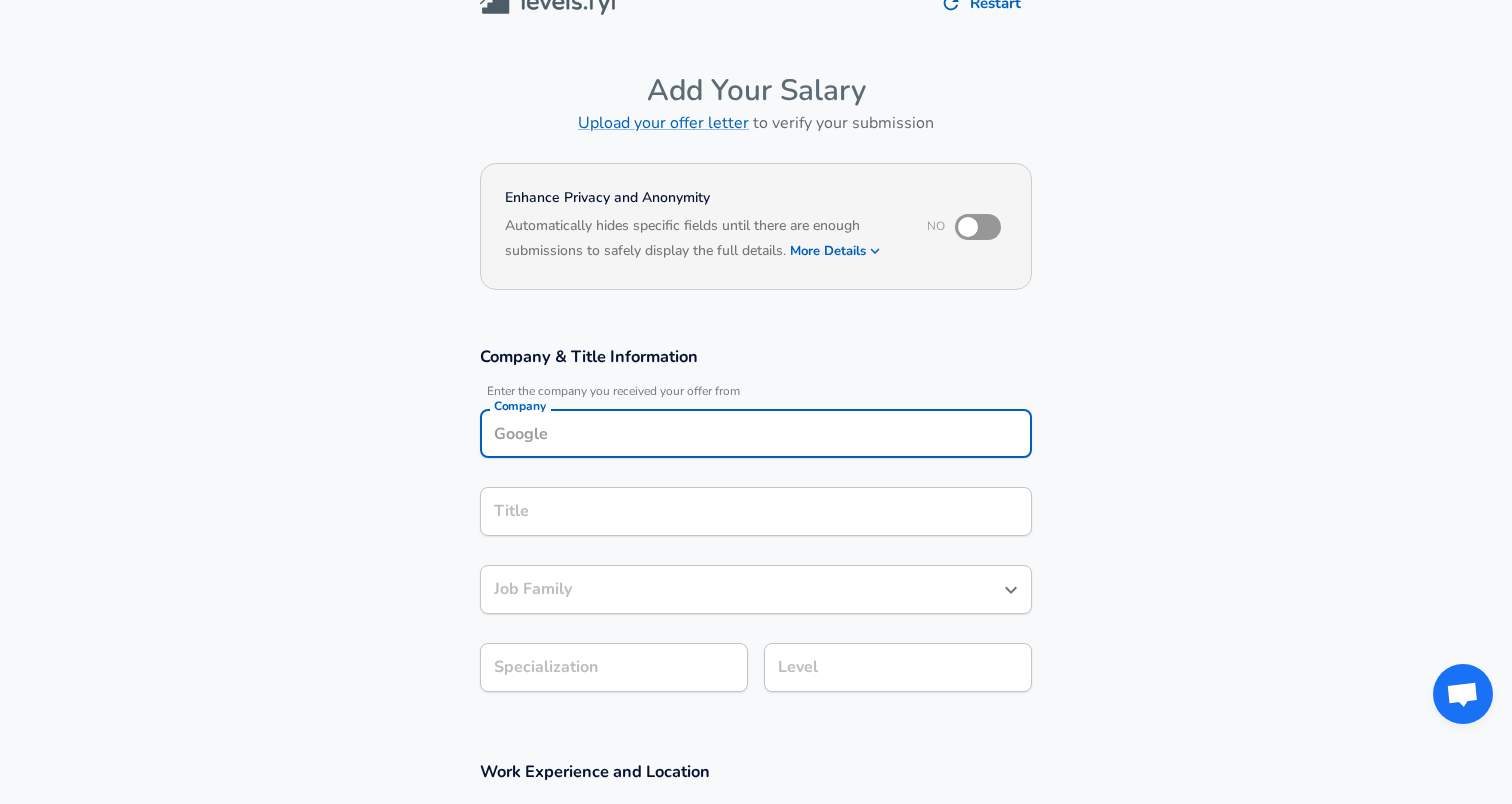 scroll, scrollTop: 54, scrollLeft: 0, axis: vertical 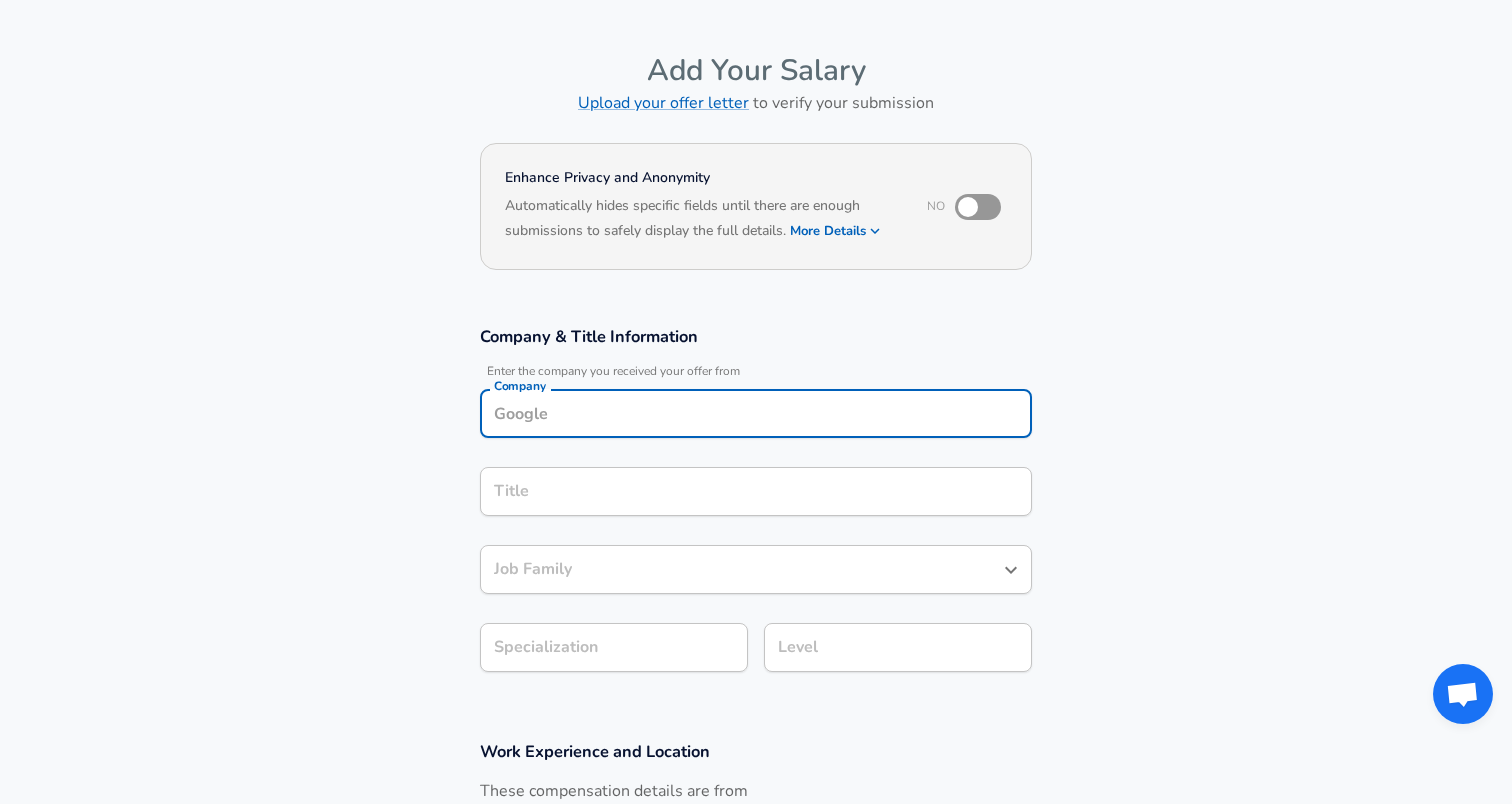click on "Company" at bounding box center [756, 413] 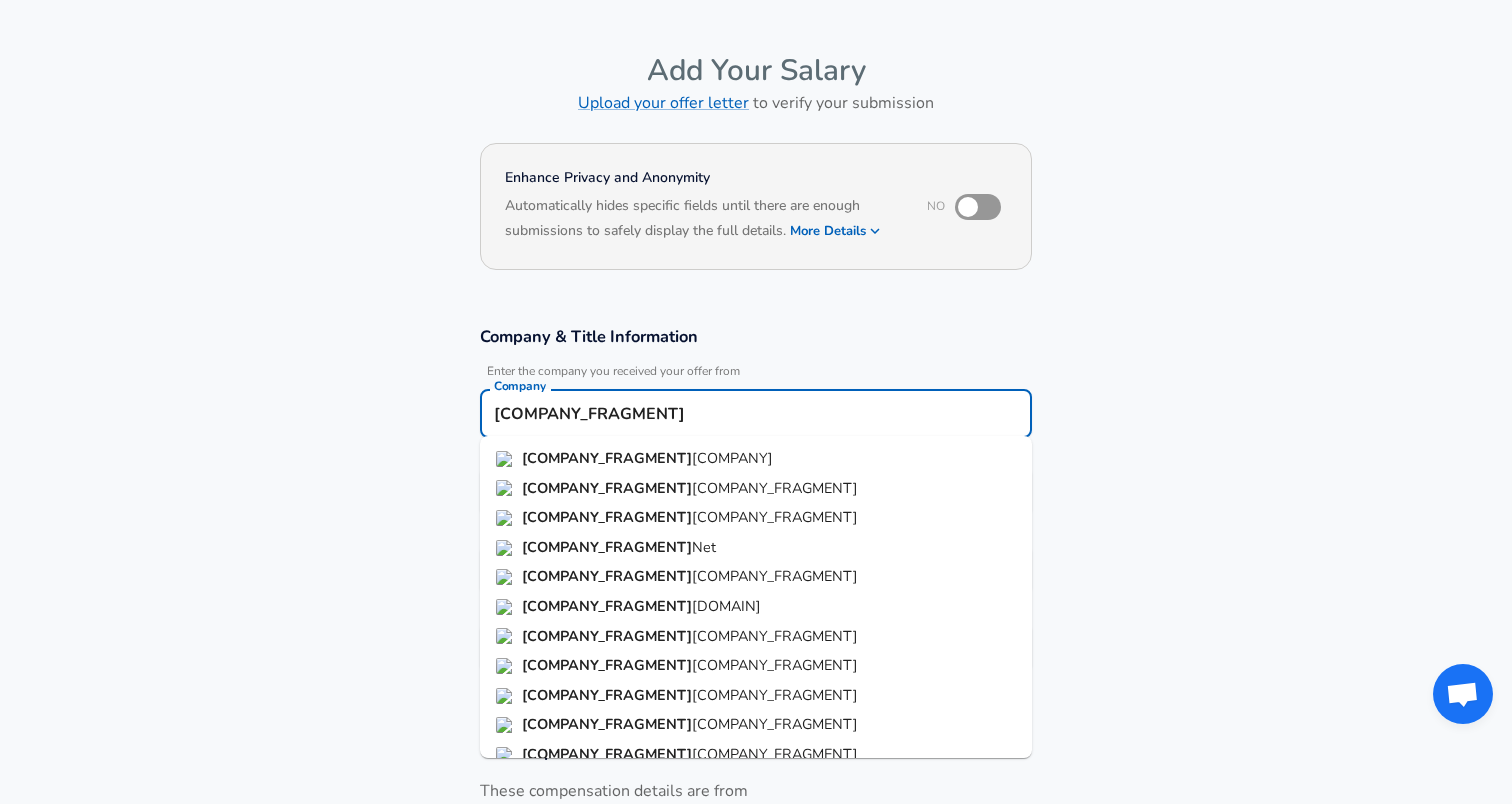 type on "T" 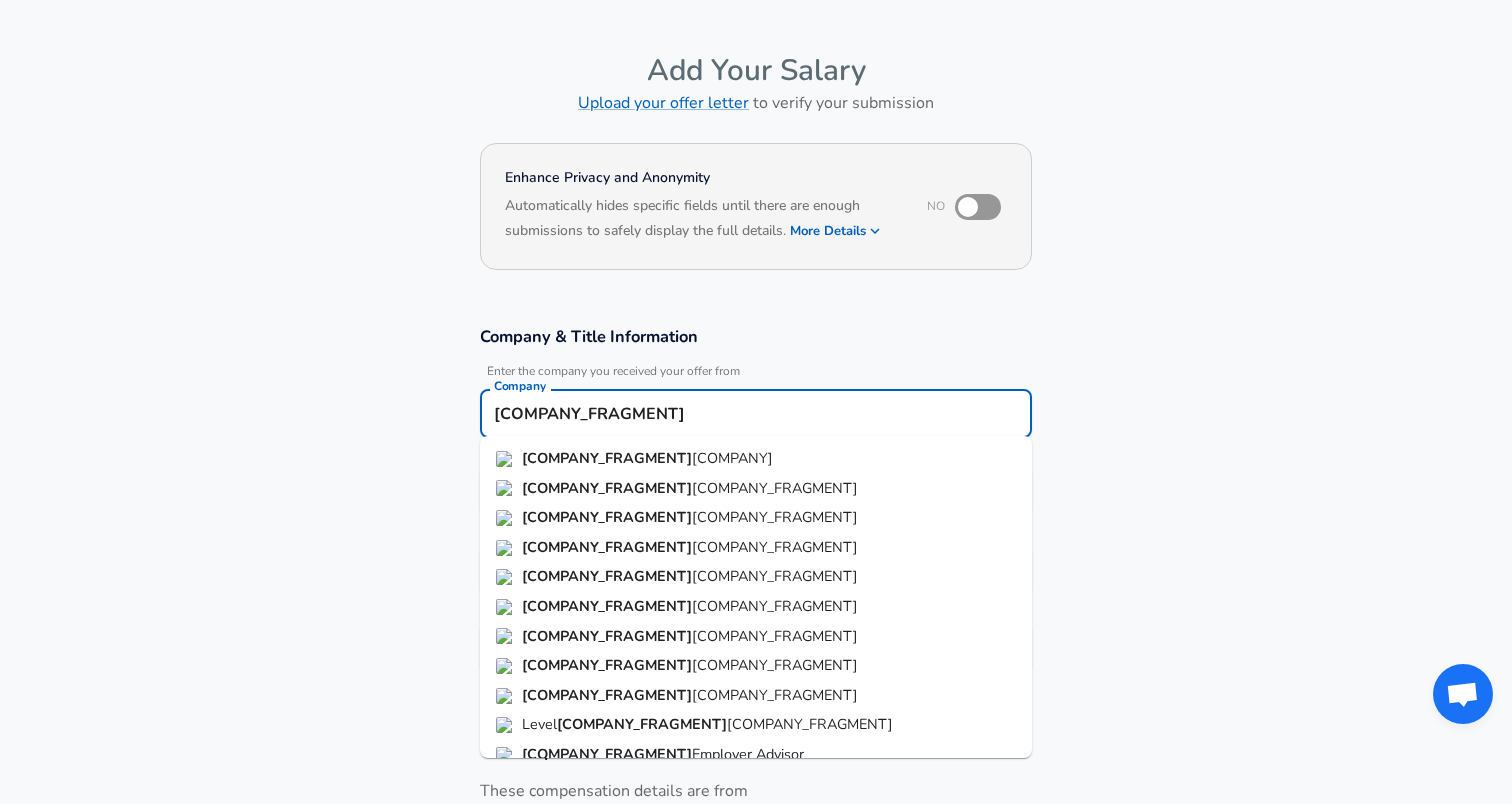 click on "[COMPANY]" at bounding box center (756, 459) 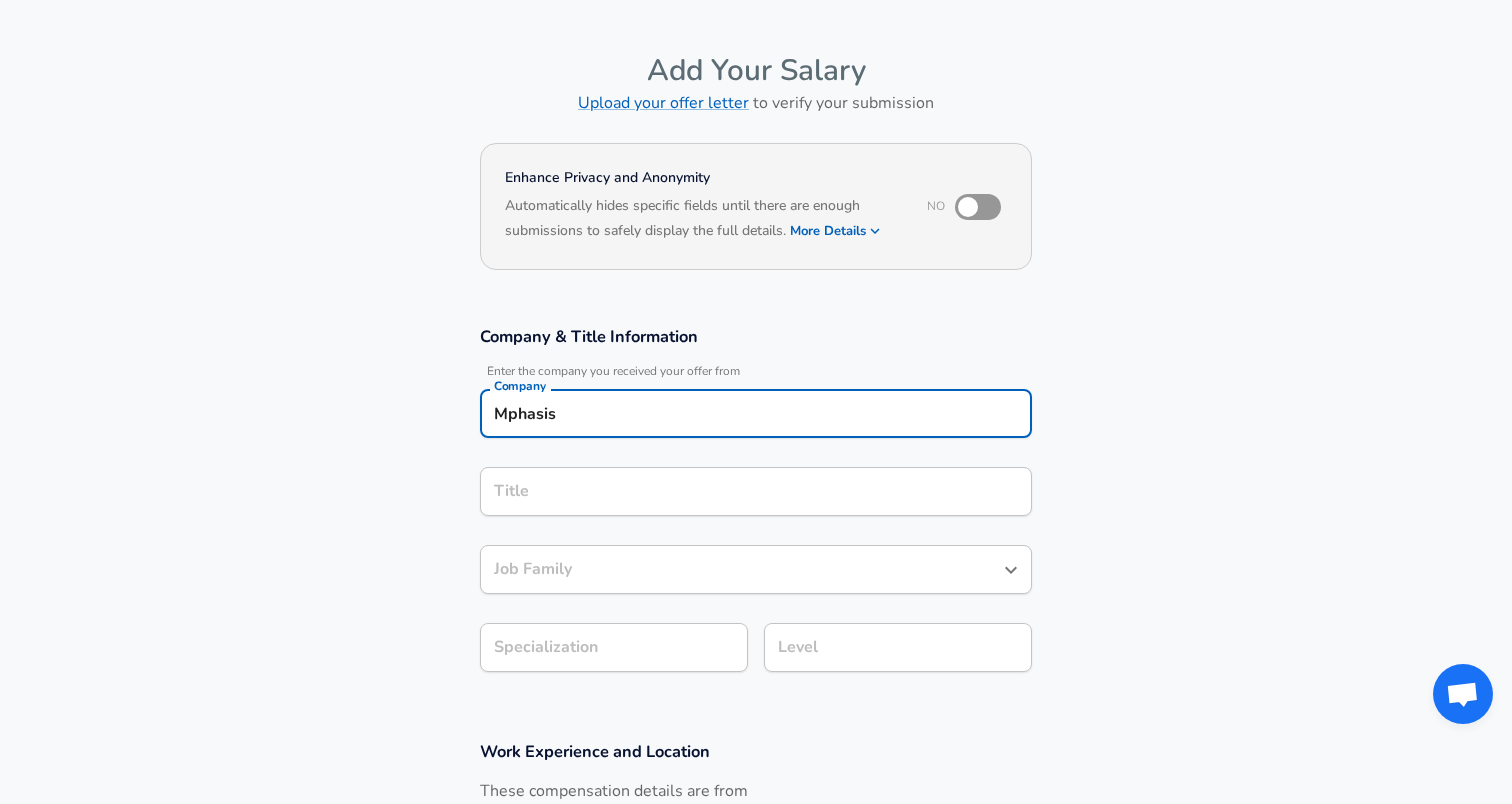 click on "Title" at bounding box center [756, 491] 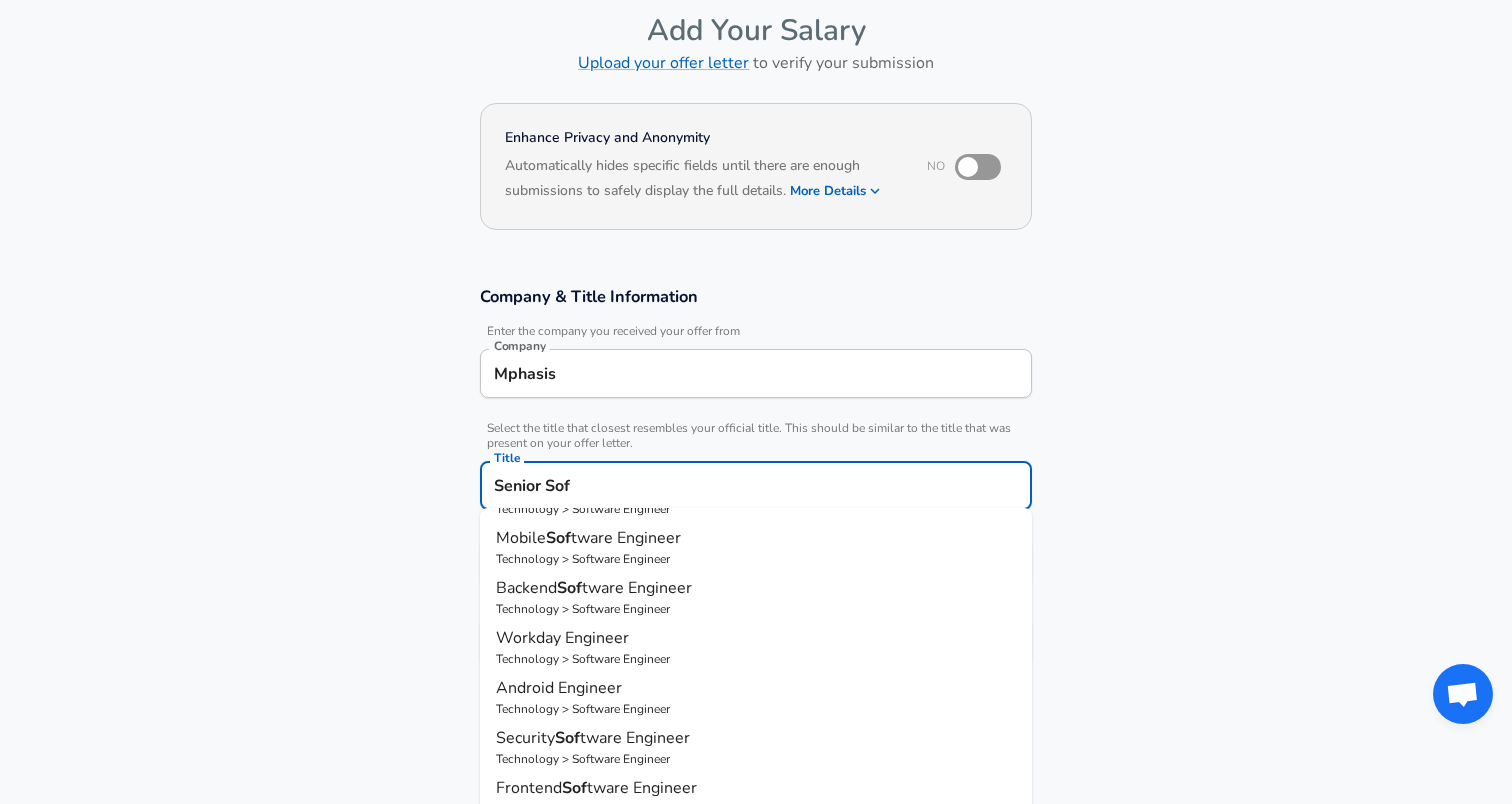scroll, scrollTop: 194, scrollLeft: 0, axis: vertical 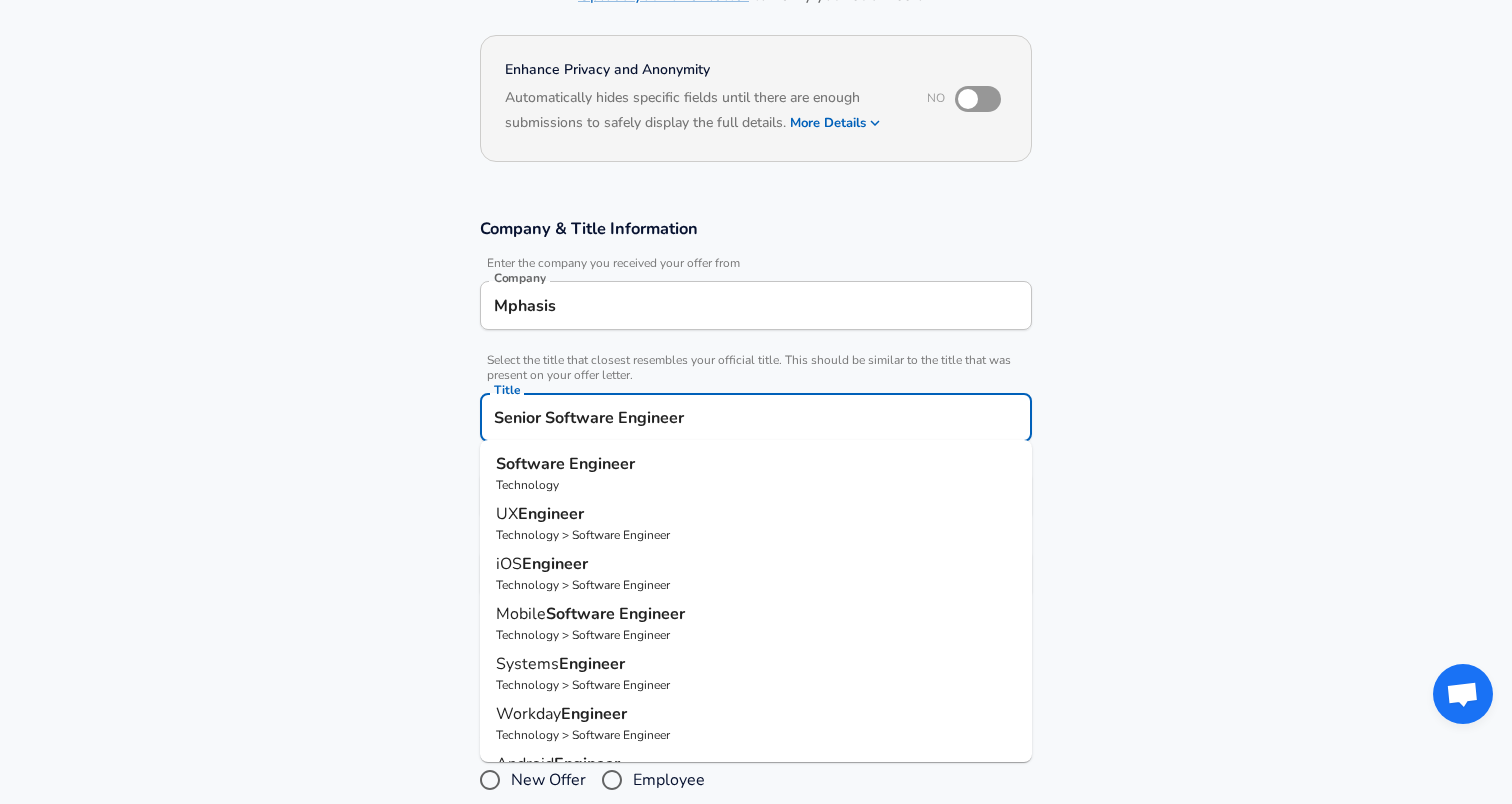 click on "Software Engineer Technology" at bounding box center [756, 473] 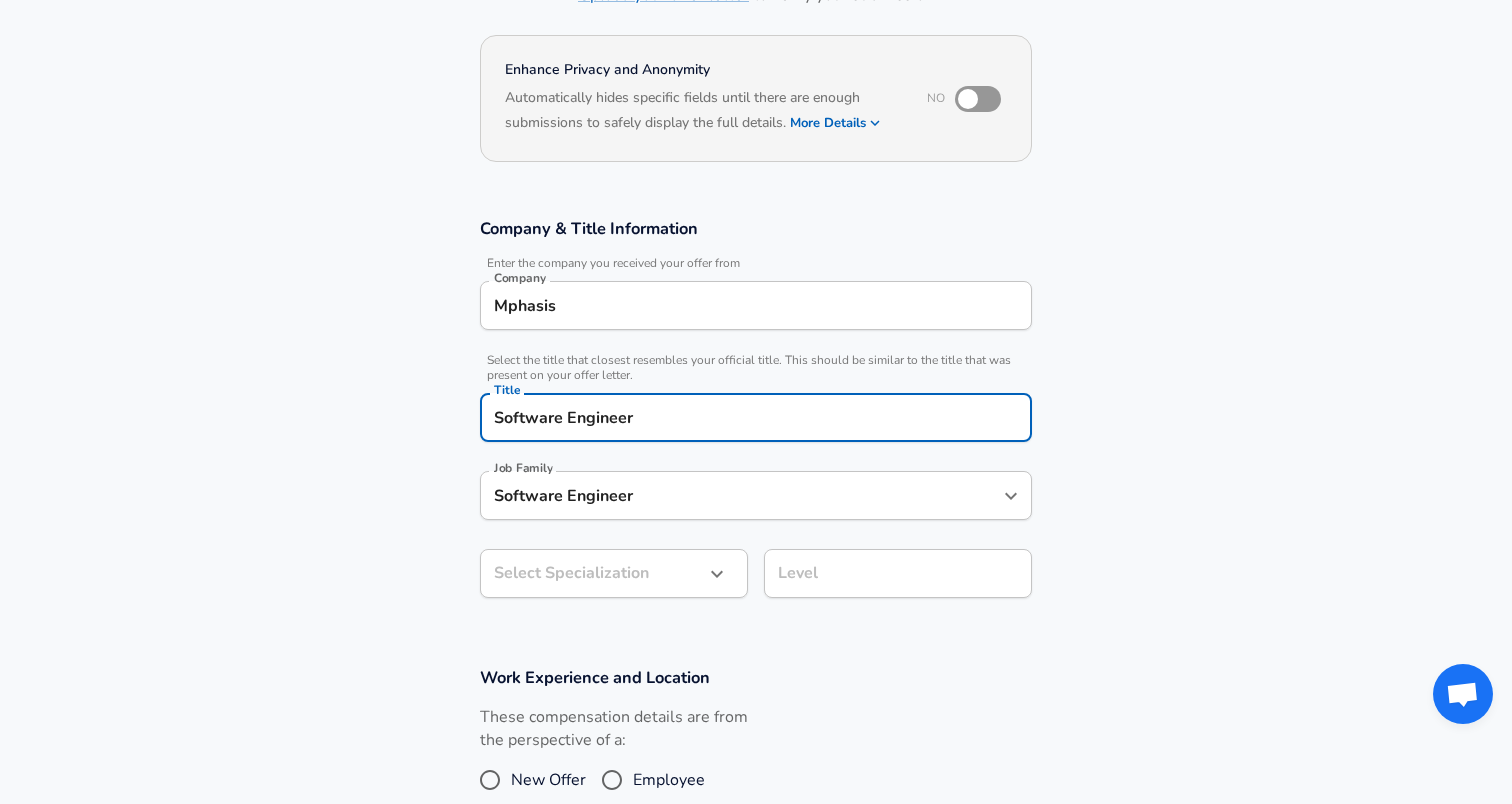 scroll, scrollTop: 202, scrollLeft: 0, axis: vertical 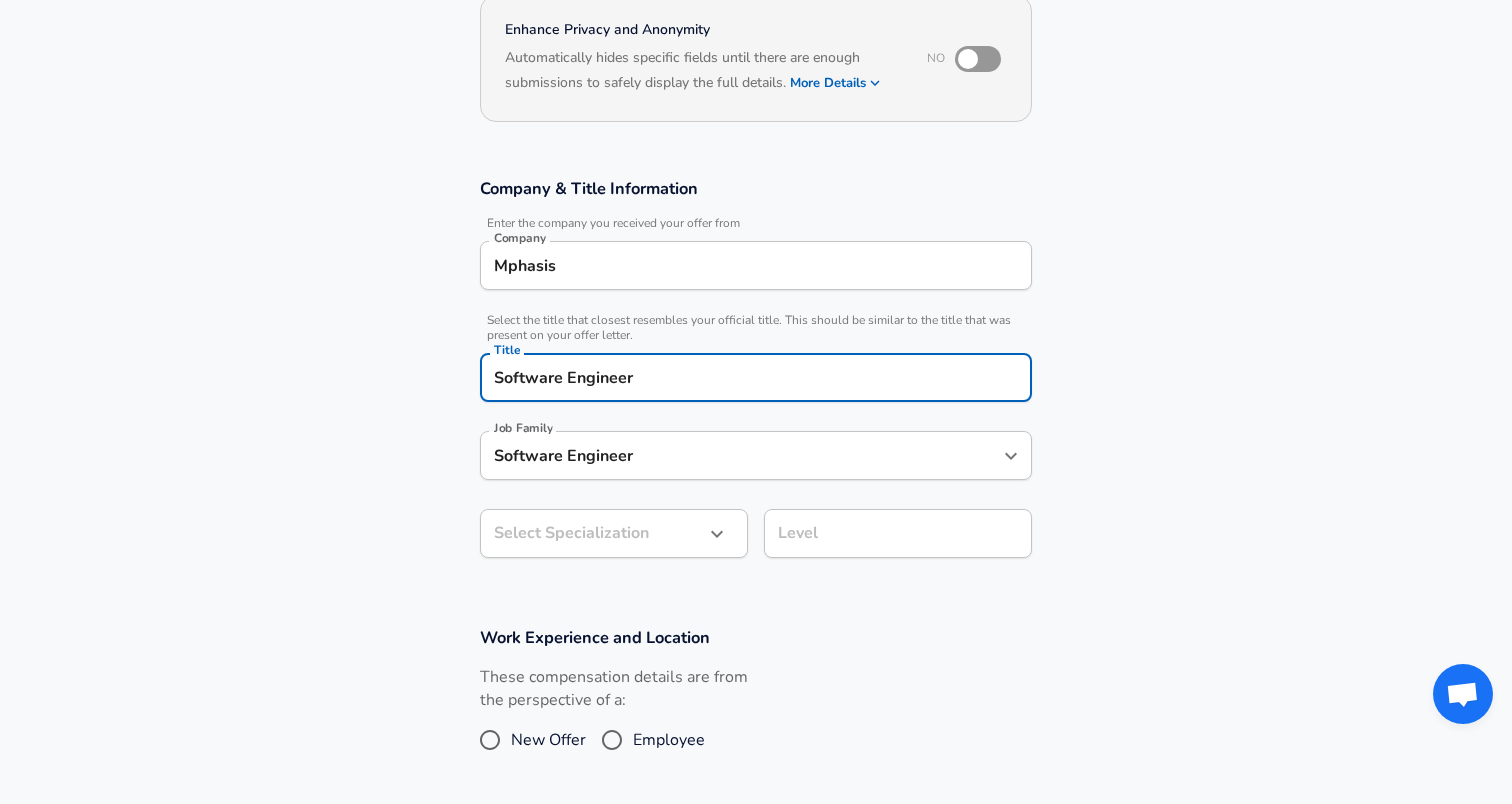 click on "Software Engineer" at bounding box center (741, 455) 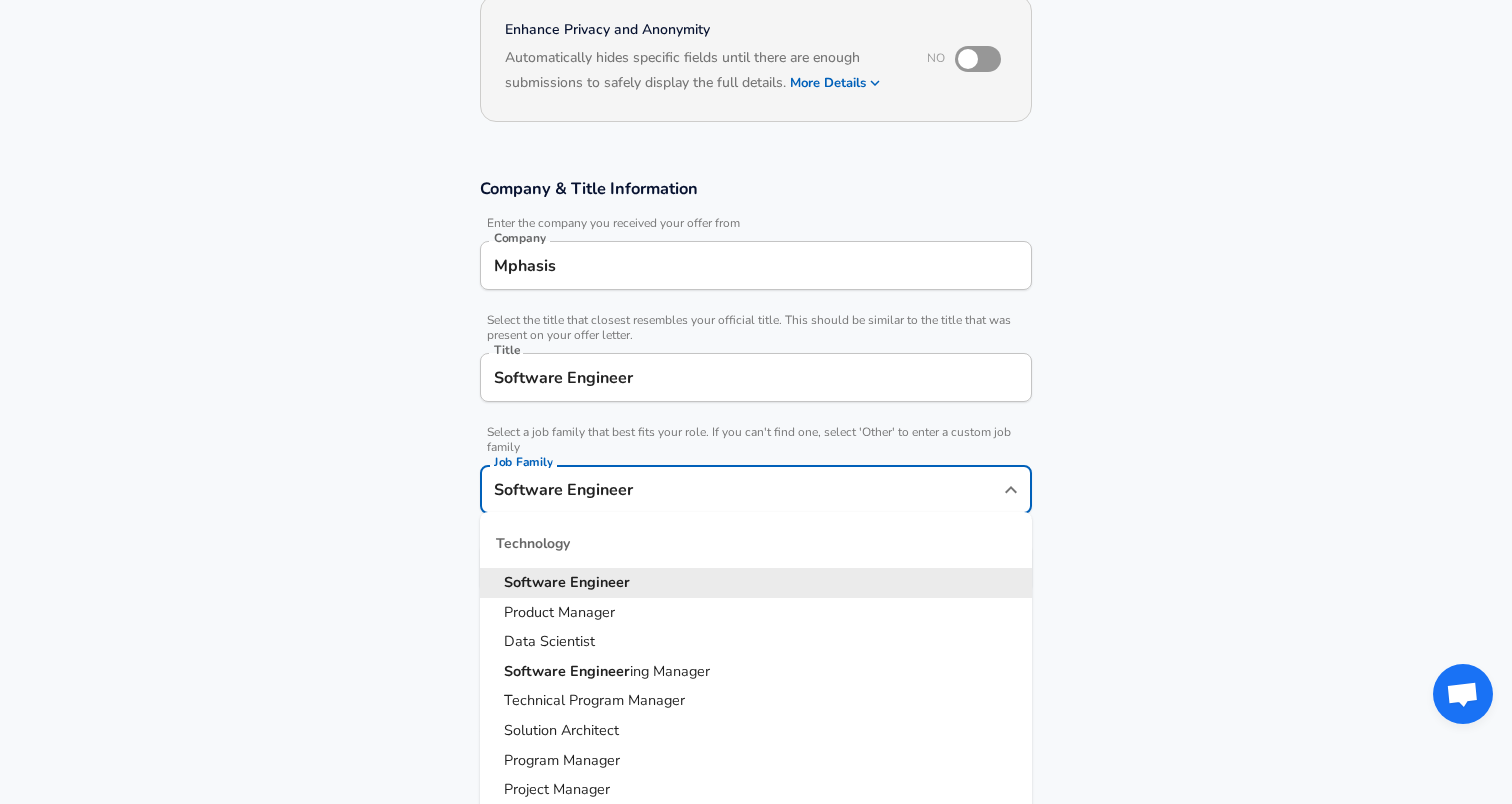 click on "Software Engineer" at bounding box center (741, 489) 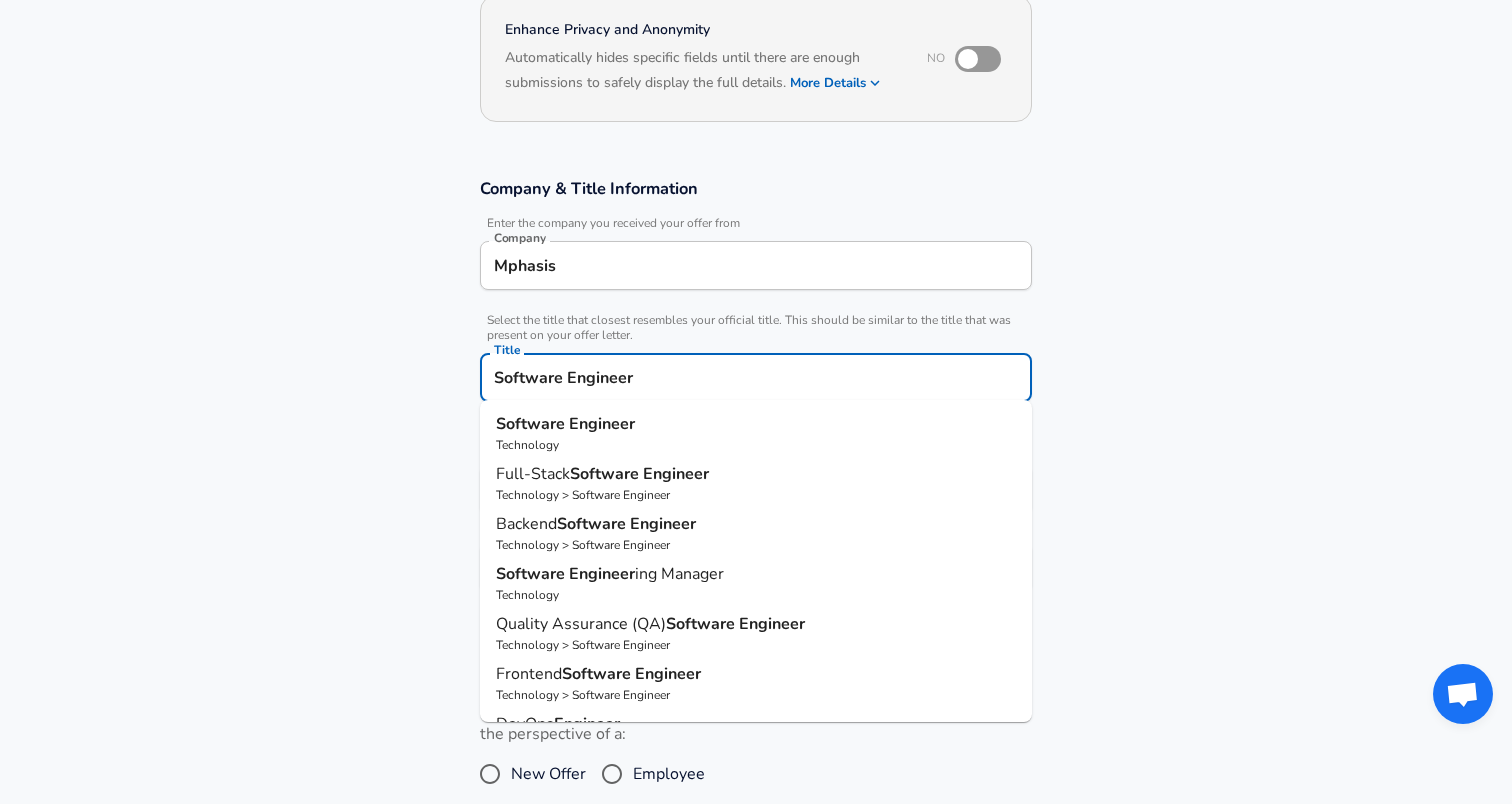 click on "Software Engineer" at bounding box center (756, 377) 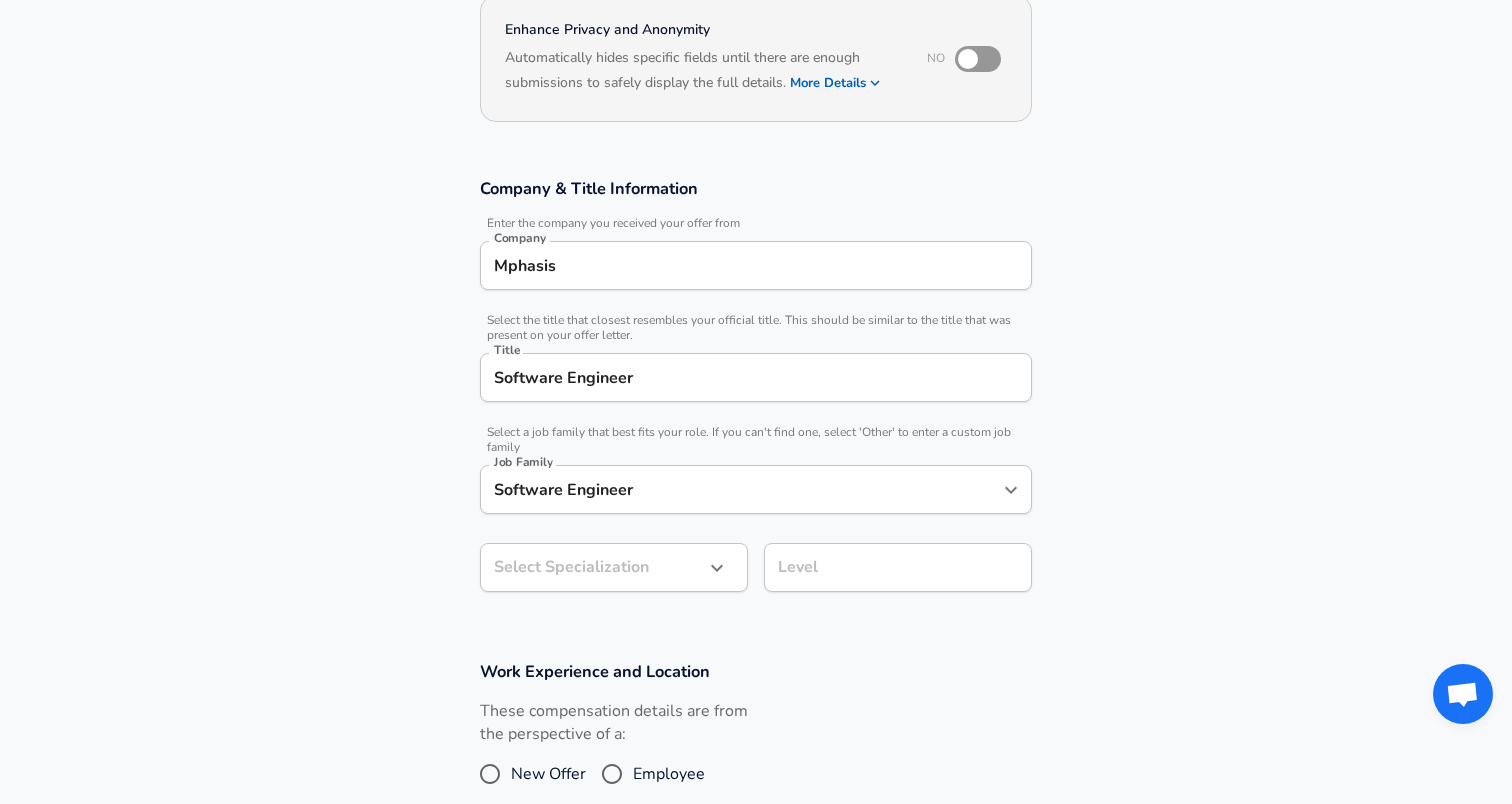 click on "Company & Title Information Enter the company you received your offer from Company [COMPANY] Company Select the title that closest resembles your official title. This should be similar to the title that was present on your offer letter. Title Software Engineer Title Select a job family that best fits your role. If you can't find one, select 'Other' to enter a custom job family Job Family Software Engineer Job Family Select Specialization Select Specialization Level Level" at bounding box center [756, 395] 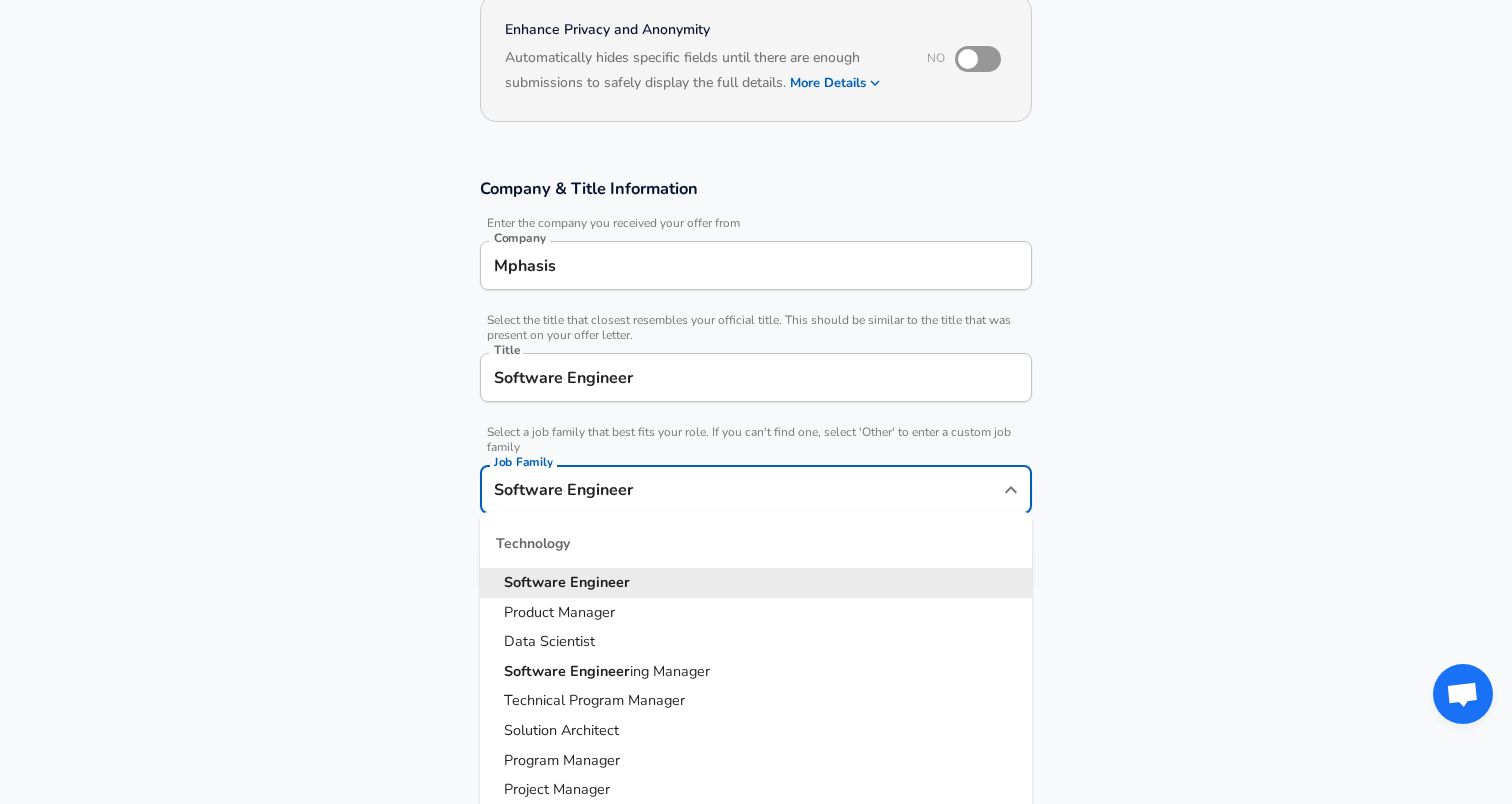 click on "Software Engineer" at bounding box center [741, 489] 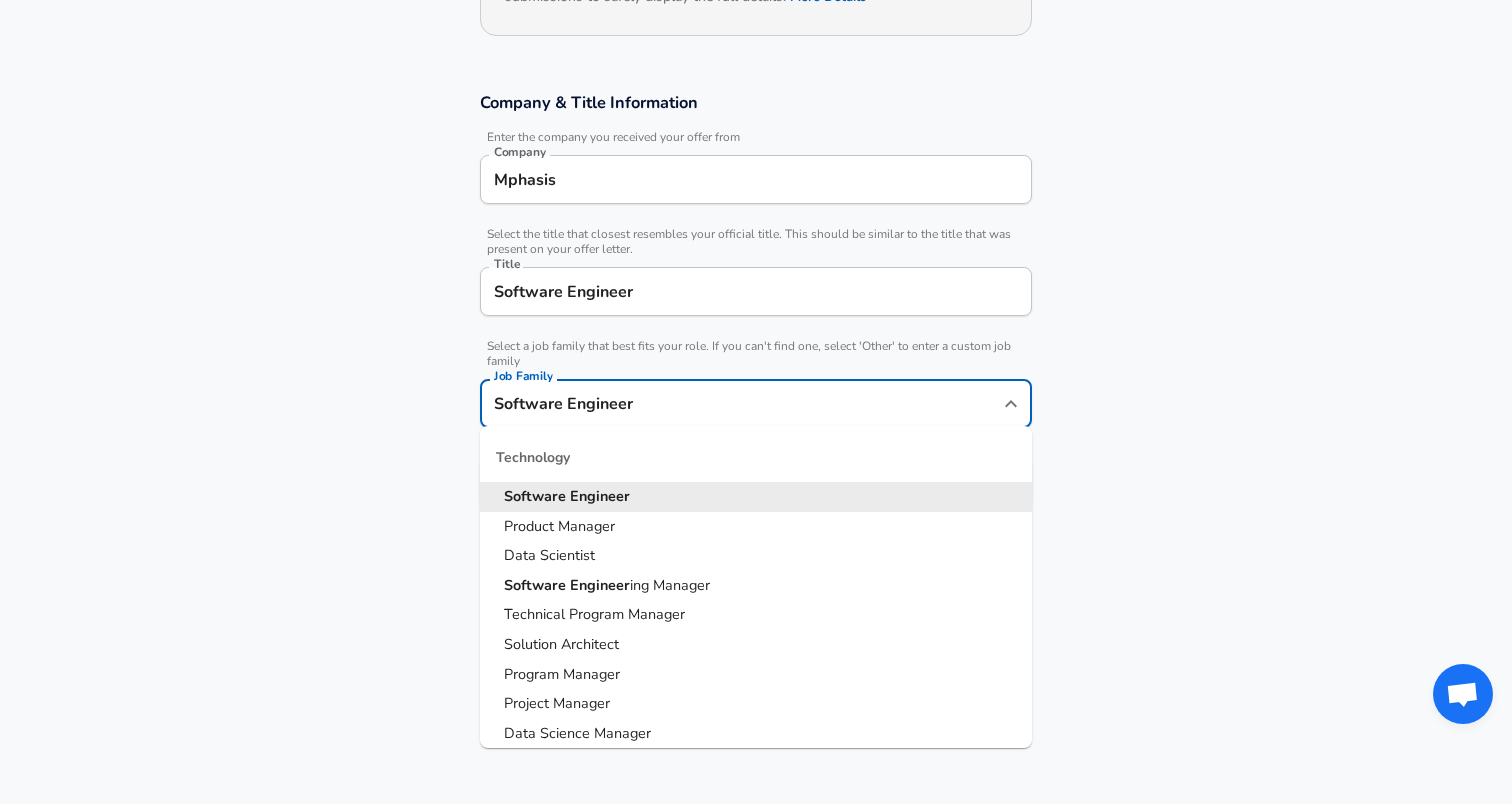 scroll, scrollTop: 290, scrollLeft: 0, axis: vertical 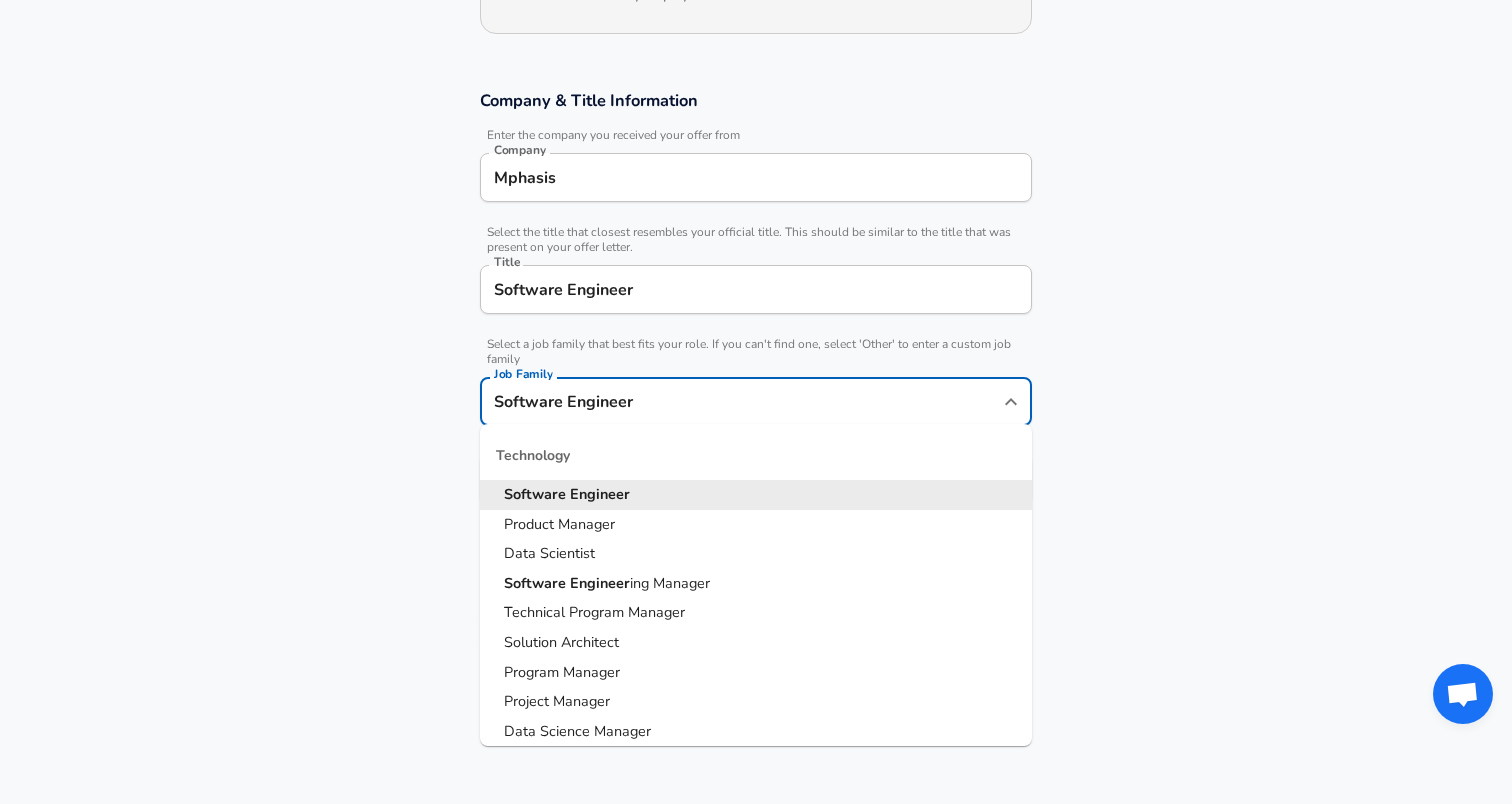 click on "Company & Title Information Enter the company you received your offer from Company [COMPANY] Company Select the title that closest resembles your official title. This should be similar to the title that was present on your offer letter. Title Software Engineer Title Select a job family that best fits your role. If you can't find one, select 'Other' to enter a custom job family Job Family Software Engineer Job Family Technology Software Engineer Product Manager Data Scientist Software Engineer ing Manager Technical Program Manager Solution Architect Program Manager Project Manager Data Science Manager Technical Writer Engineering Biomedical Engineer Civil Engineer Hardware Engineer Mechanical Engineer Geological Engineer Electrical Engineer Controls Engineer Chemical Engineer Aerospace Engineer Materials Engineer Optical Engineer MEP Engineer Prompt Engineer Business Management Consultant Business Development Sales Sales Legal Legal Sales Sales Engineer Legal Regulatory Affairs Sales" at bounding box center (756, 307) 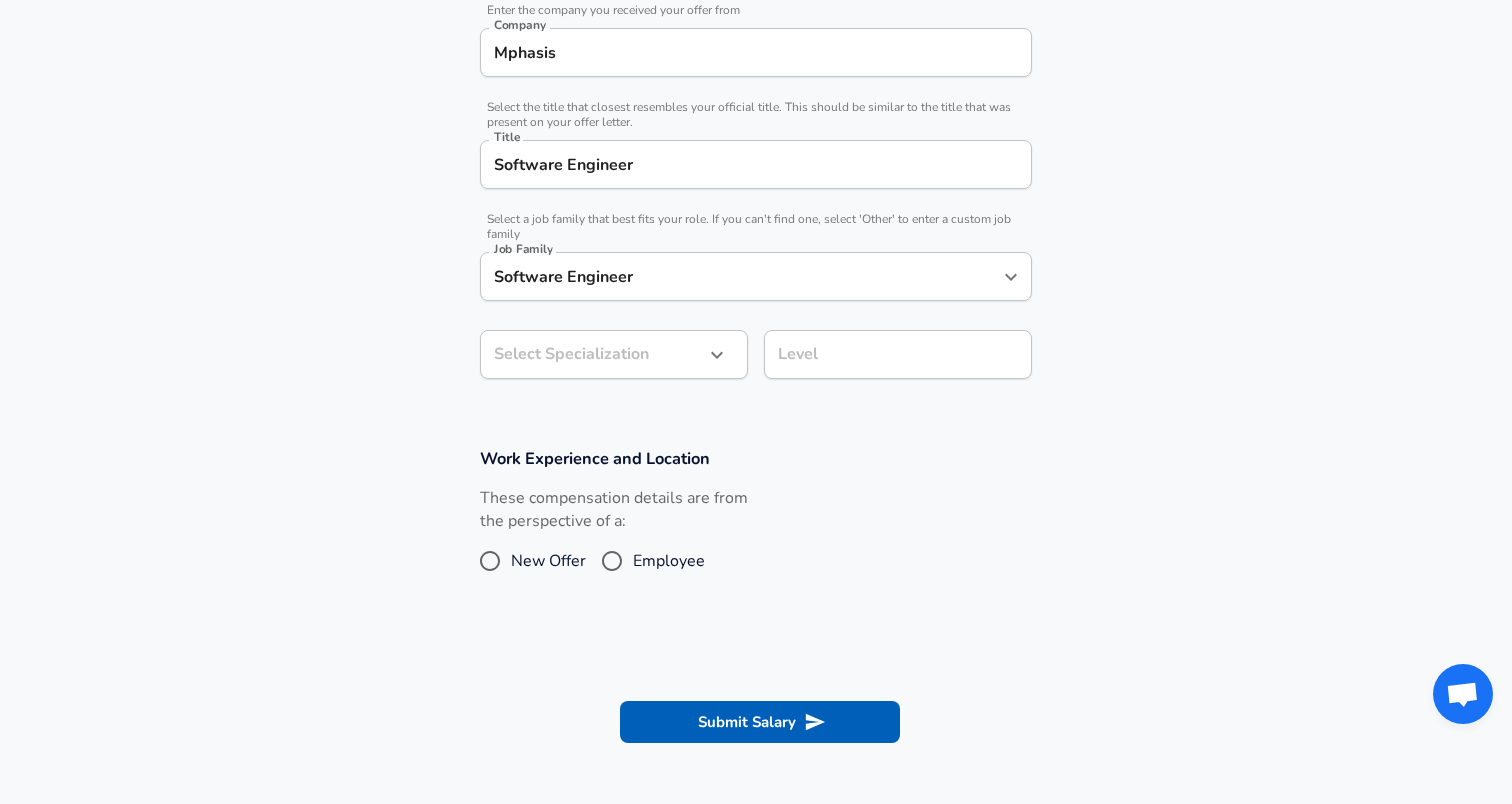 click on "​ Select Specialization" at bounding box center [614, 354] 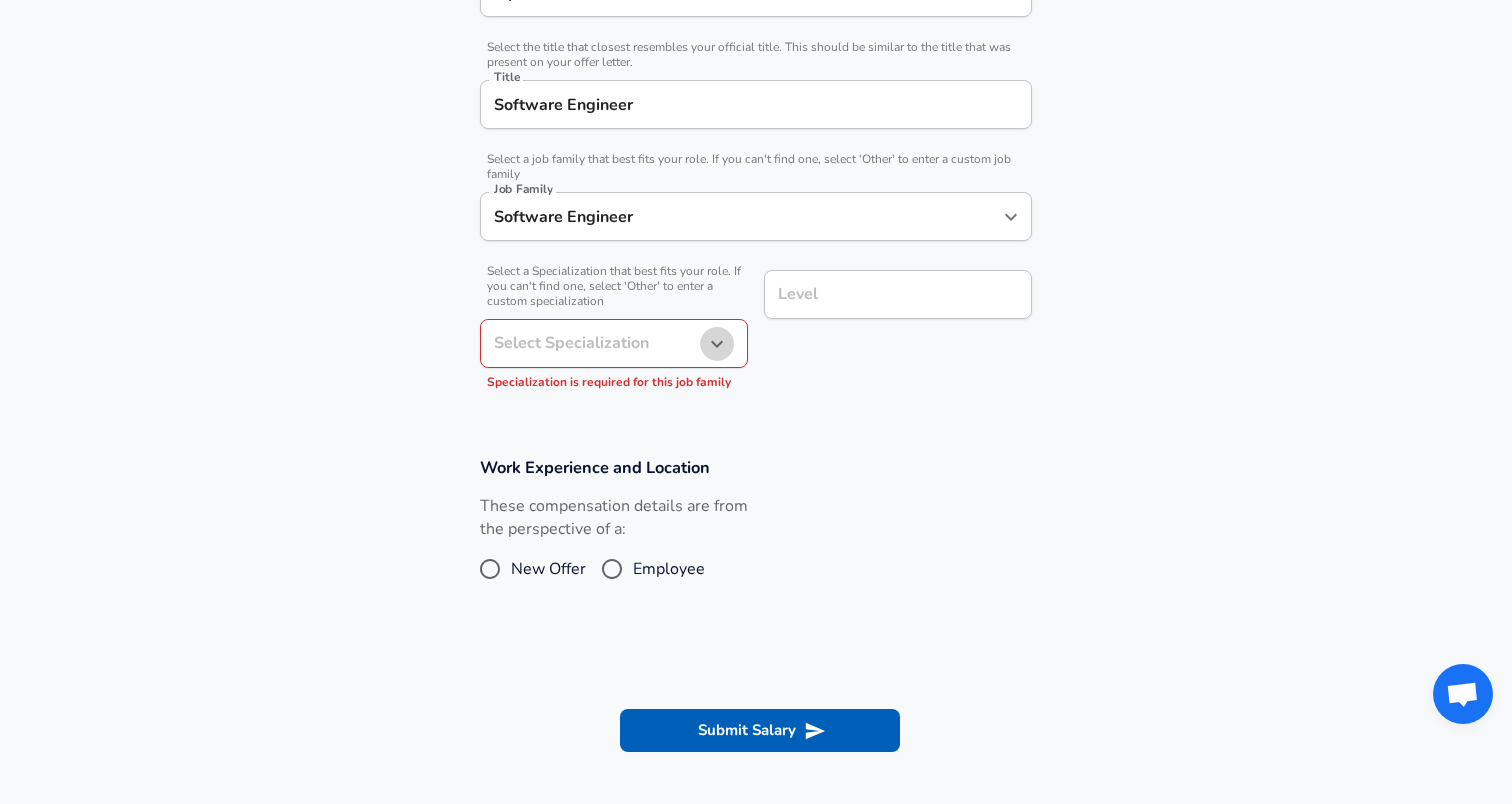 click at bounding box center (717, 344) 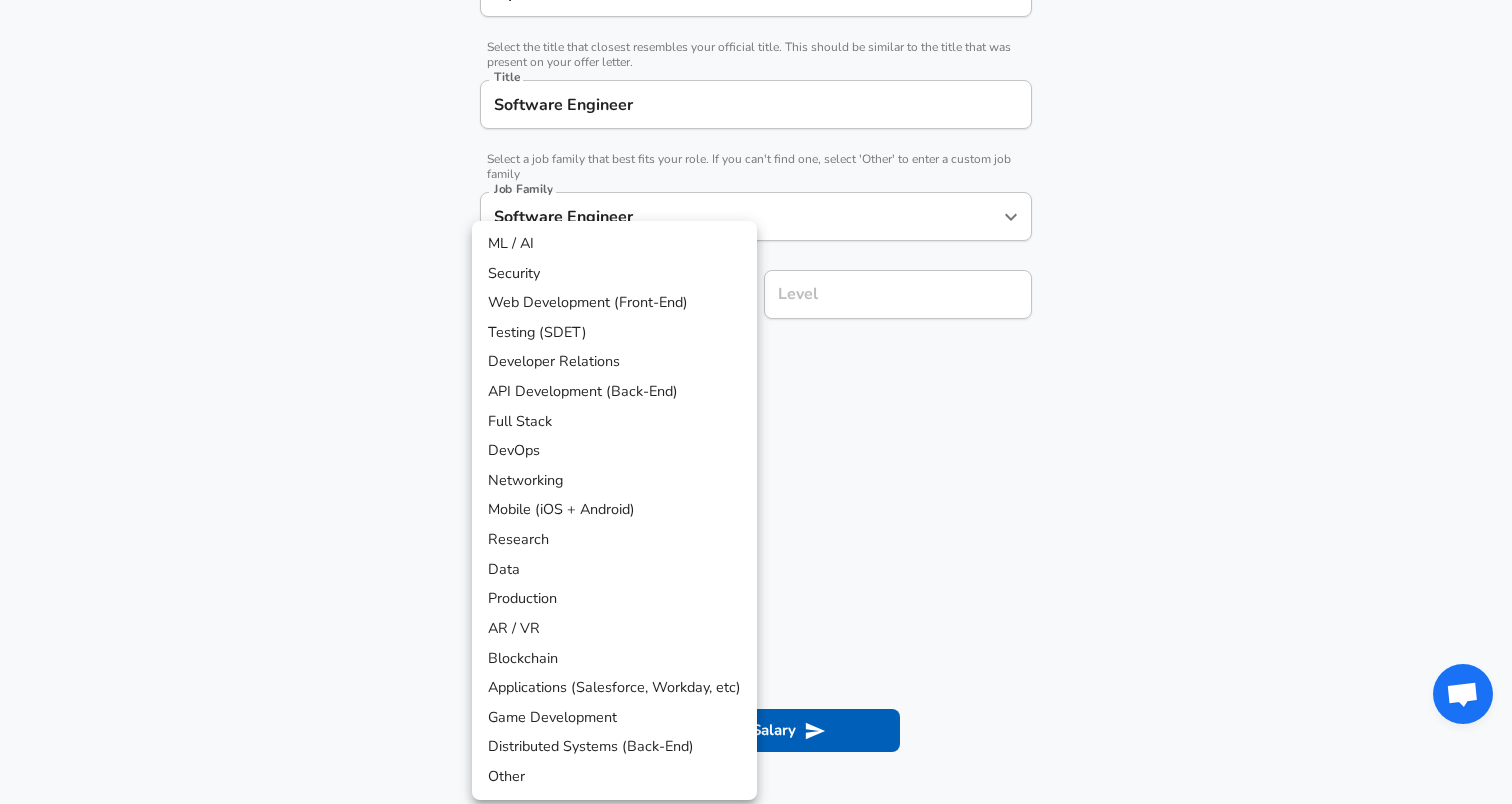 click on "Full Stack" at bounding box center [614, 422] 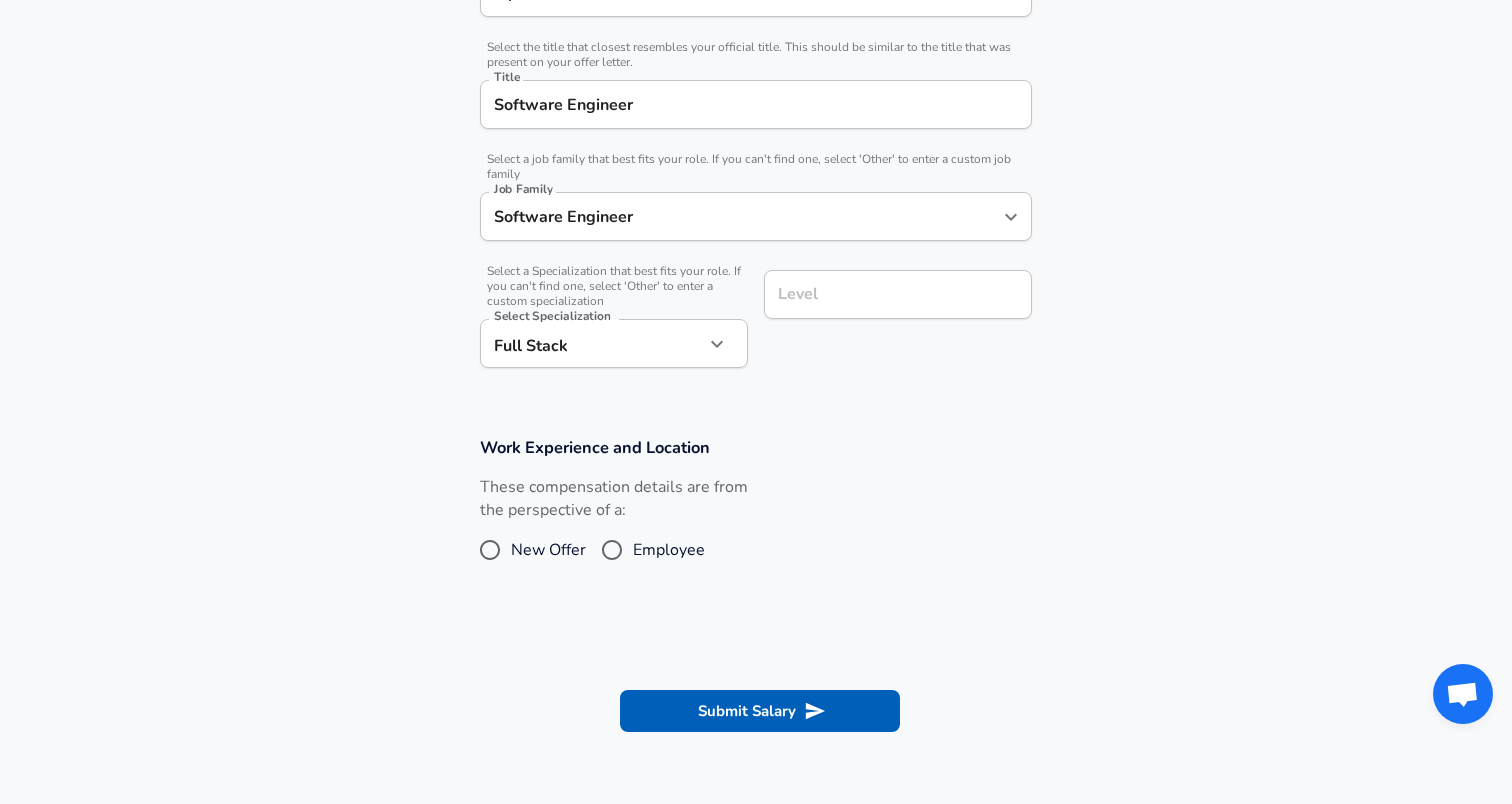 type on "Full Stack" 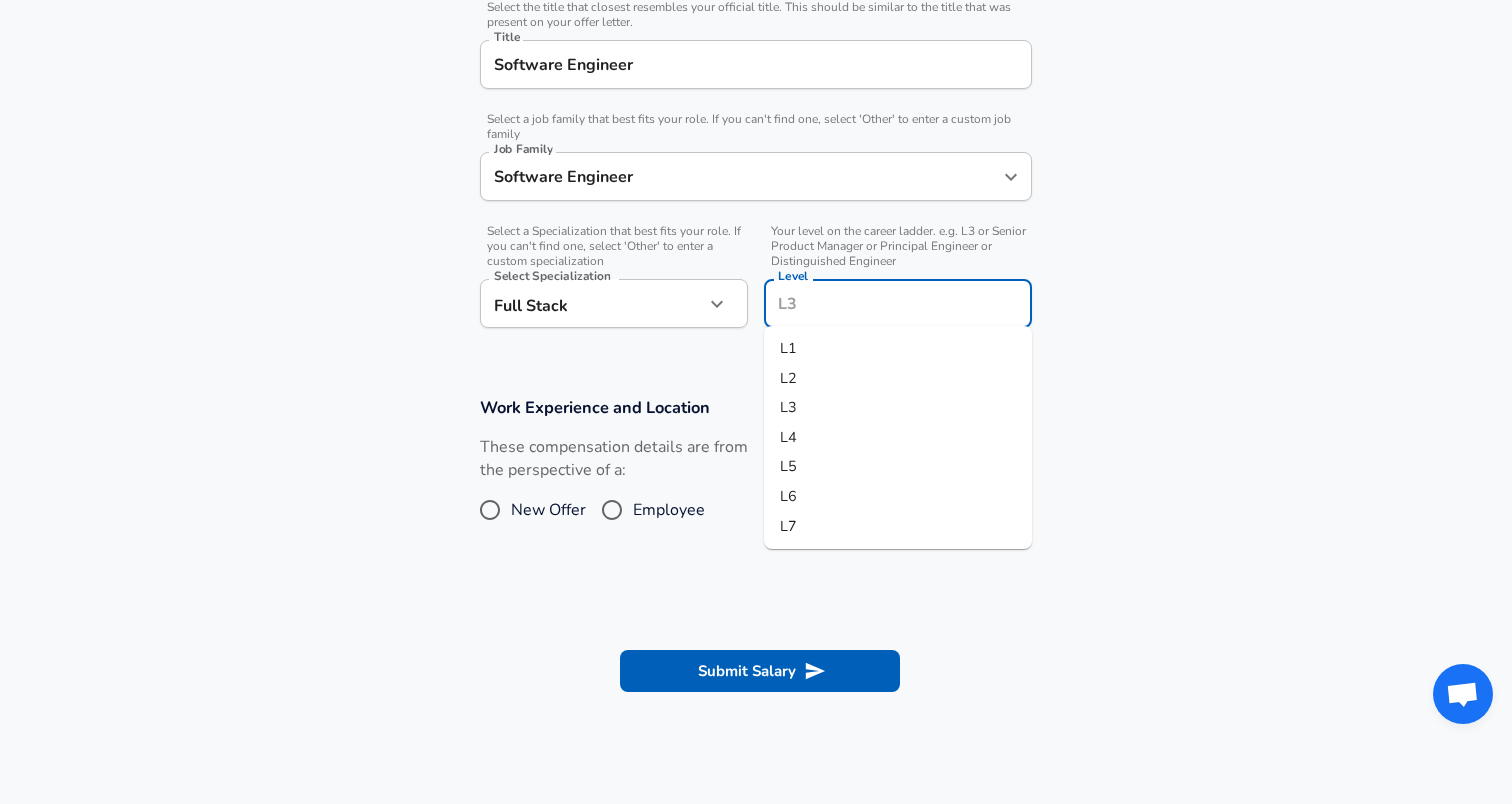 click on "L5" at bounding box center (898, 467) 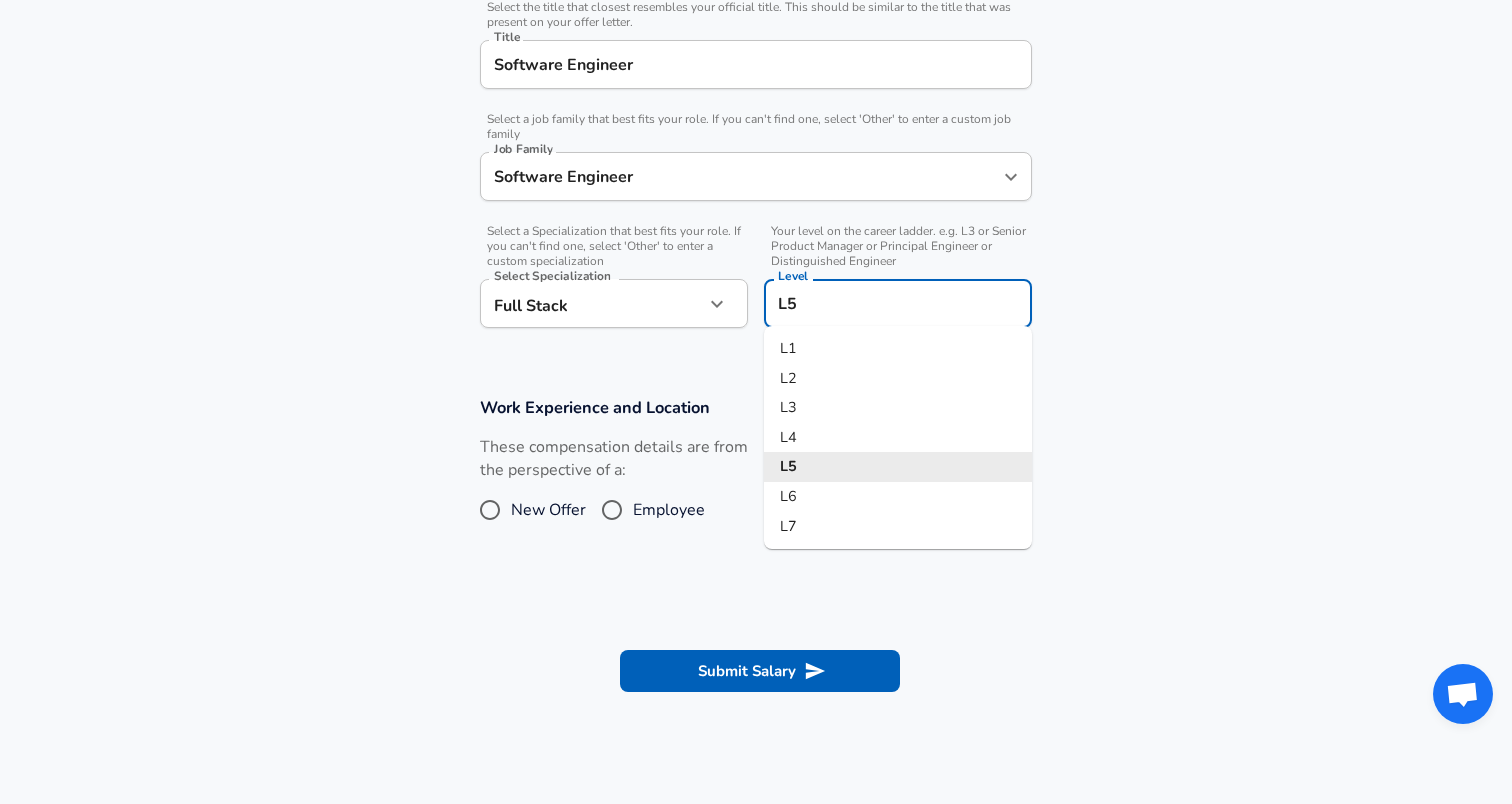 click on "L5" at bounding box center (898, 303) 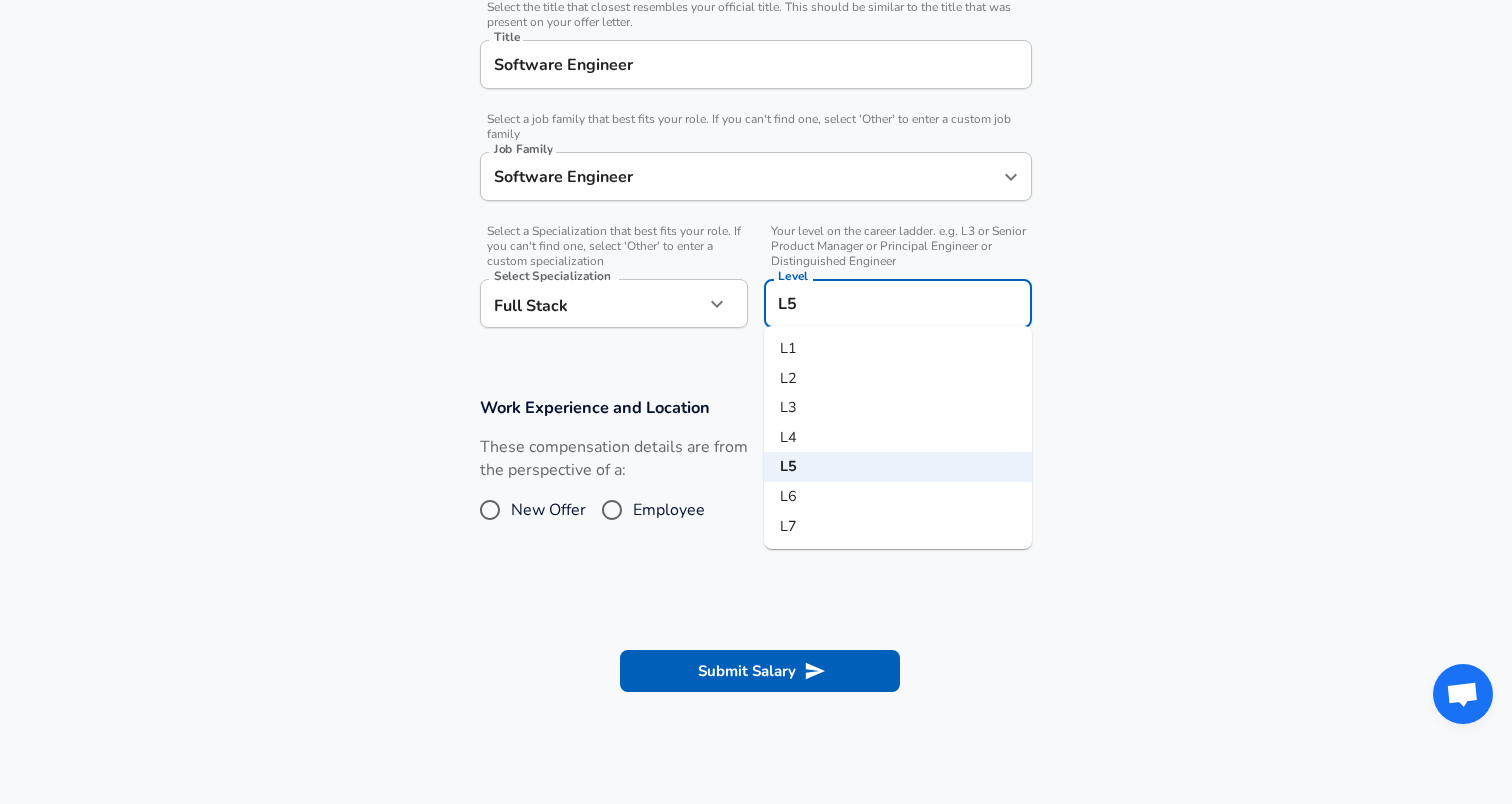 click on "L6" at bounding box center [898, 497] 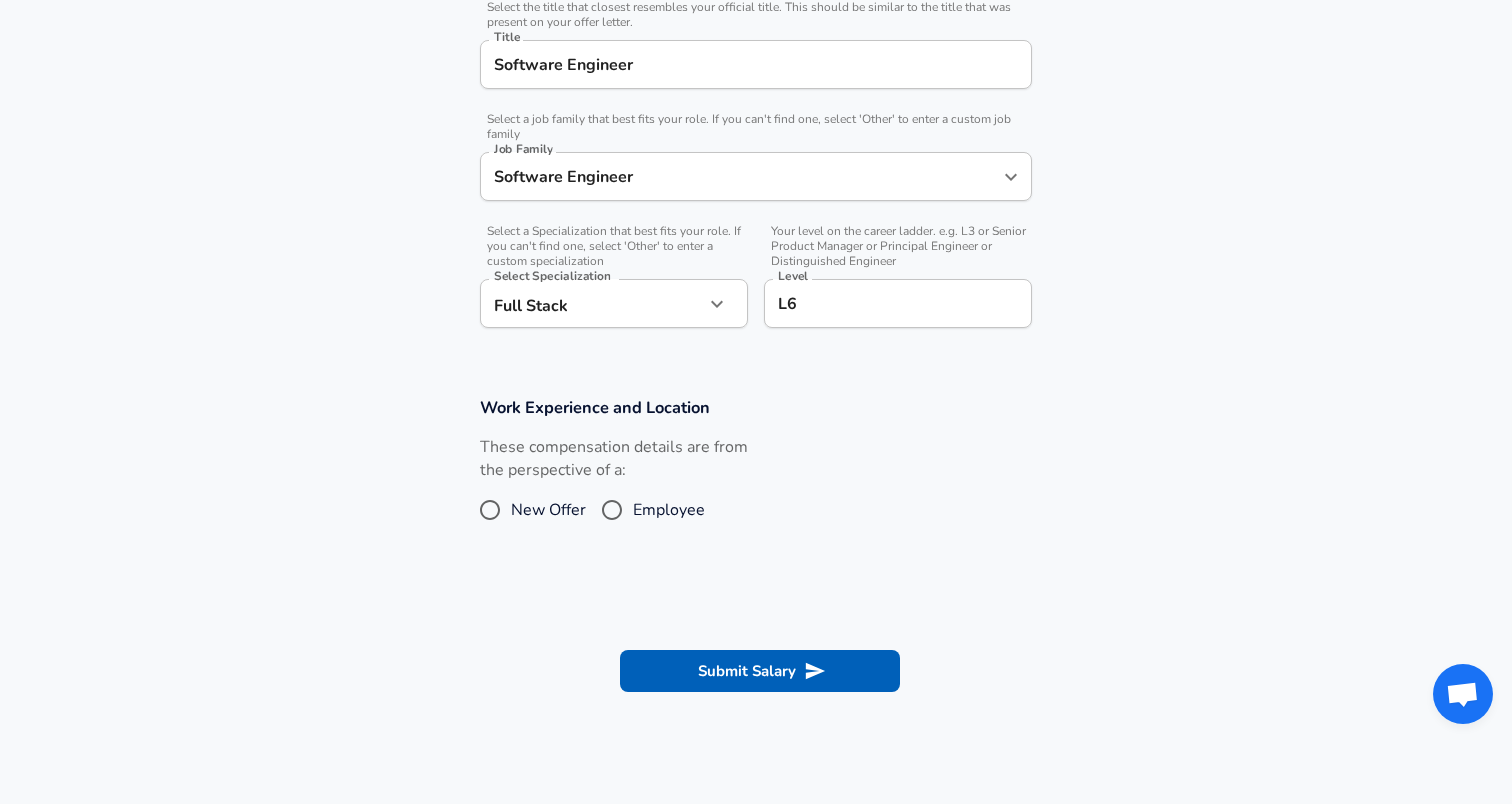 click on "These compensation details are from the perspective of a: New Offer Employee" at bounding box center [748, 489] 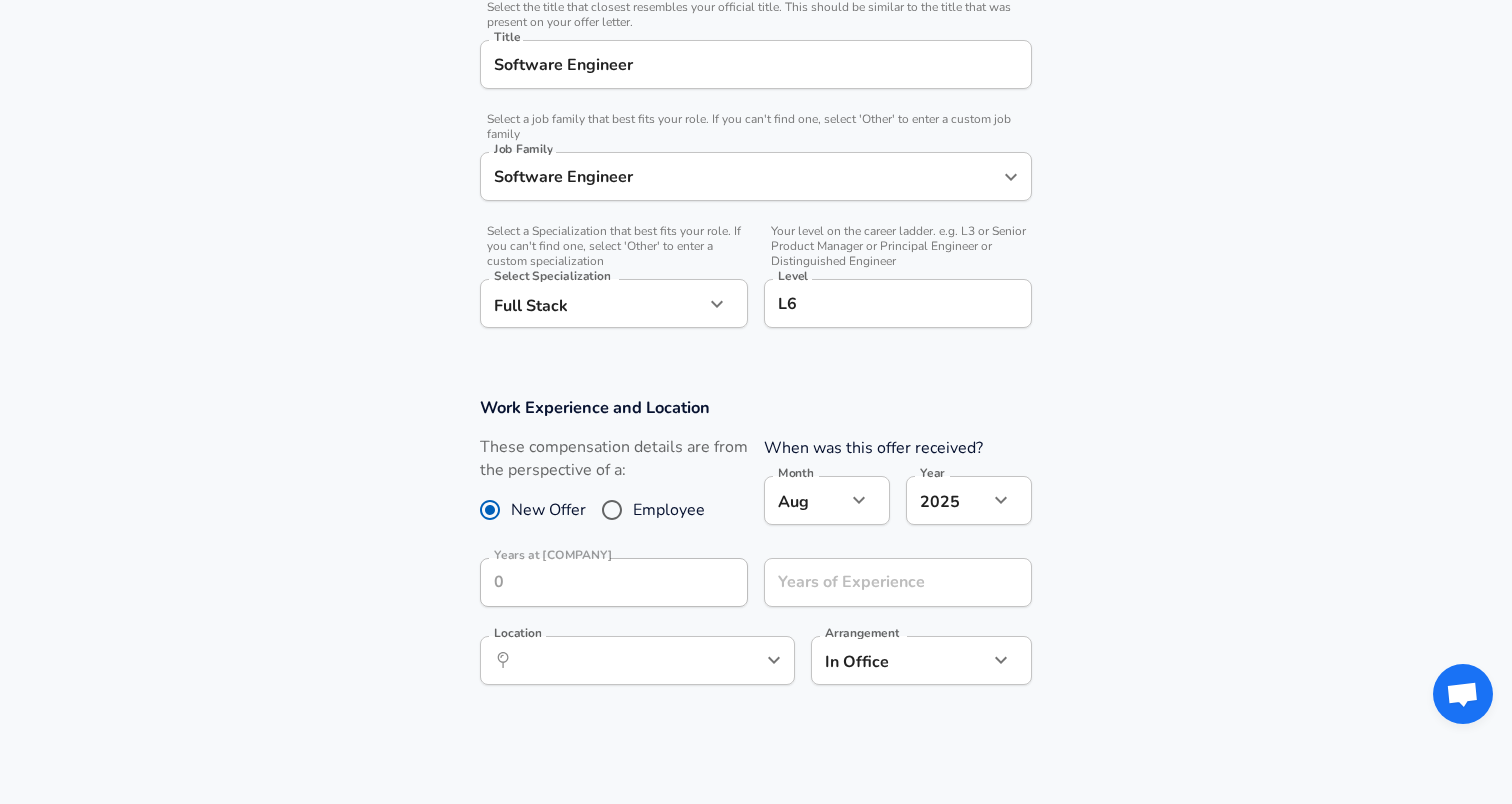 click on "Employee" at bounding box center [612, 510] 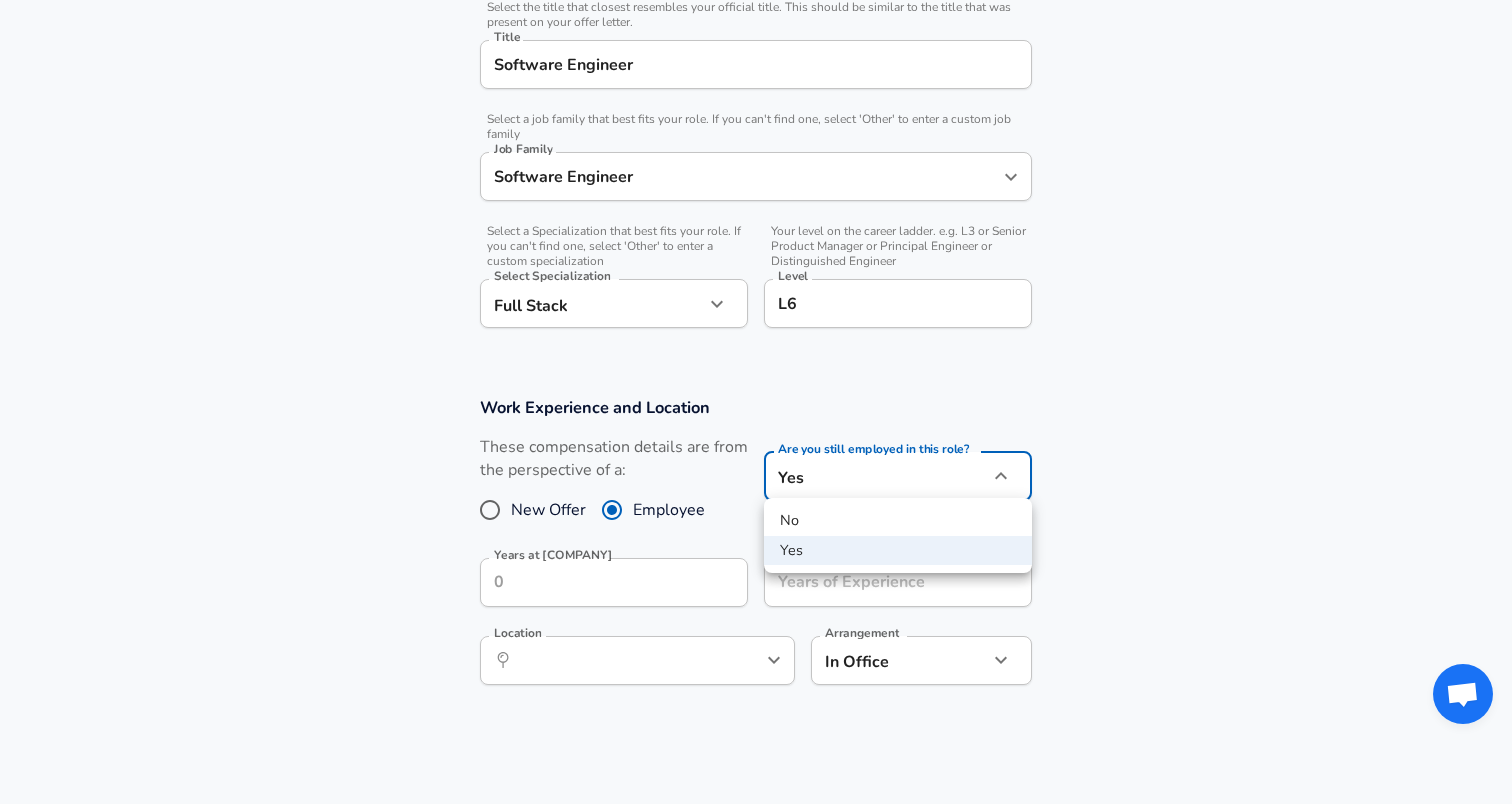 click on "Restart Add Your Salary Upload your offer letter to verify your submission Enhance Privacy and Anonymity No Automatically hides specific fields until there are enough submissions to safely display the full details. More Details Based on your submission and the data points that we have already collected, we will automatically hide and anonymize specific fields if there aren't enough data points to remain sufficiently anonymous. Company & Title Information Enter the company you received your offer from Company [COMPANY] Company Select the title that closest resembles your official title. This should be similar to the title that was present on your offer letter. Title Software Engineer Title Select a job family that best fits your role. If you can't find one, select 'Other' to enter a custom job family Job Family Software Engineer Job Family Select a Specialization that best fits your role. If you can't find one, select 'Other' to enter a custom specialization Select Specialization Full Stack Level" at bounding box center [756, -113] 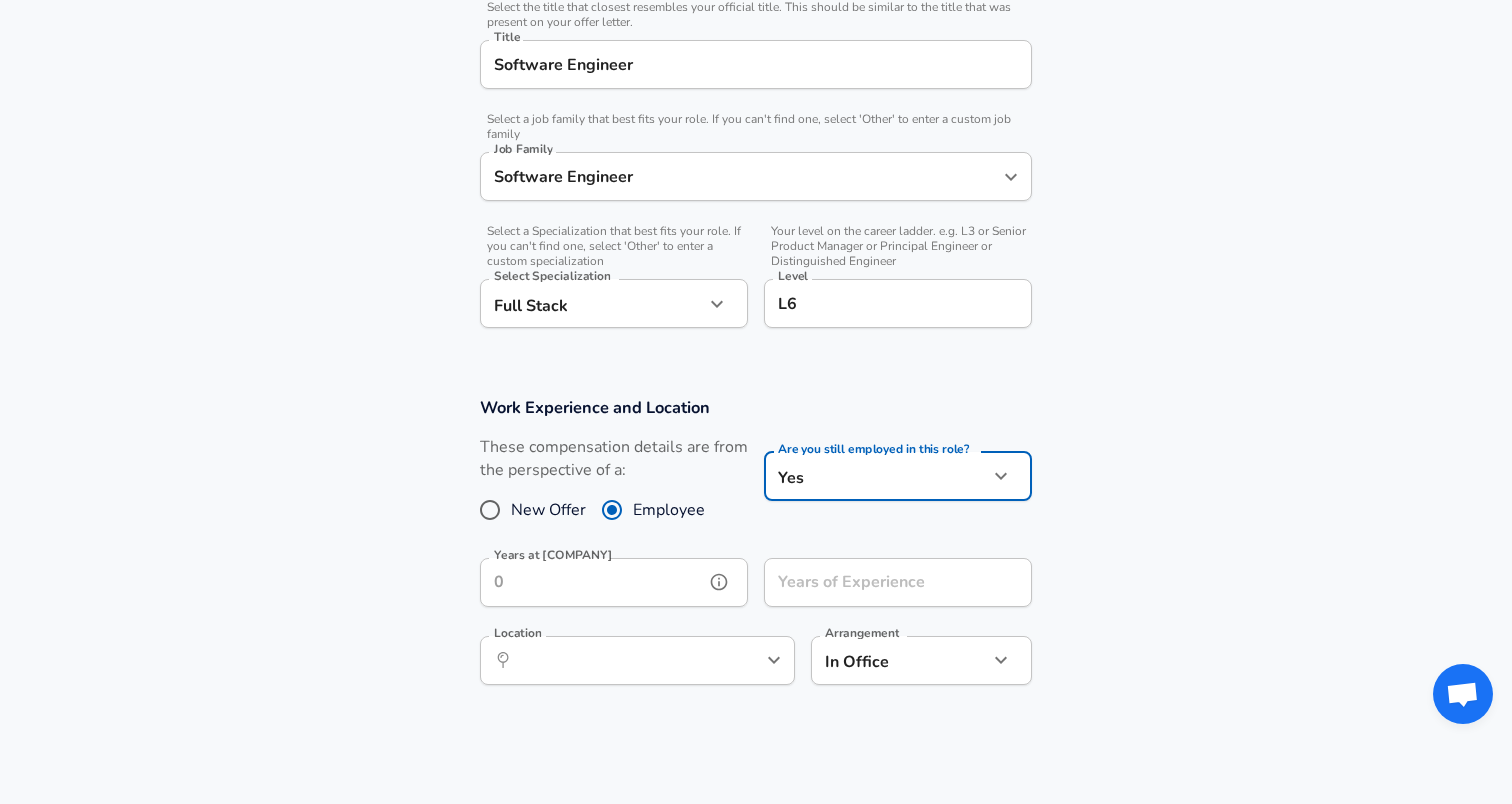 click on "Years at [COMPANY]" at bounding box center (592, 582) 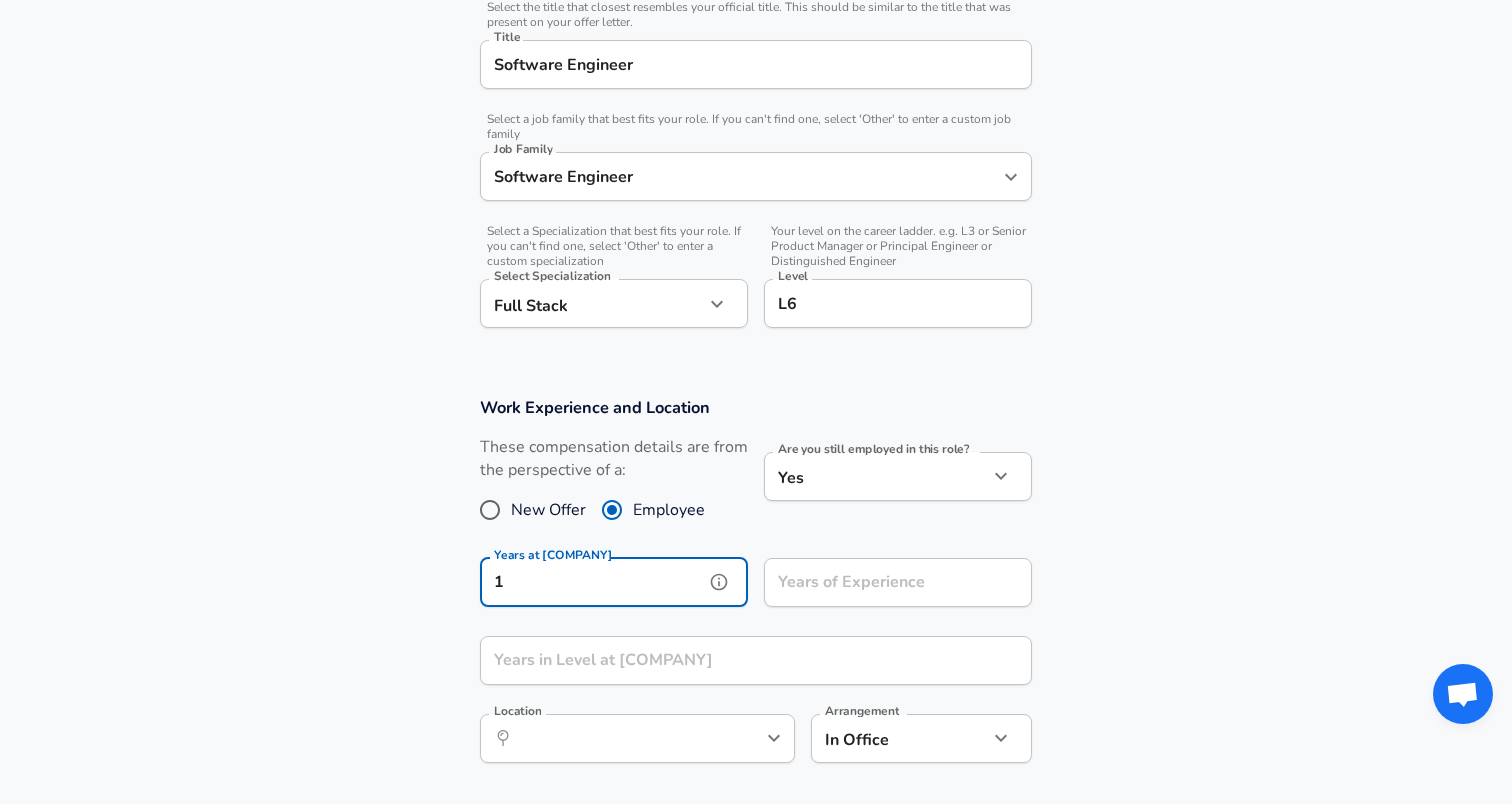 type on "1" 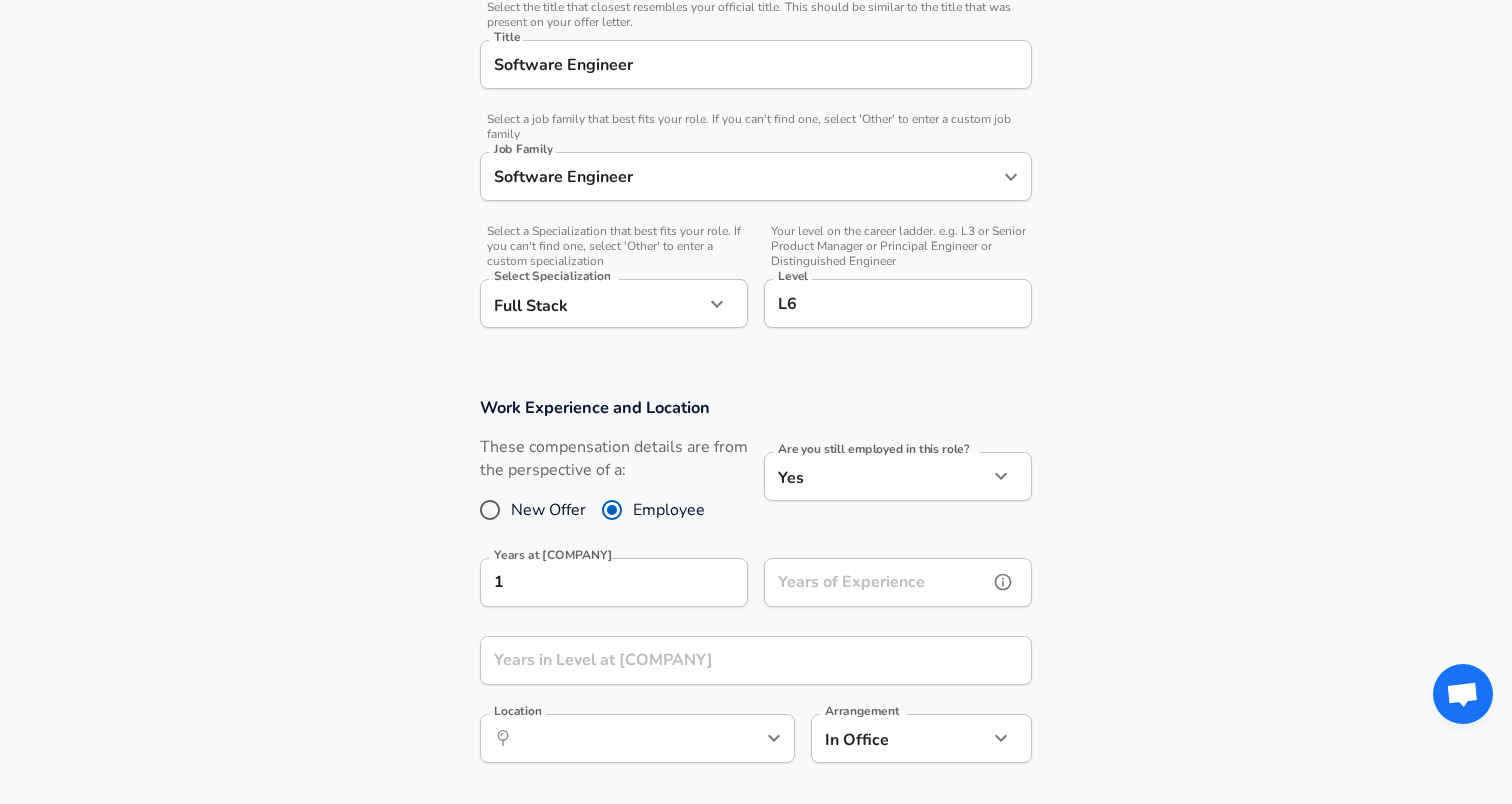 click on "Years of Experience" at bounding box center (876, 582) 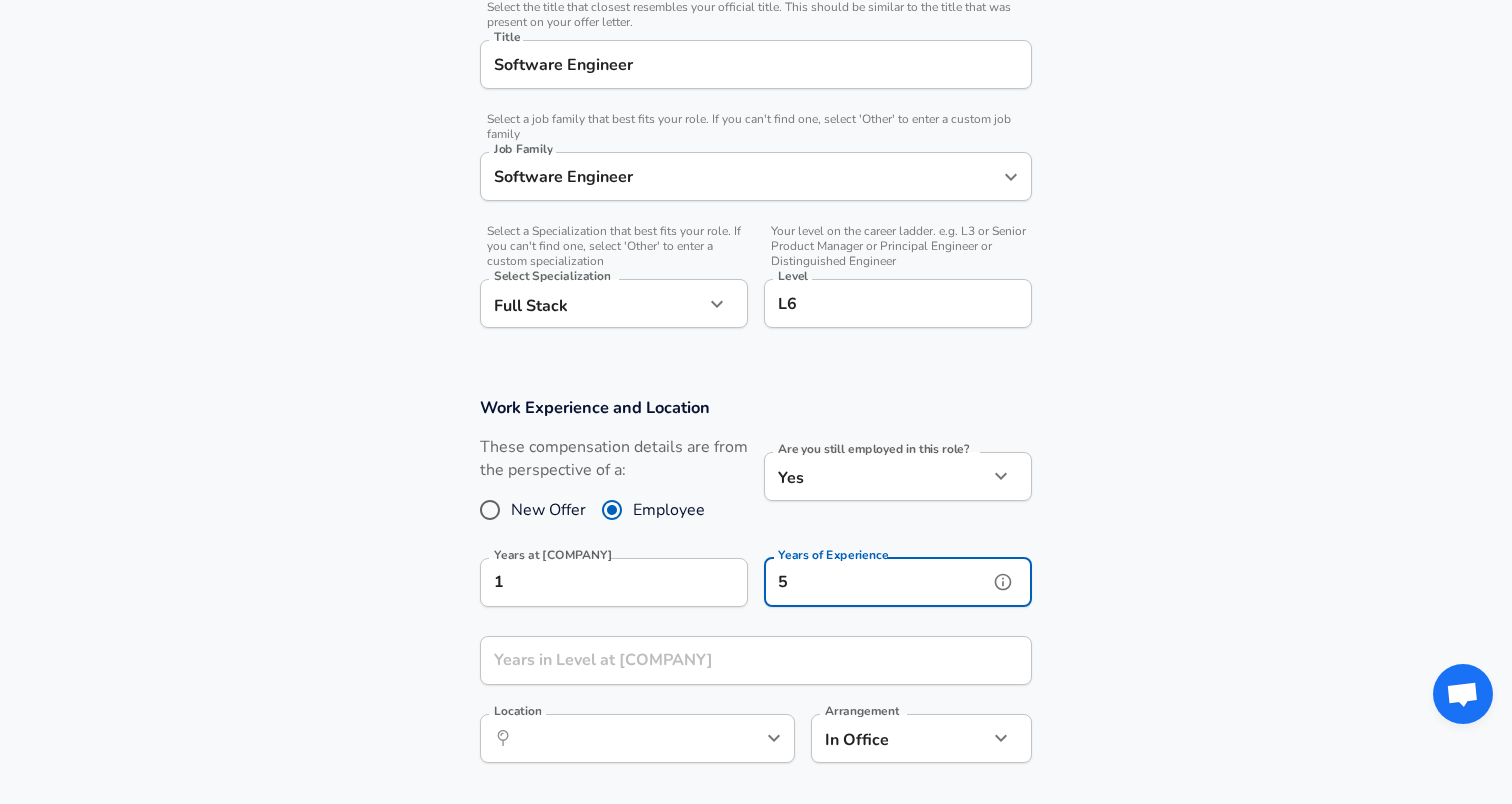 type on "5" 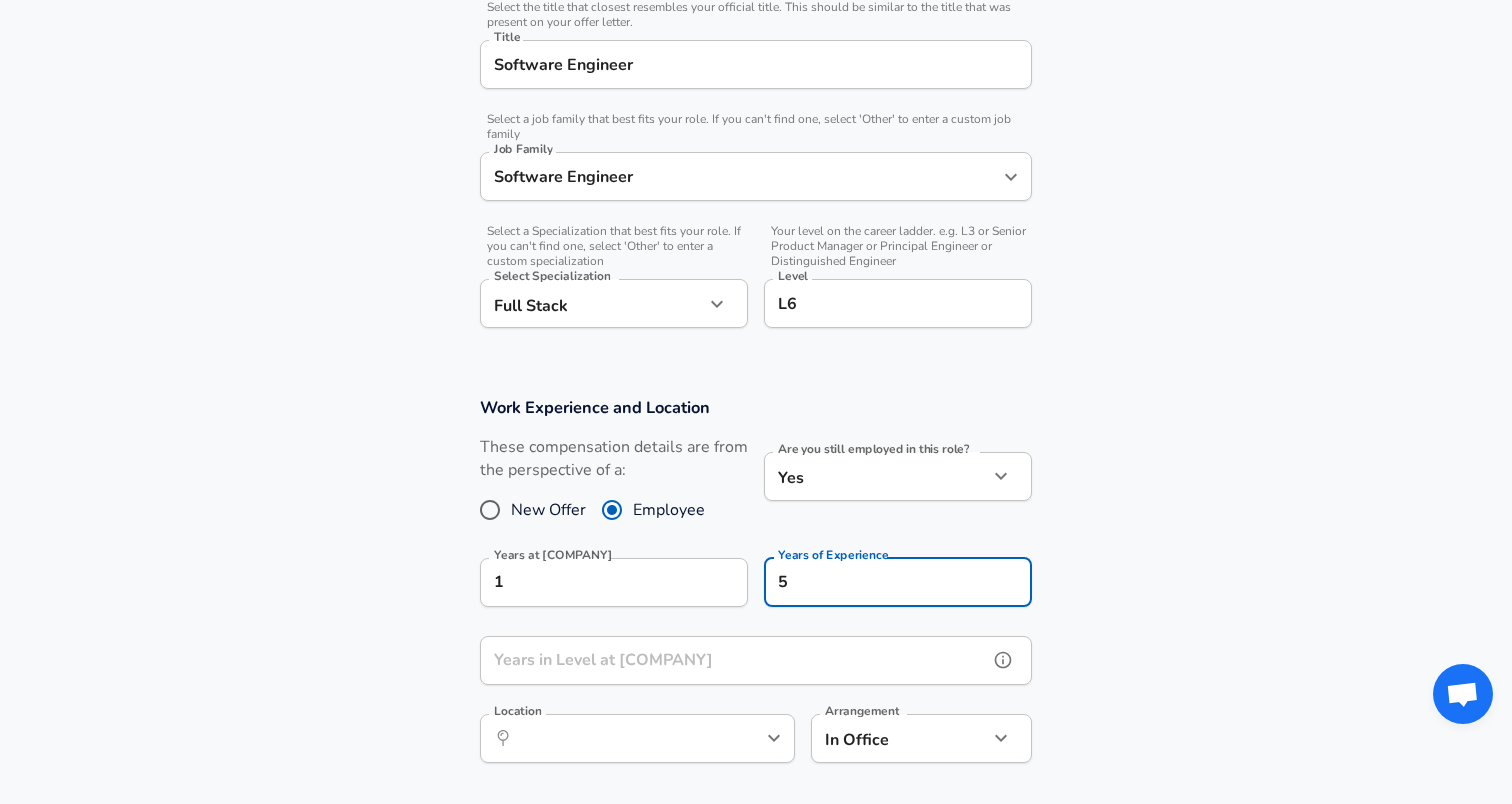 click on "Years in Level at [COMPANY]" at bounding box center [734, 660] 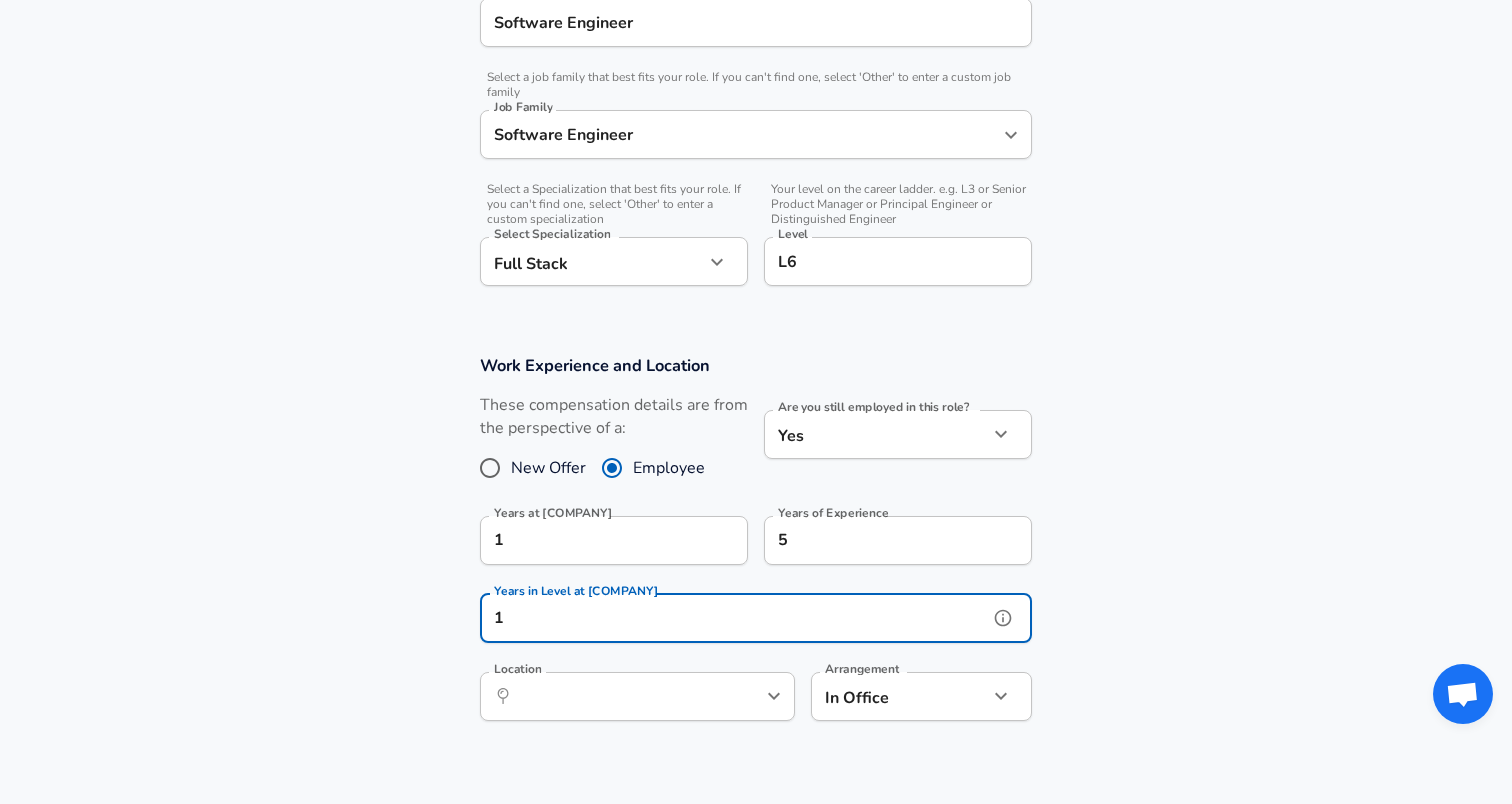 scroll, scrollTop: 651, scrollLeft: 0, axis: vertical 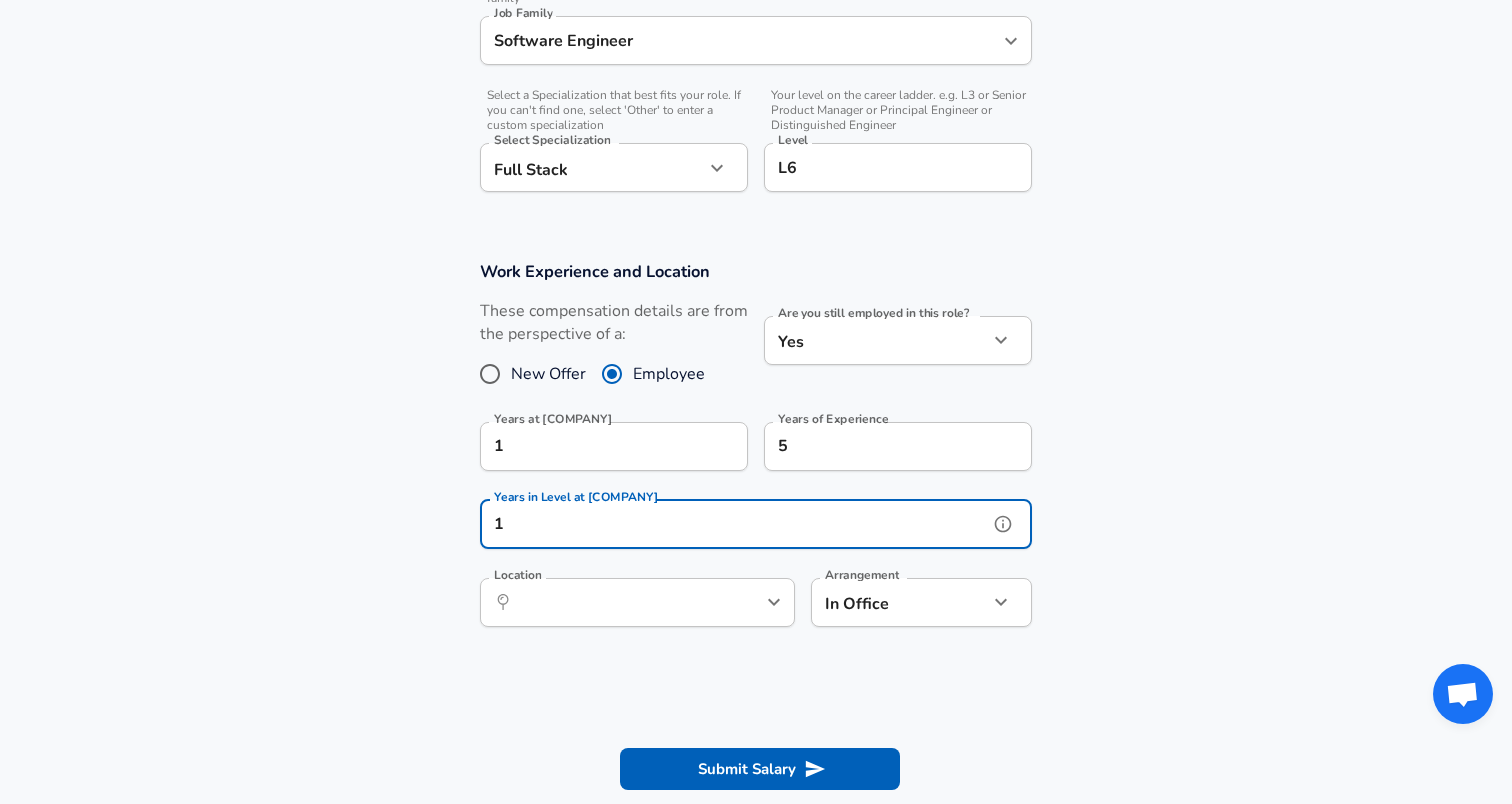 click on "​ Location" at bounding box center [637, 602] 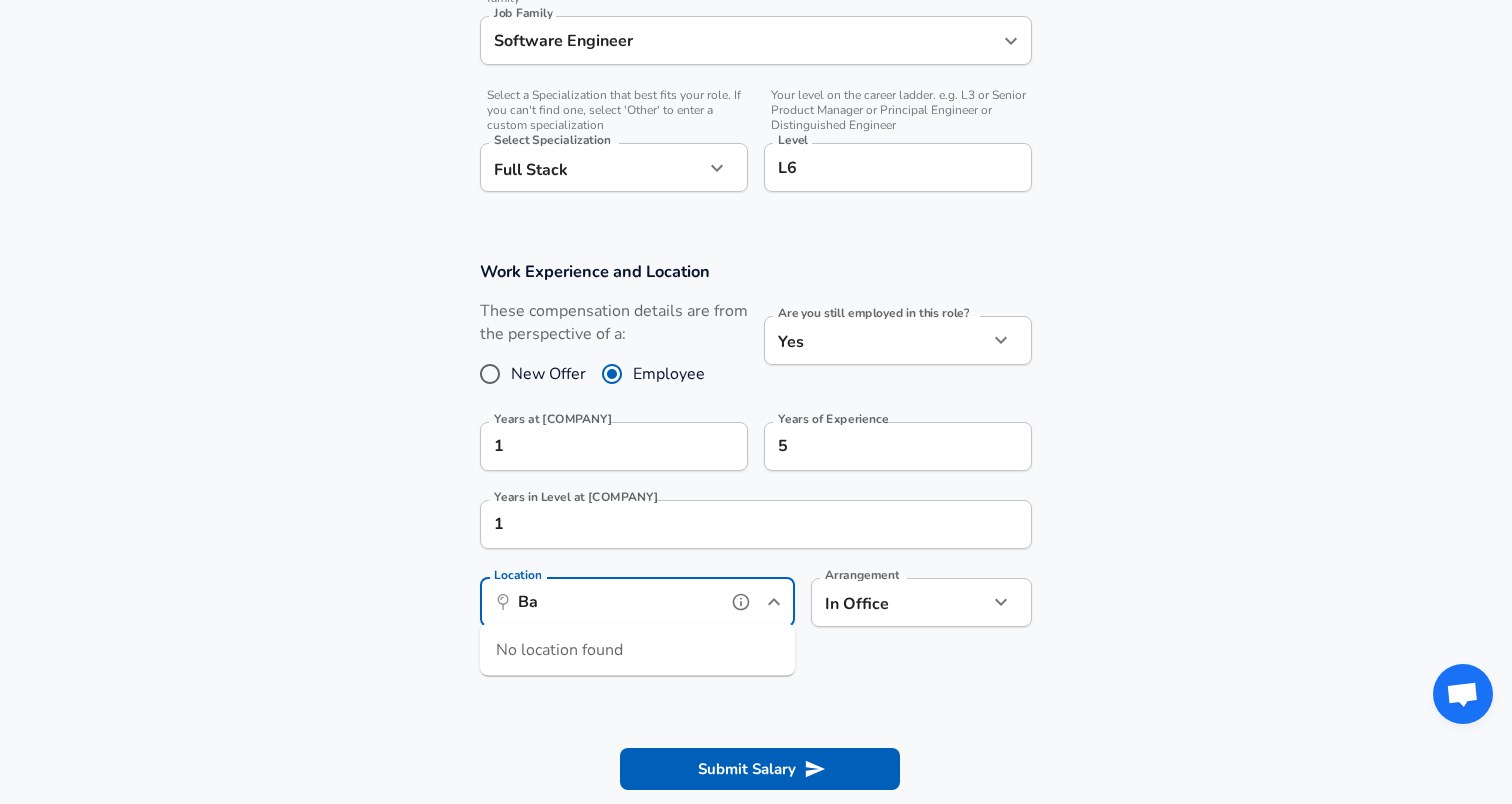 type on "B" 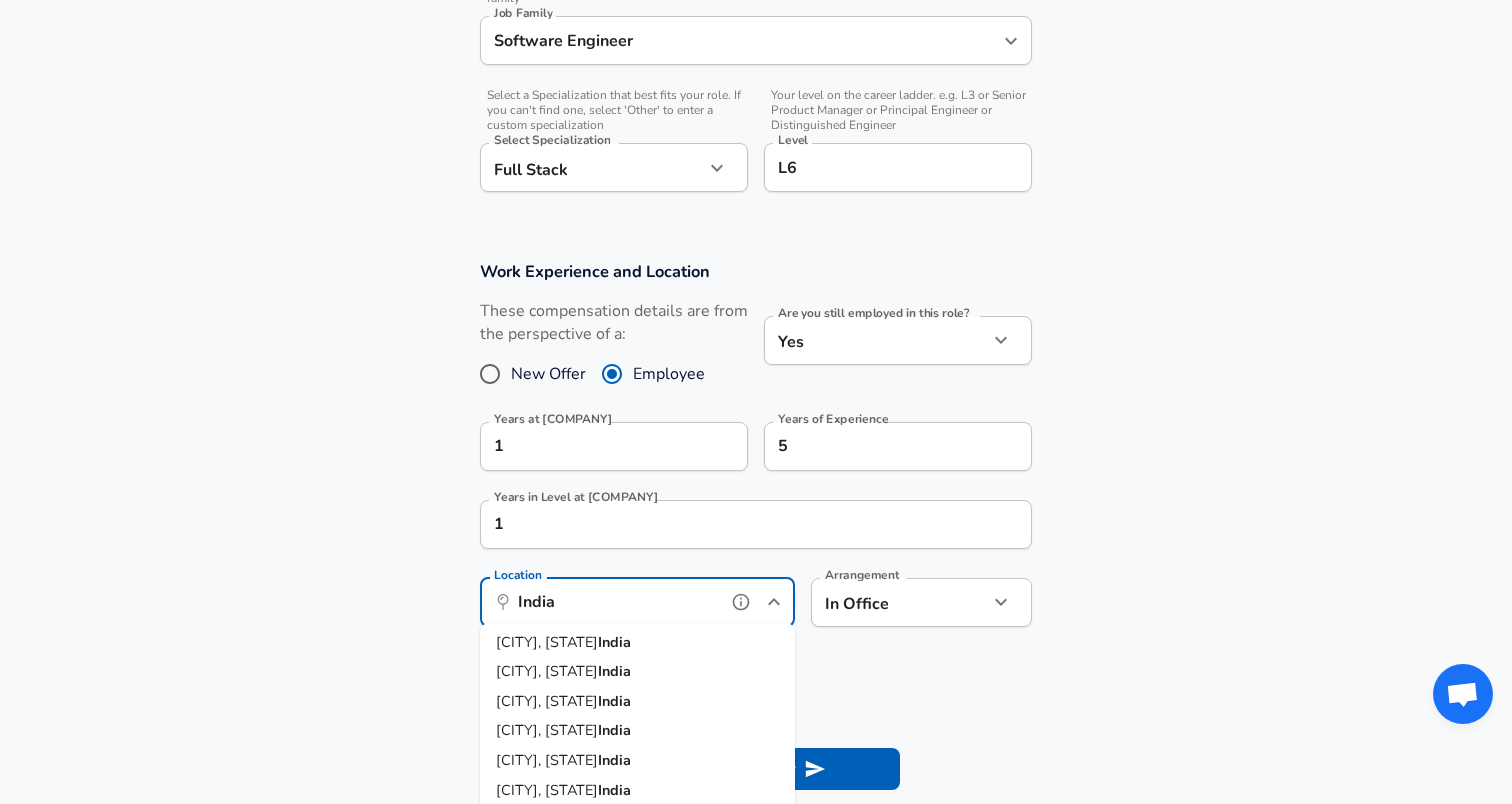 scroll, scrollTop: 38, scrollLeft: 0, axis: vertical 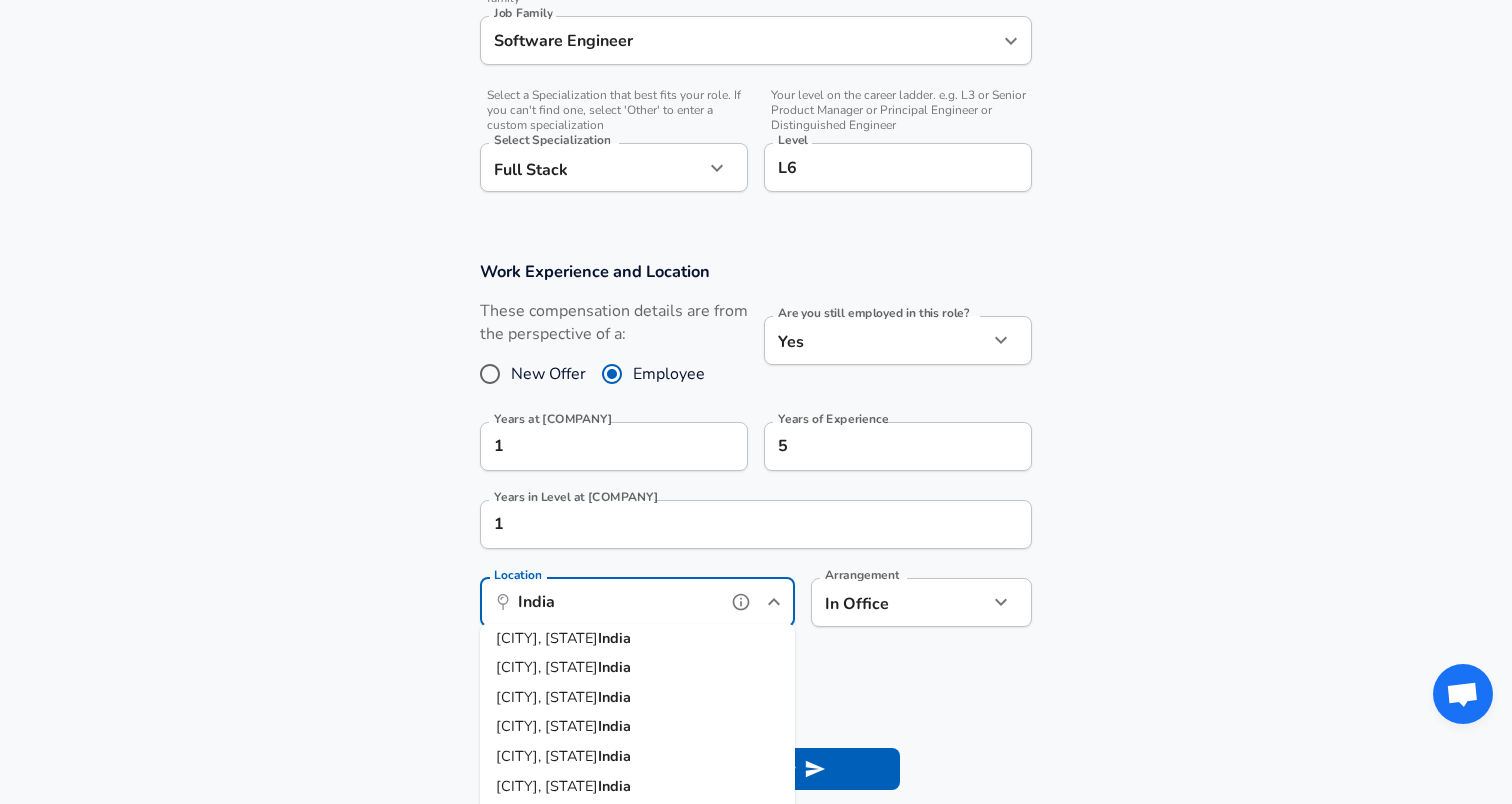 click on "[CITY], [STATE], India" at bounding box center (637, 757) 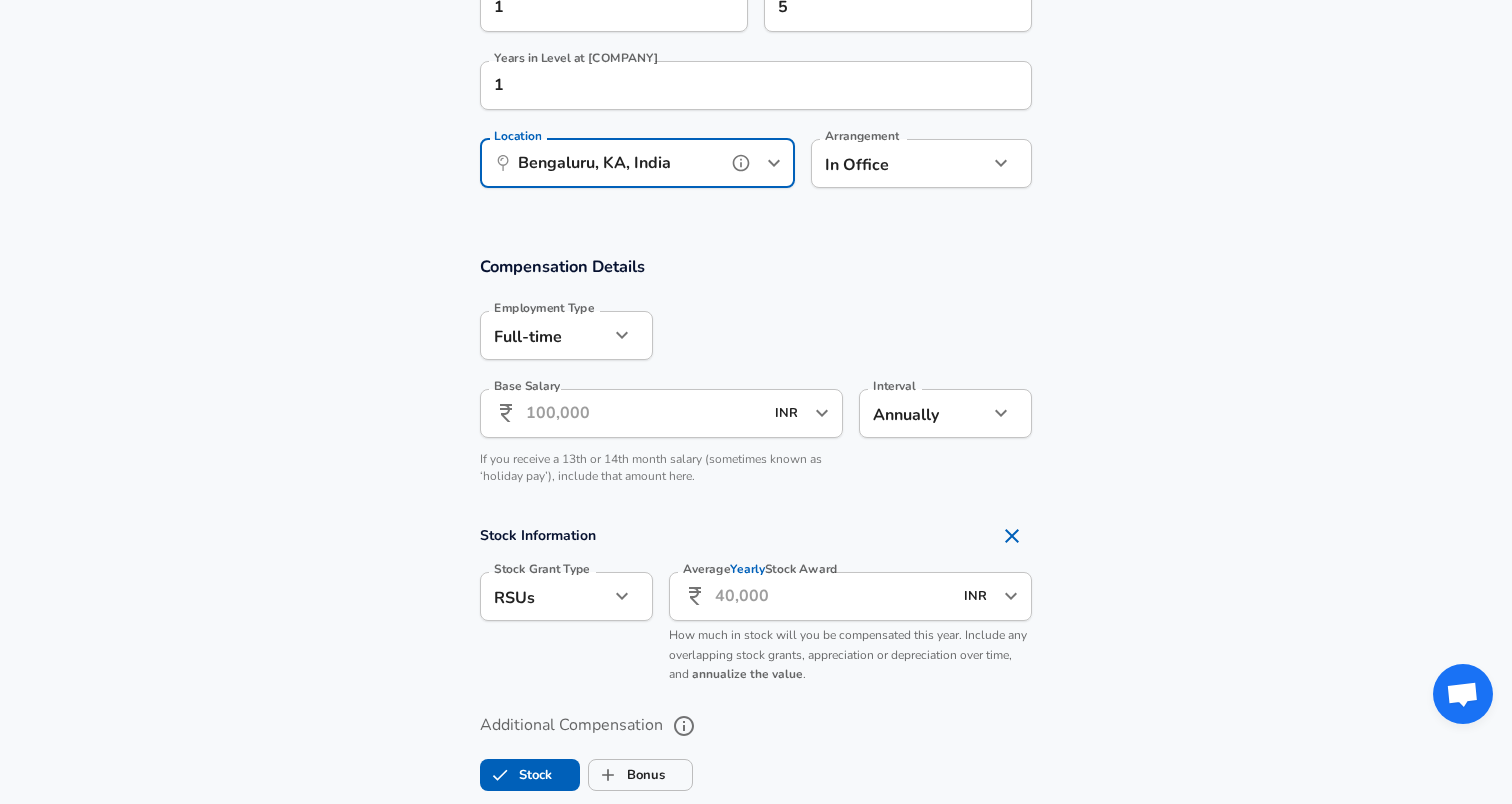 scroll, scrollTop: 1123, scrollLeft: 0, axis: vertical 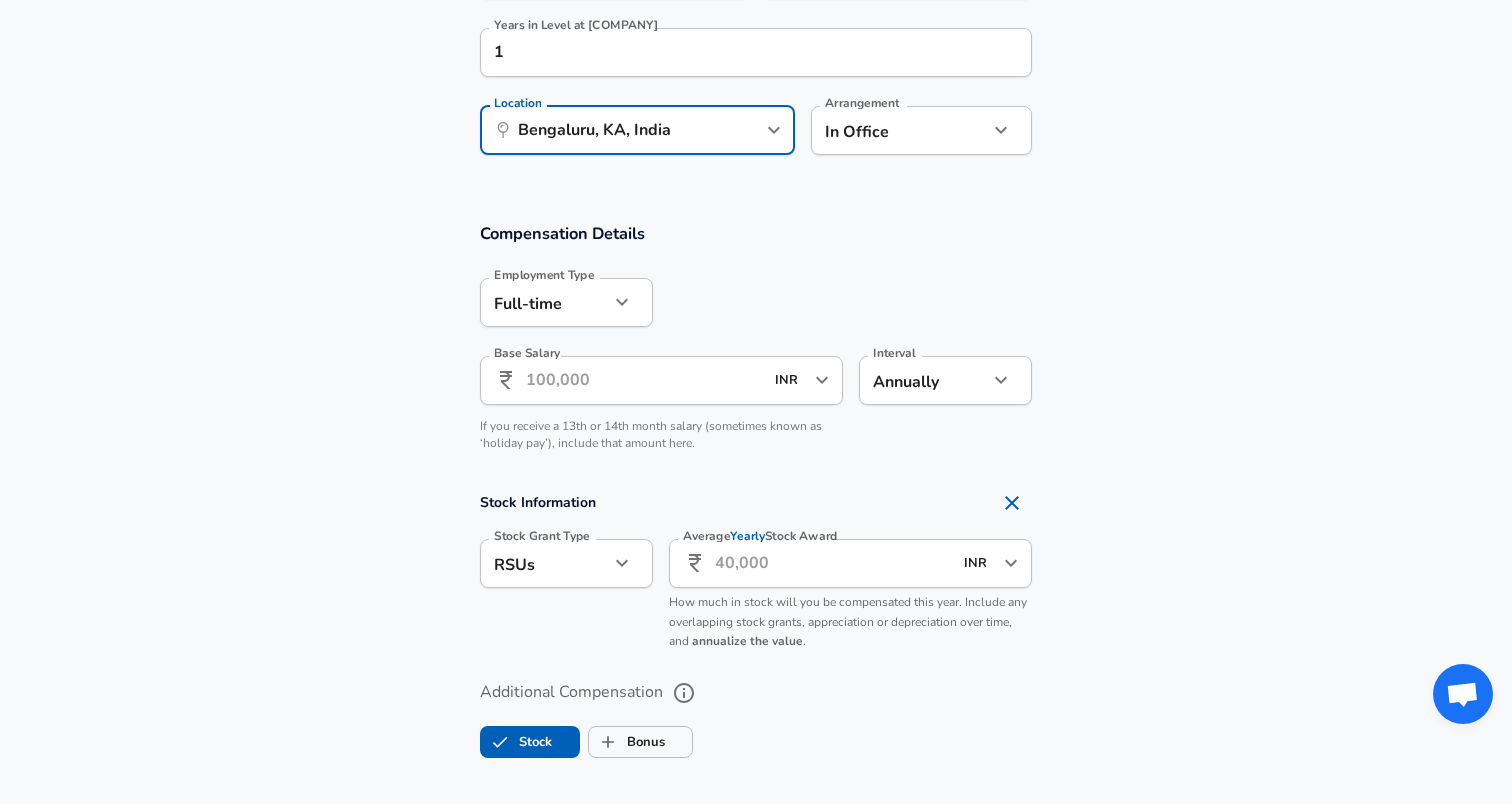 click on "Base Salary" at bounding box center (644, 380) 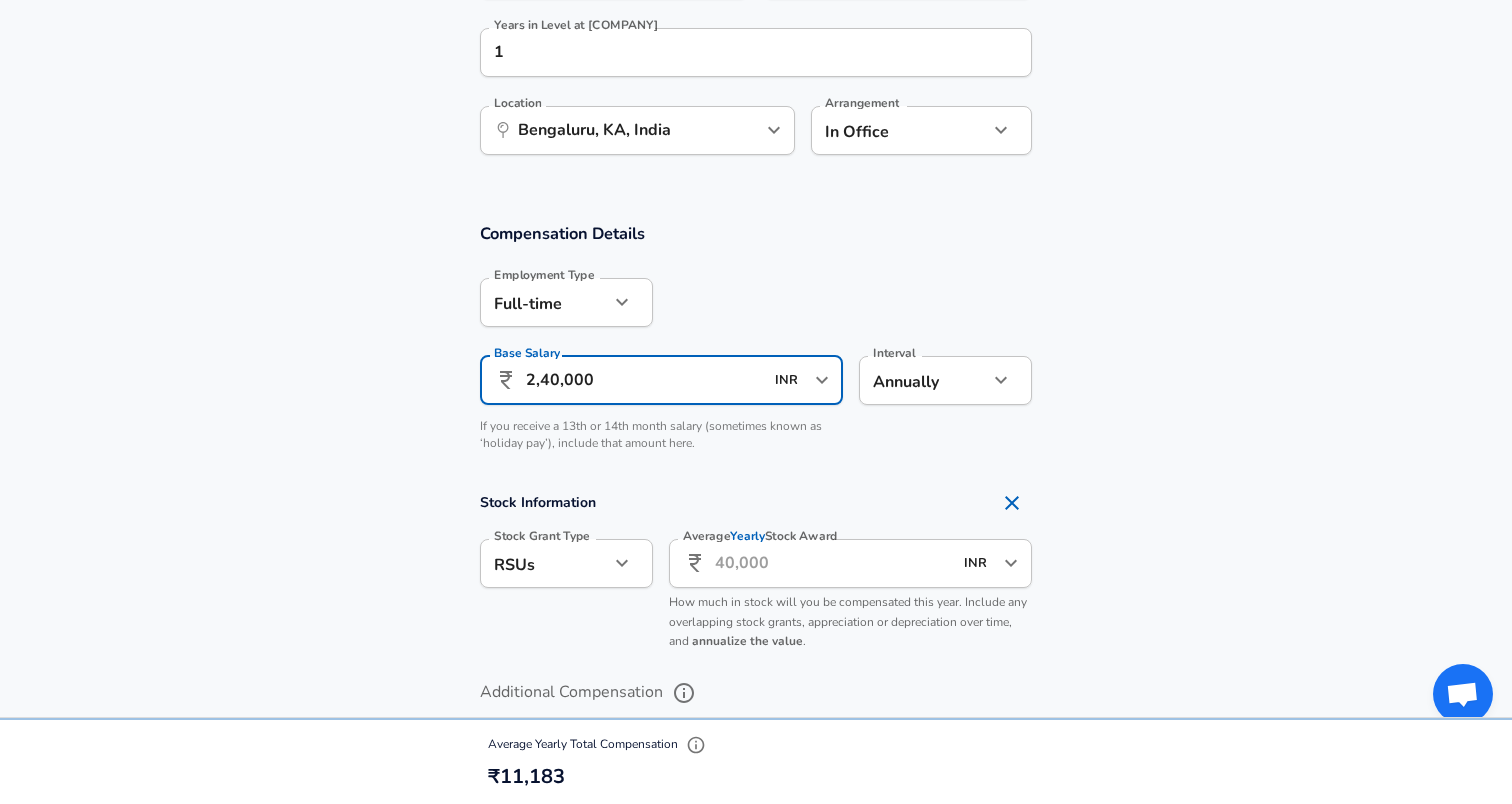 type on "24,00,000" 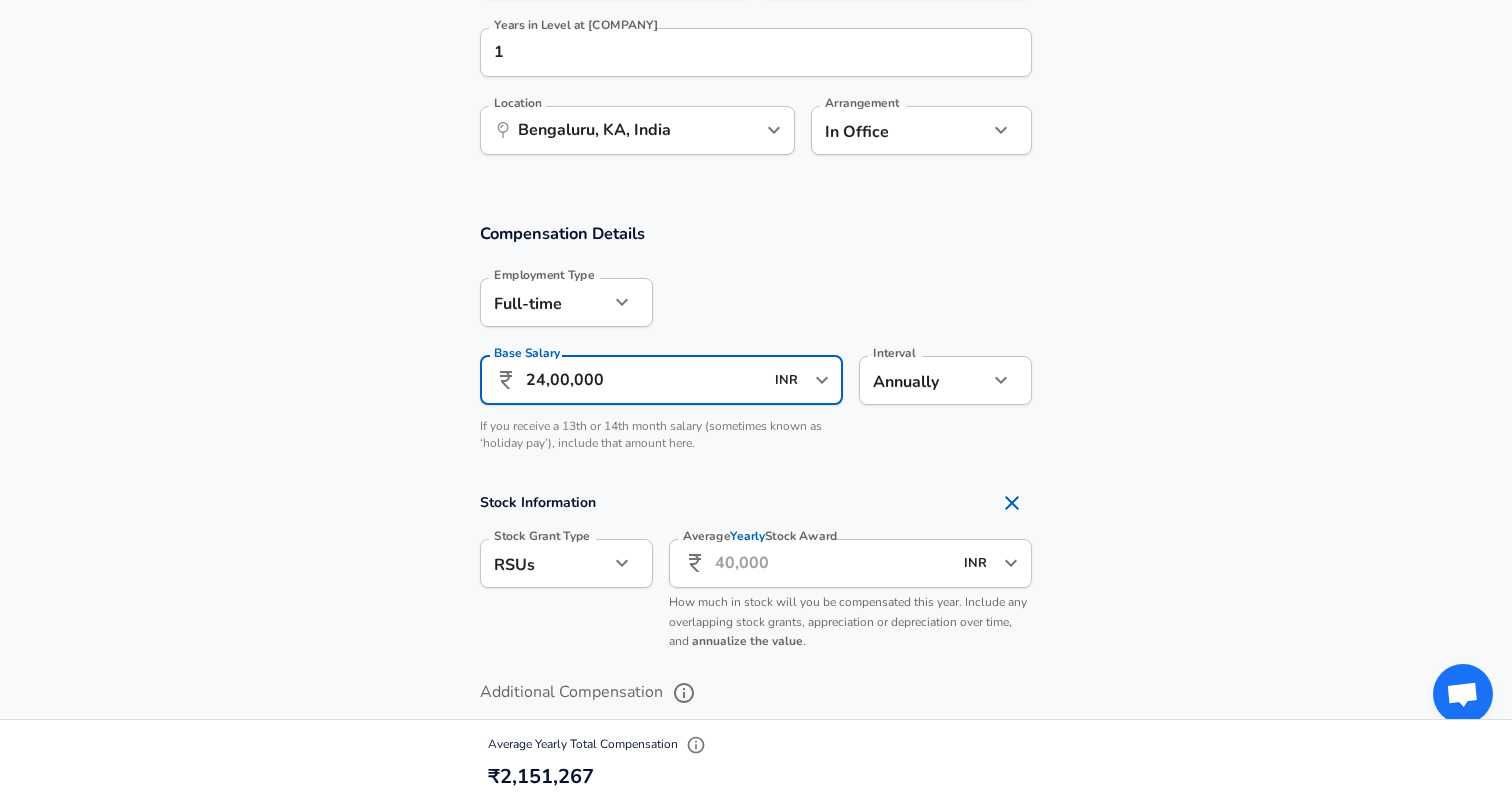 click on "Compensation Details Employment Type Full-time full_time Employment Type Base Salary [MONEY] INR Base Salary Interval Annually yearly Interval If you receive a 13th or 14th month salary (sometimes known as ‘holiday pay’), include that amount here. Stock Information Stock Grant Type RSUs stock Stock Grant Type Average Yearly Stock Award INR Average Yearly Stock Award How much in stock will you be compensated this year. Include any overlapping stock grants, appreciation or depreciation over time, and annualize the value . Additional Compensation Stock Bonus" at bounding box center (756, 499) 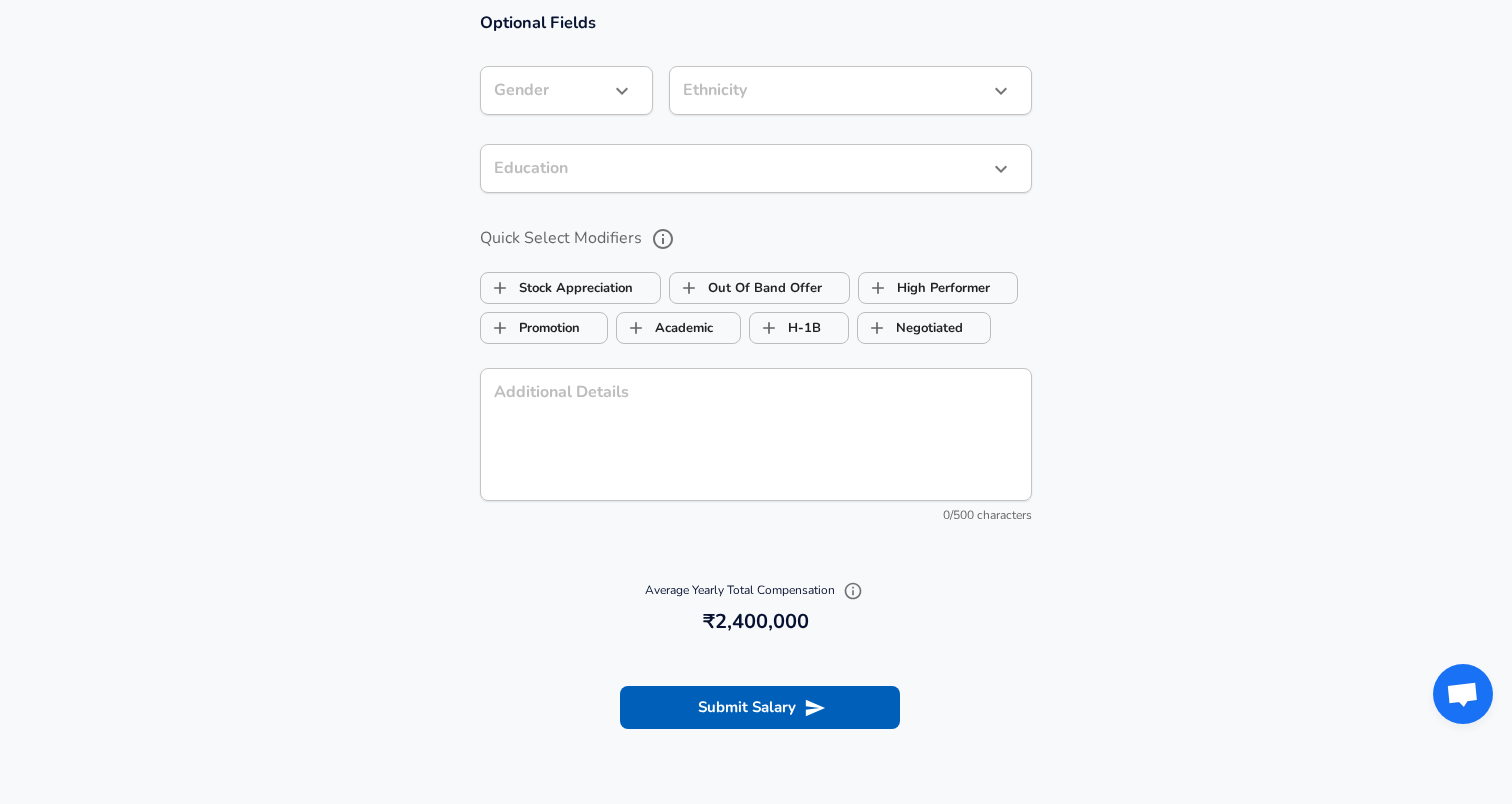 scroll, scrollTop: 1987, scrollLeft: 0, axis: vertical 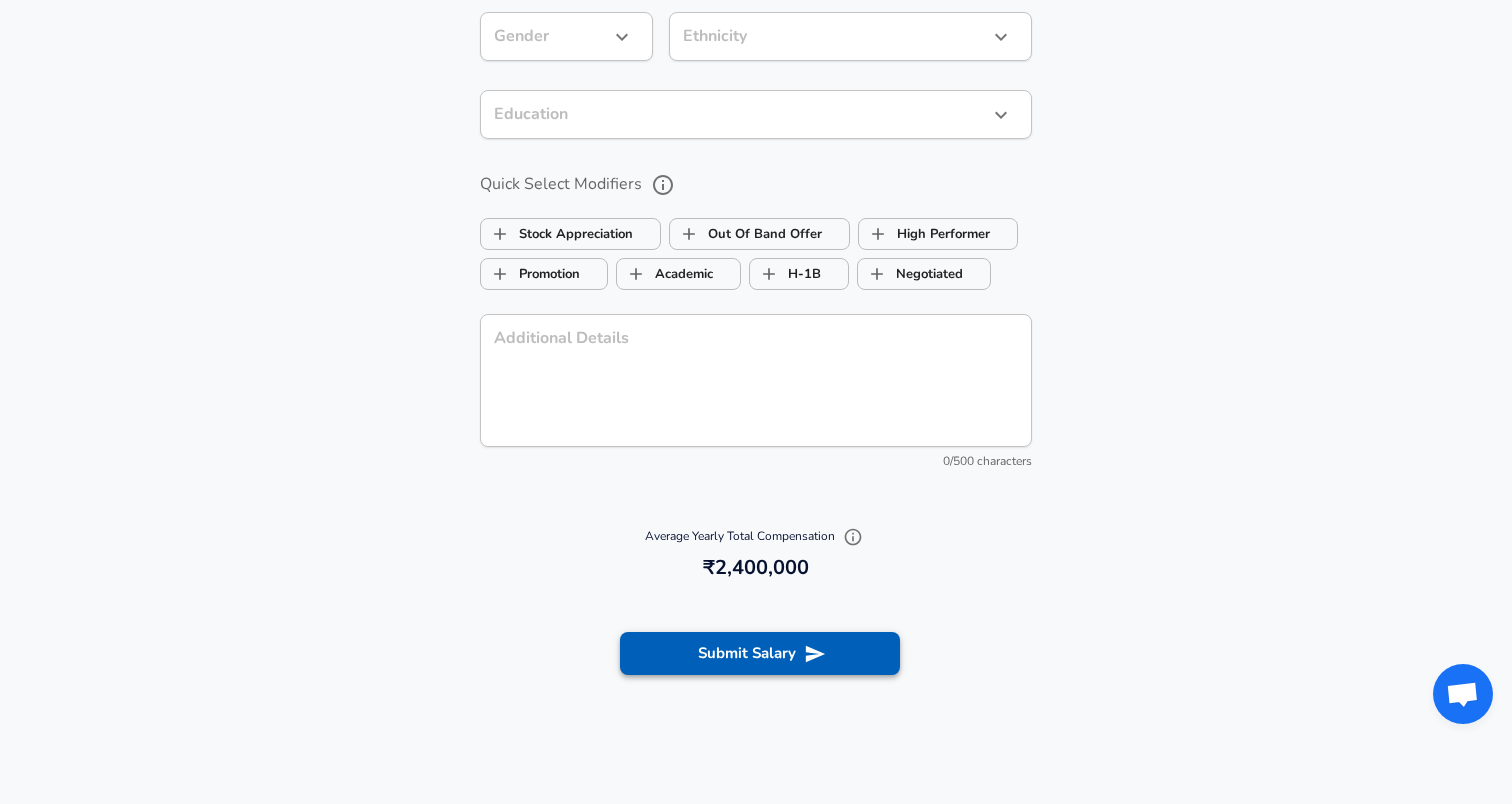 click 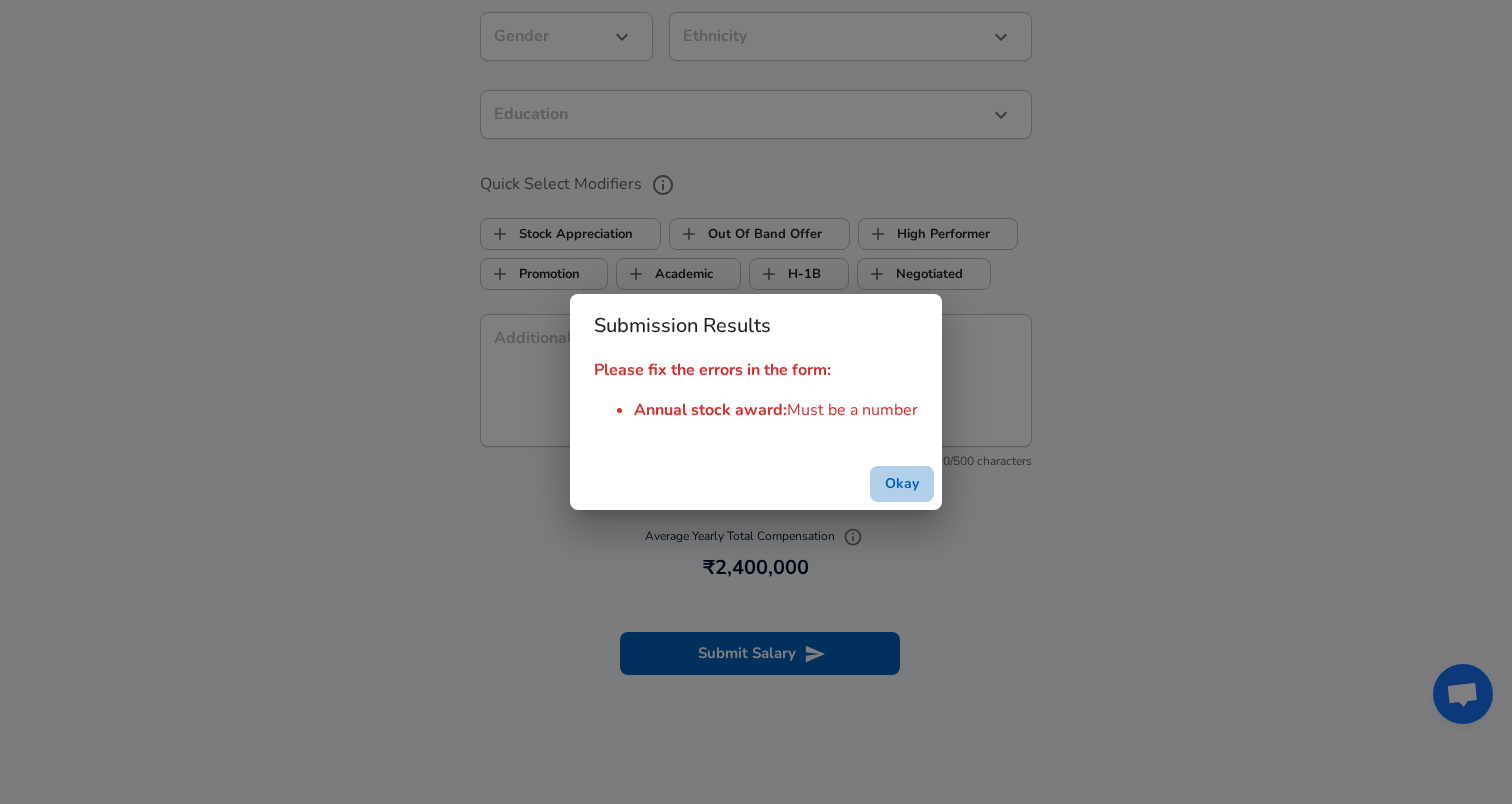 click on "Okay" at bounding box center (902, 484) 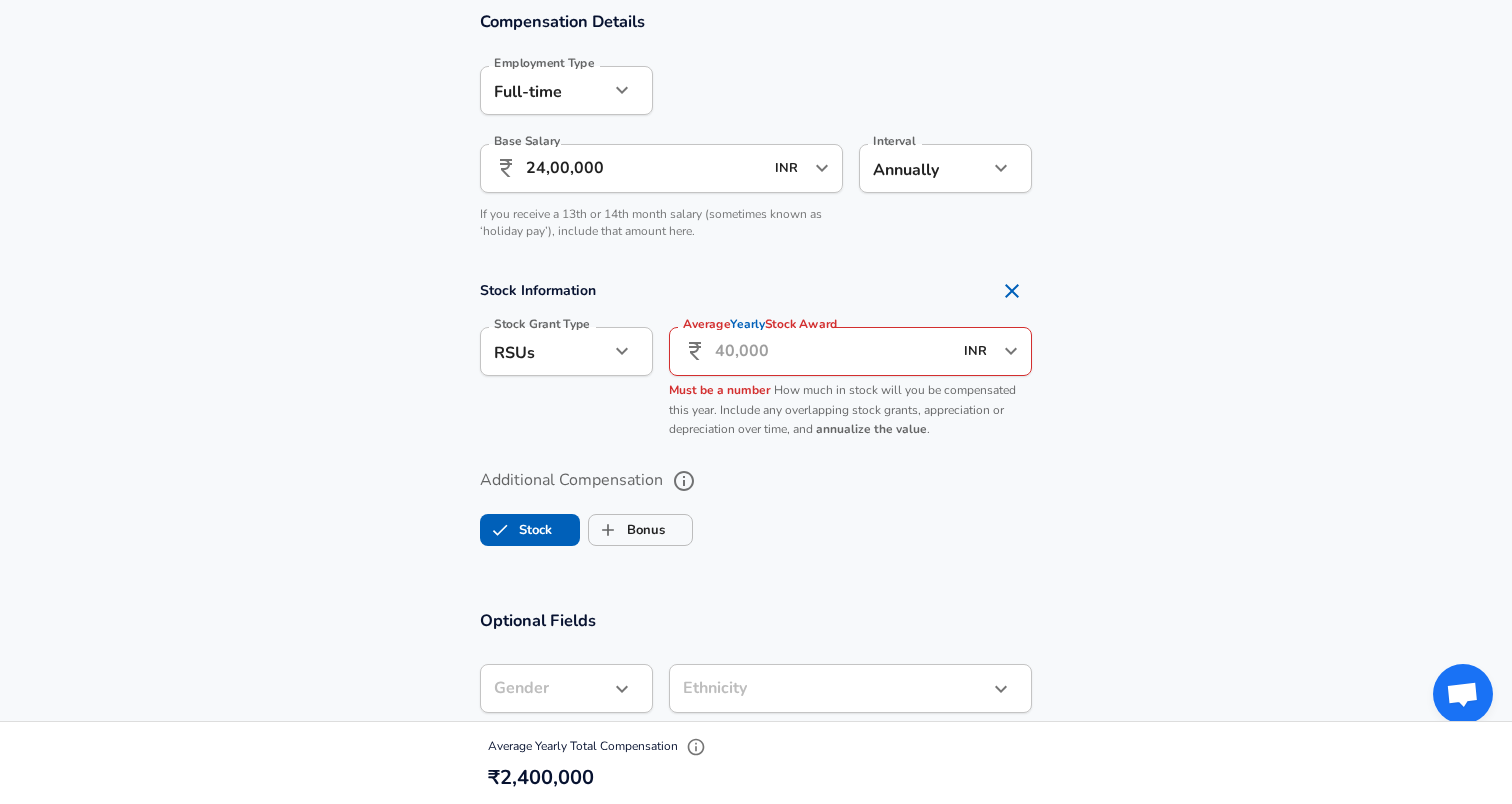 scroll, scrollTop: 1277, scrollLeft: 0, axis: vertical 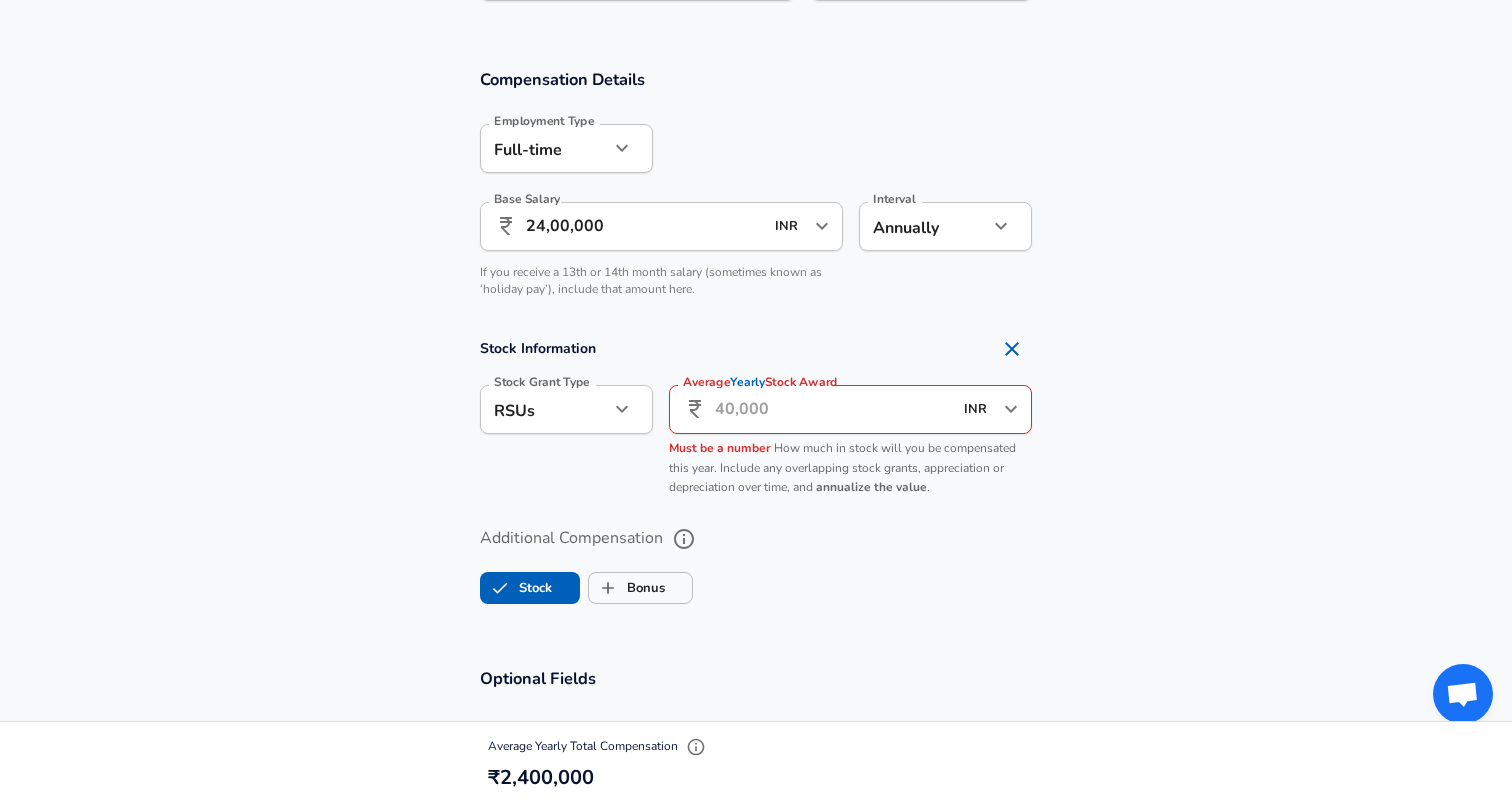 click 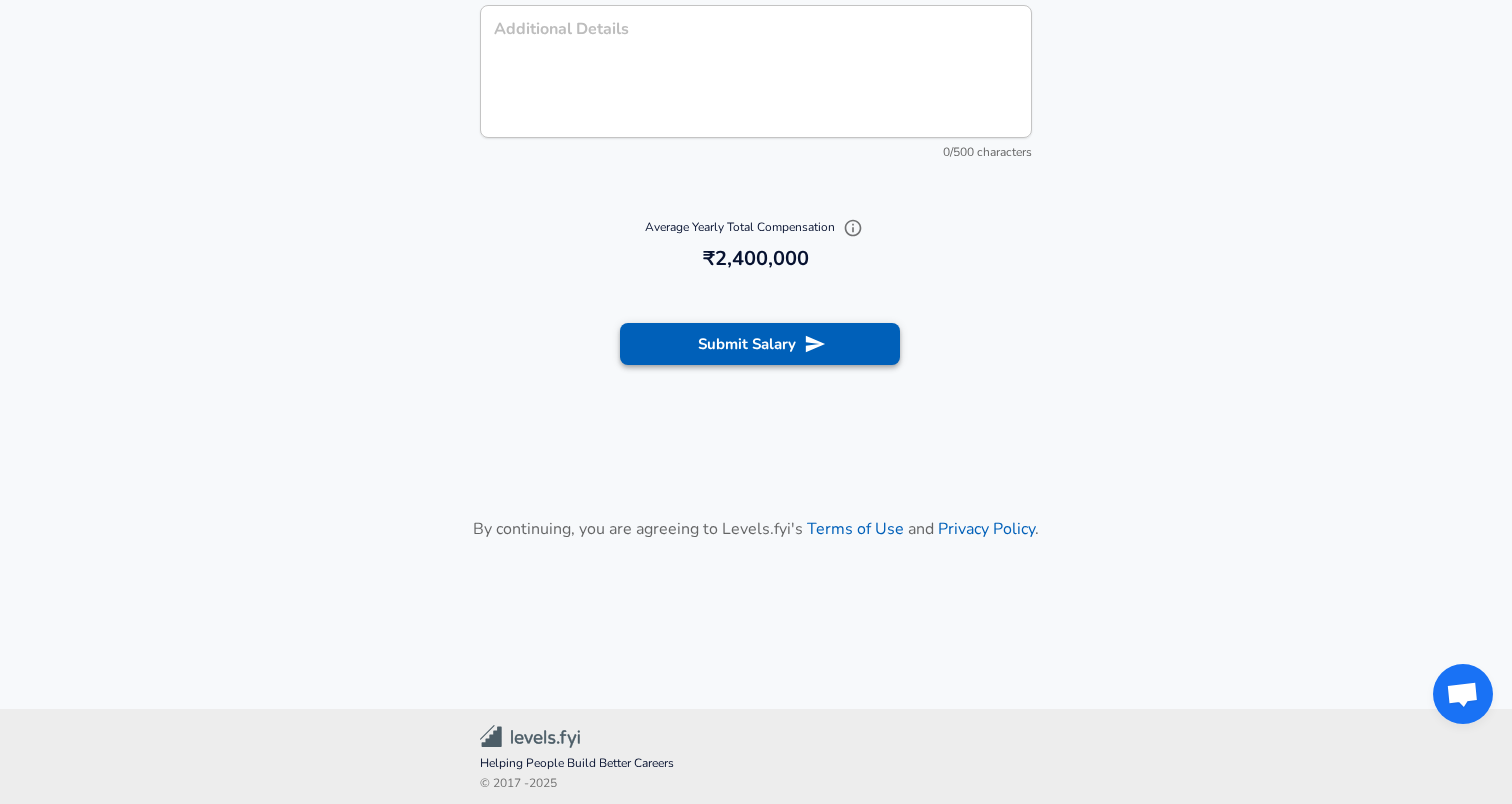scroll, scrollTop: 2099, scrollLeft: 0, axis: vertical 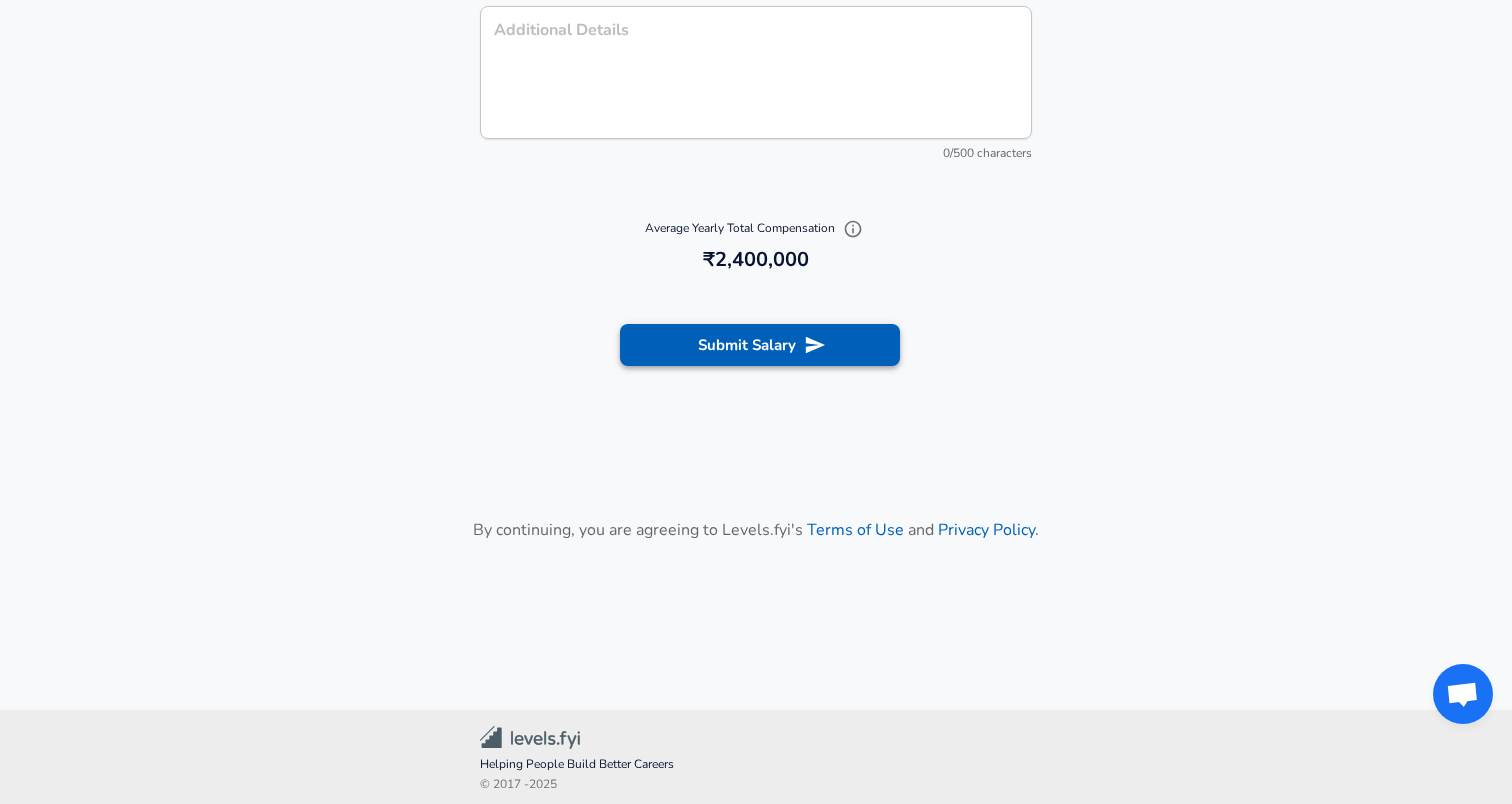 click on "Submit Salary" at bounding box center [760, 345] 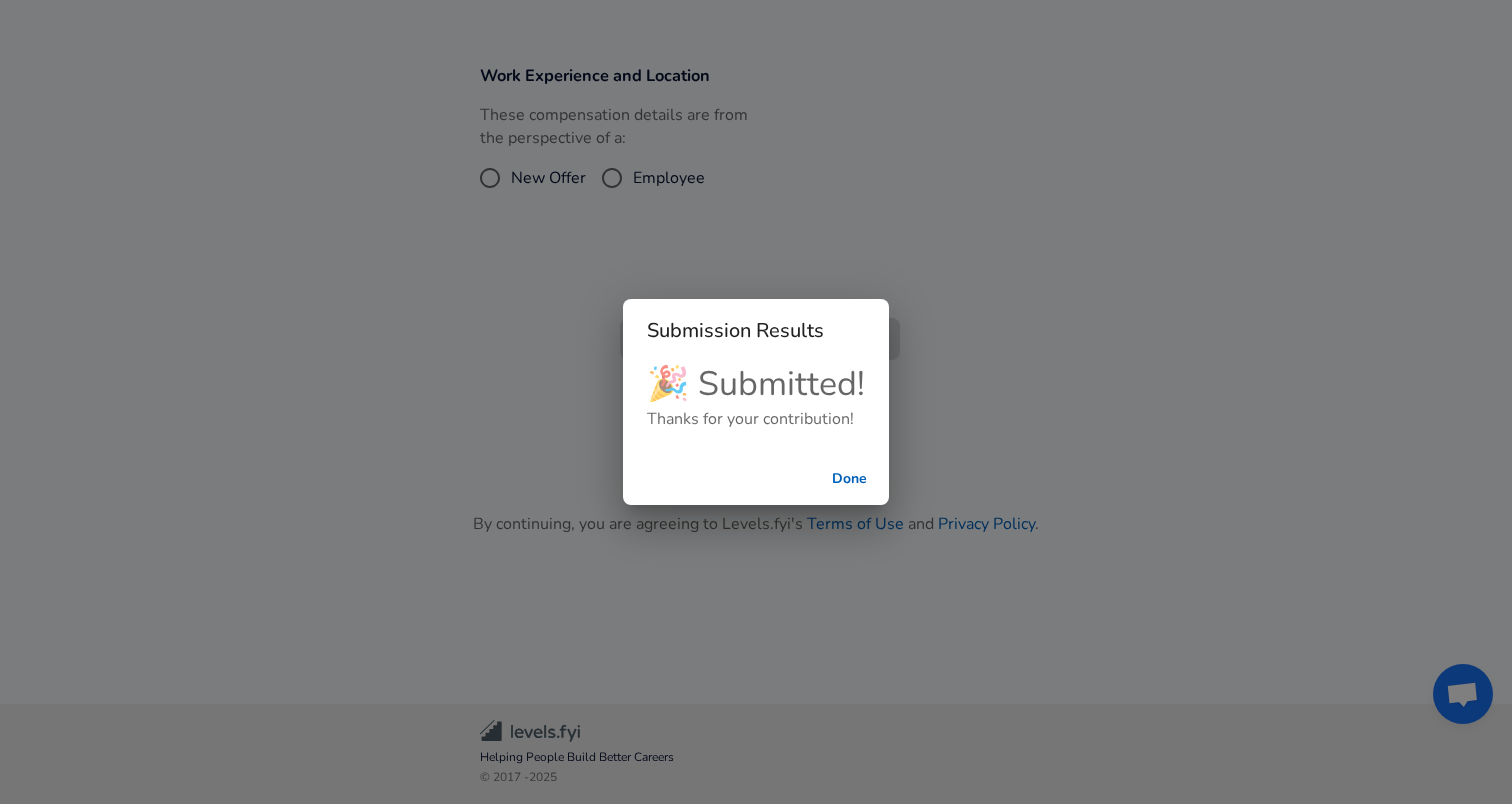 scroll, scrollTop: 717, scrollLeft: 0, axis: vertical 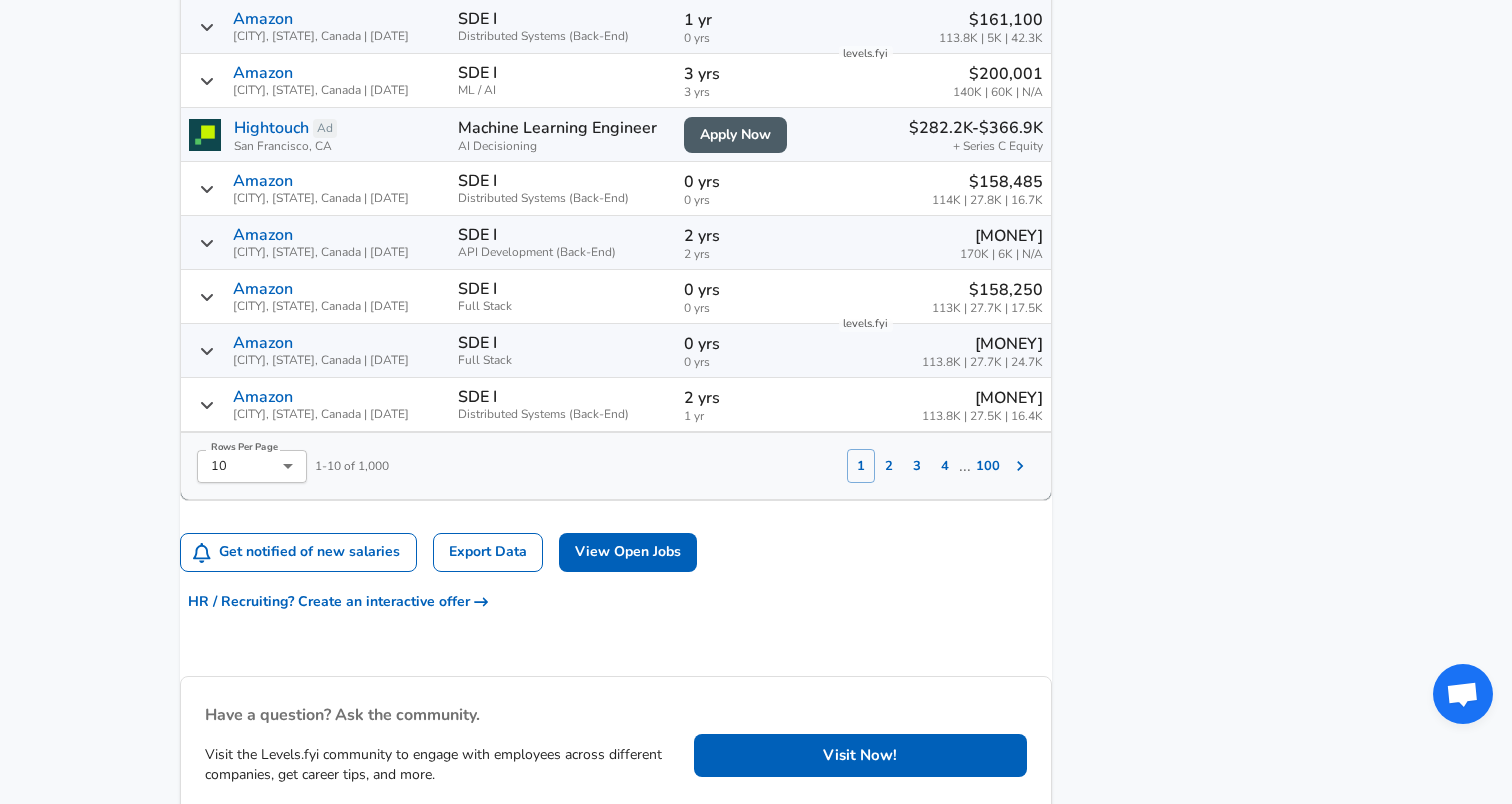 click on "1    yr" at bounding box center (752, 416) 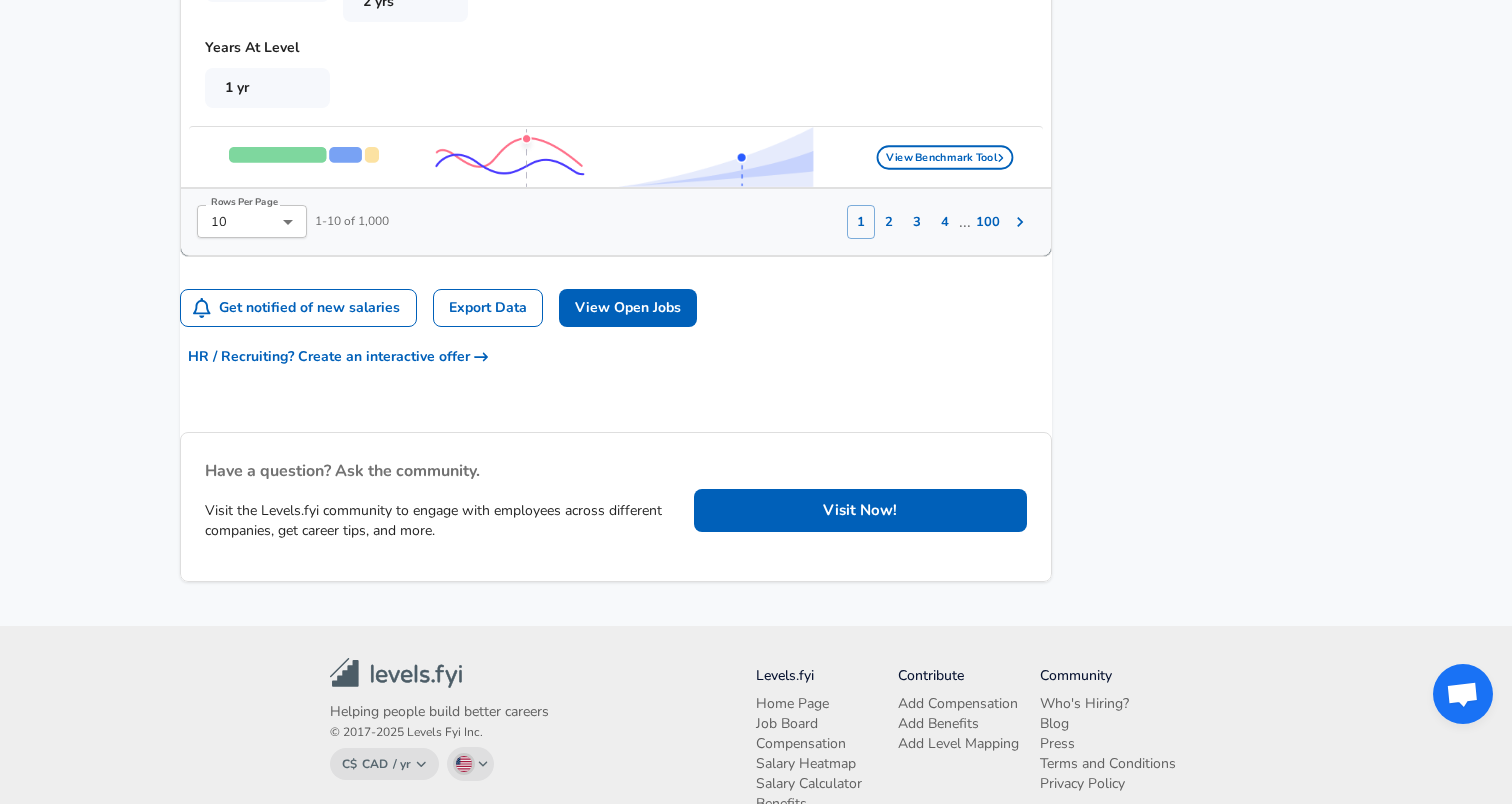 scroll, scrollTop: 2658, scrollLeft: 0, axis: vertical 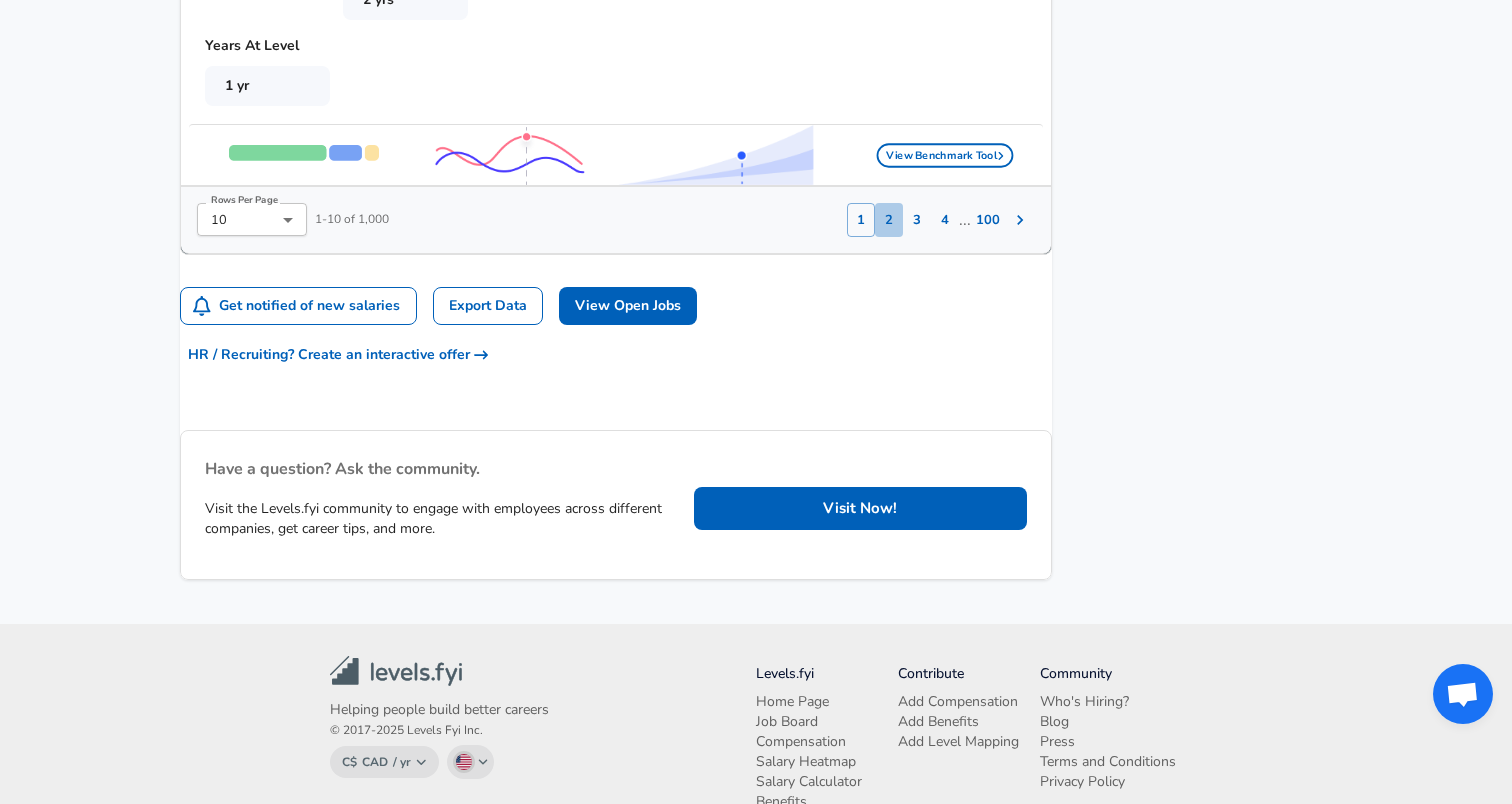click on "2" at bounding box center [889, 220] 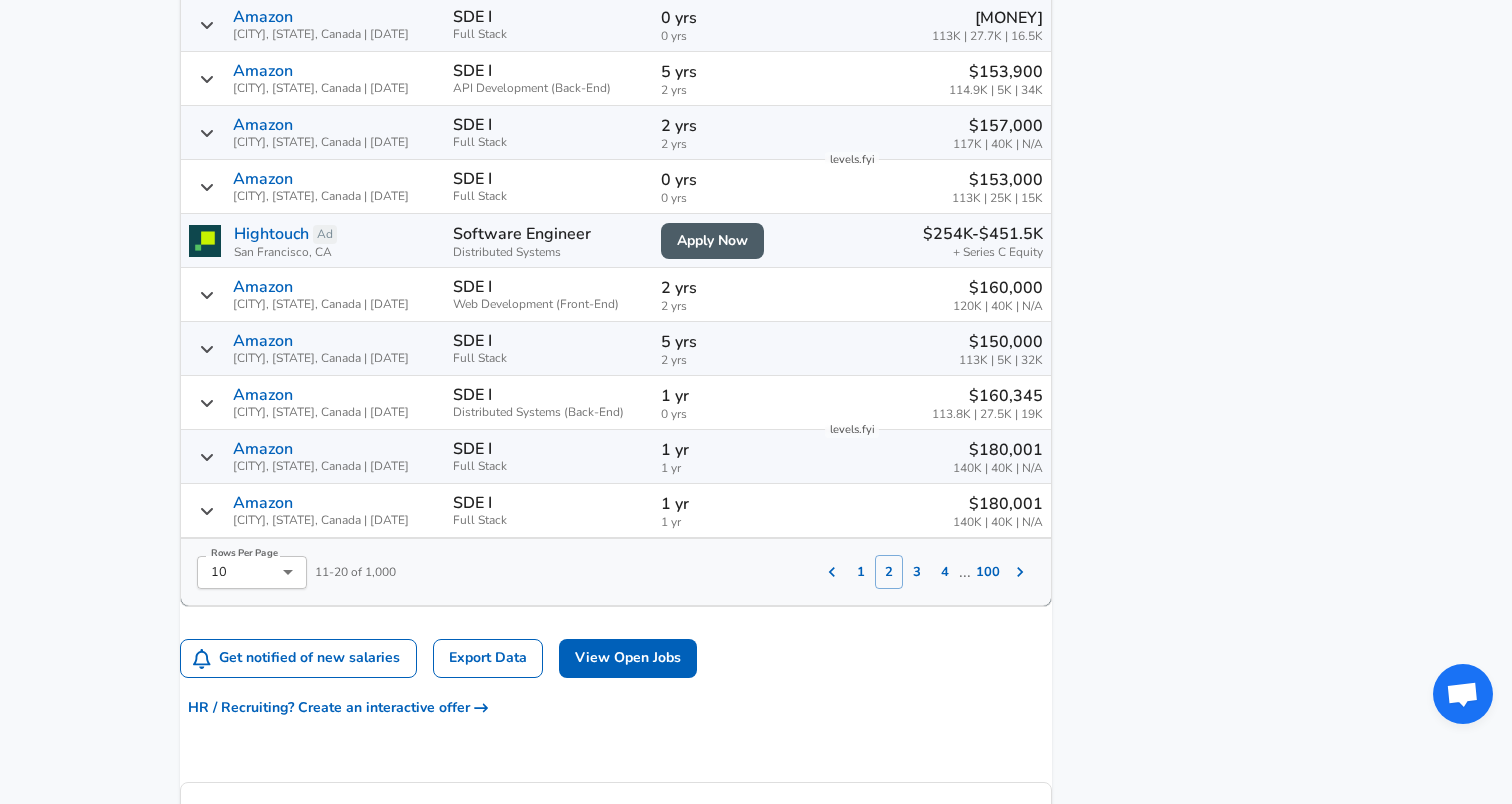 scroll, scrollTop: 1555, scrollLeft: 0, axis: vertical 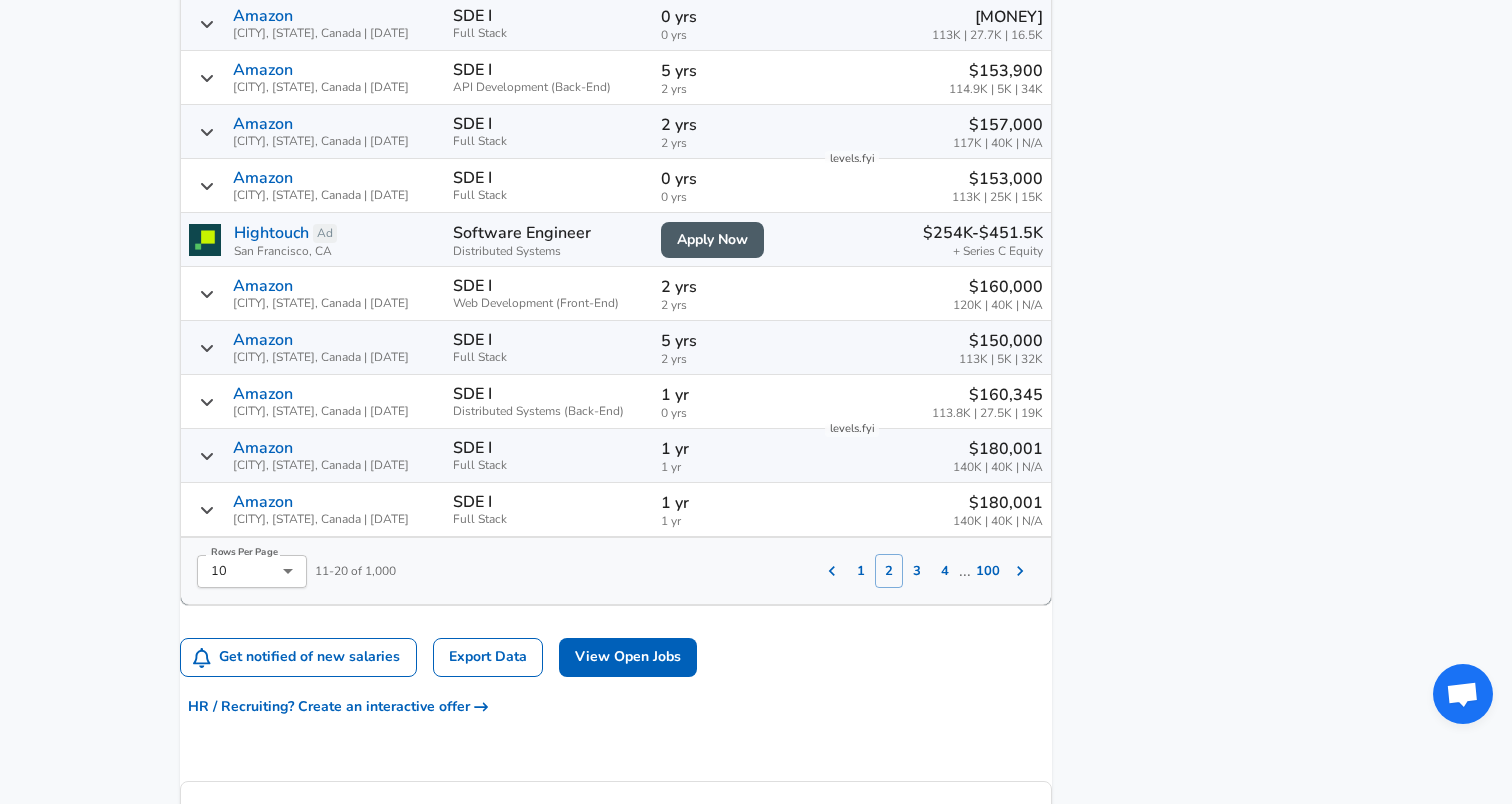 click on "3" at bounding box center (917, 571) 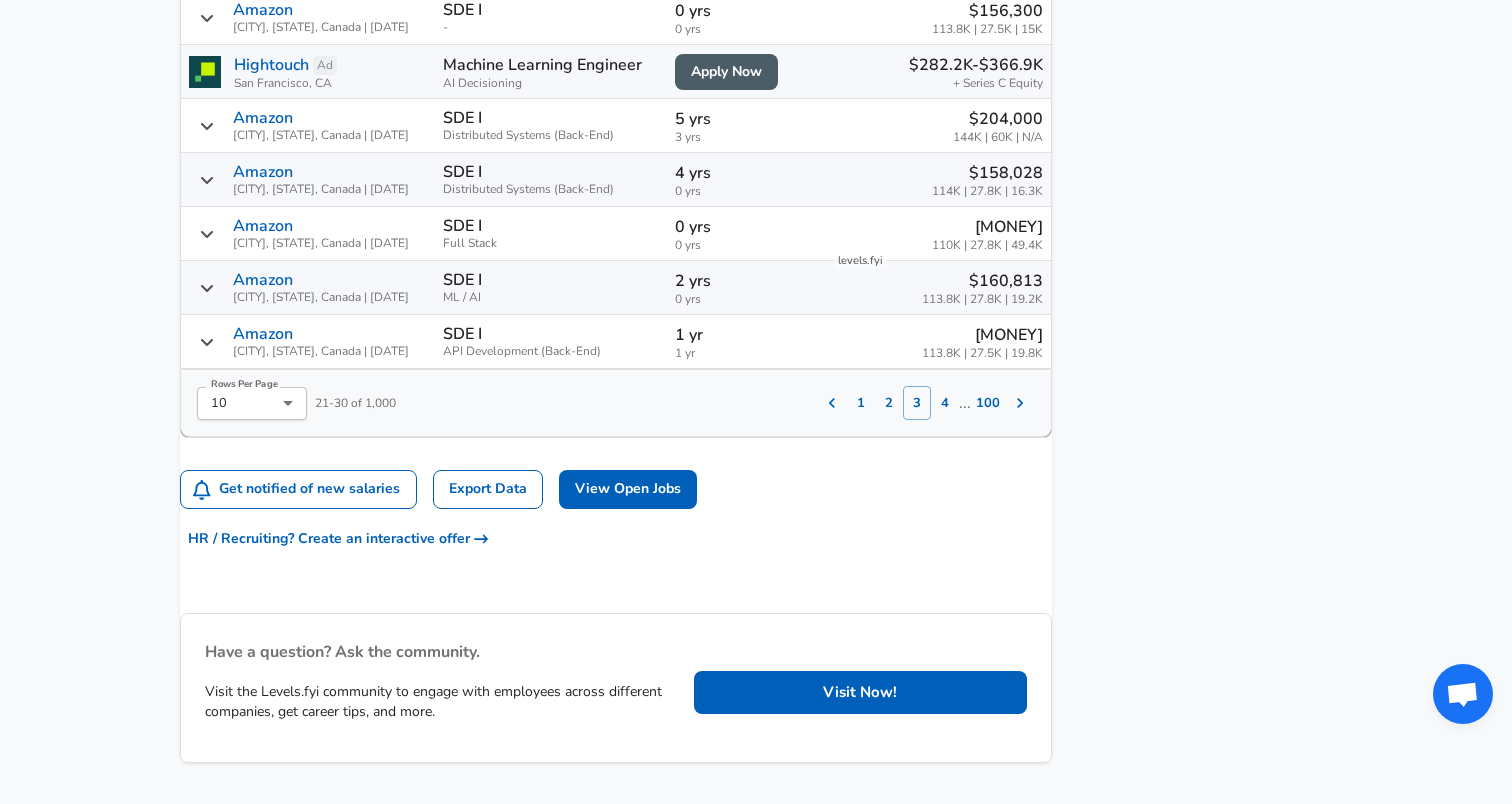 scroll, scrollTop: 1733, scrollLeft: 0, axis: vertical 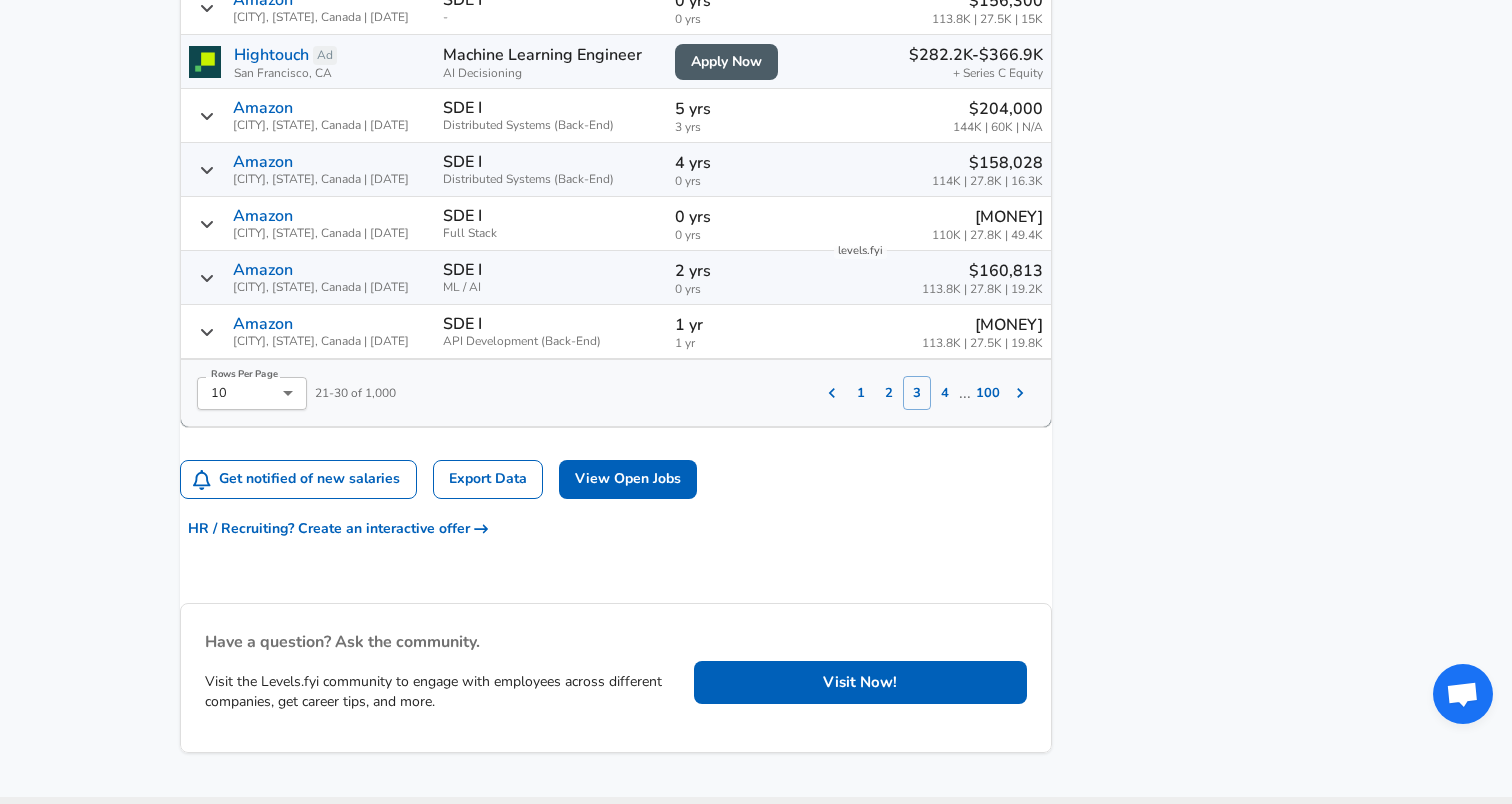 click on "1" at bounding box center (861, 393) 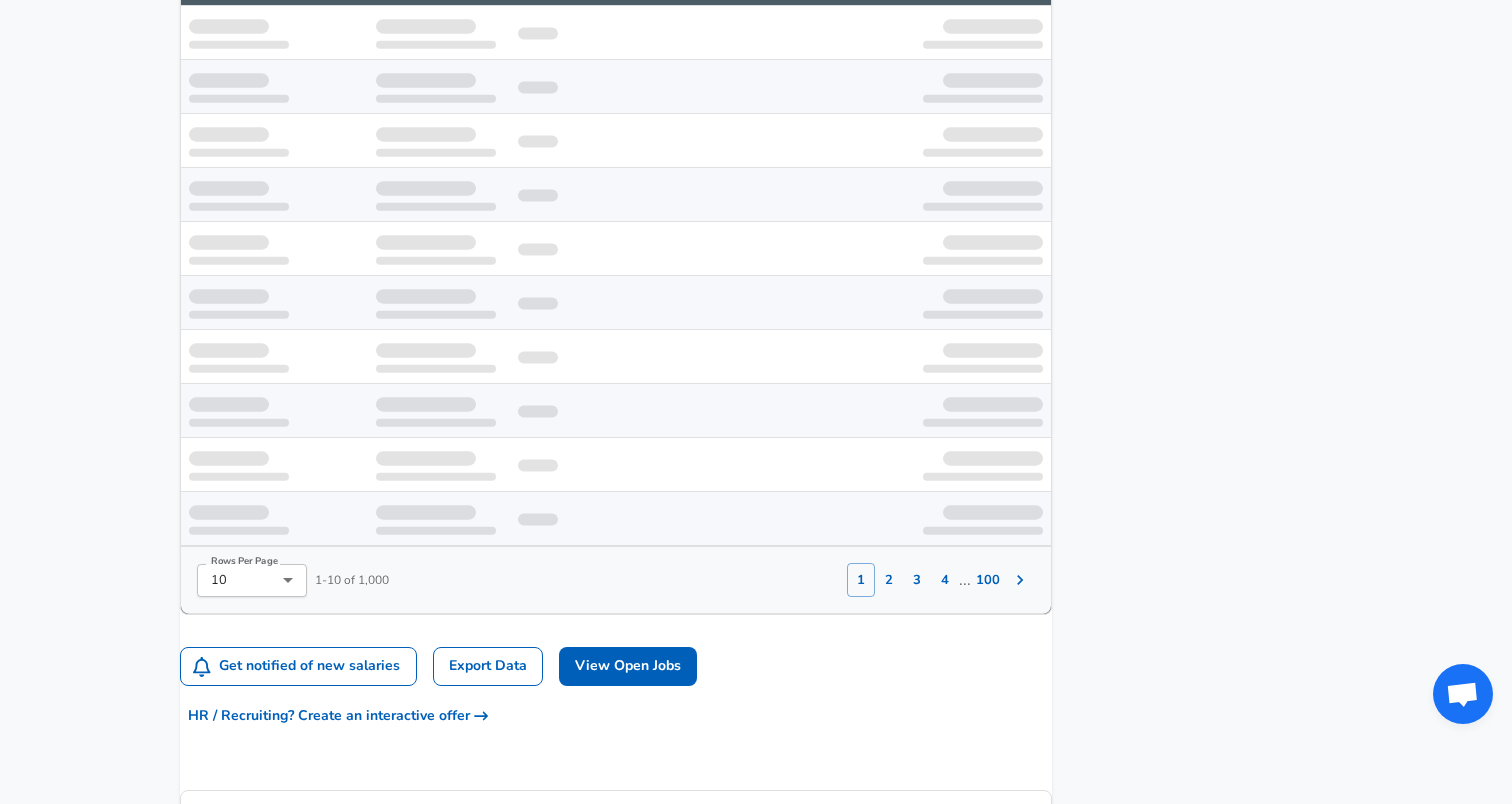 scroll, scrollTop: 1449, scrollLeft: 0, axis: vertical 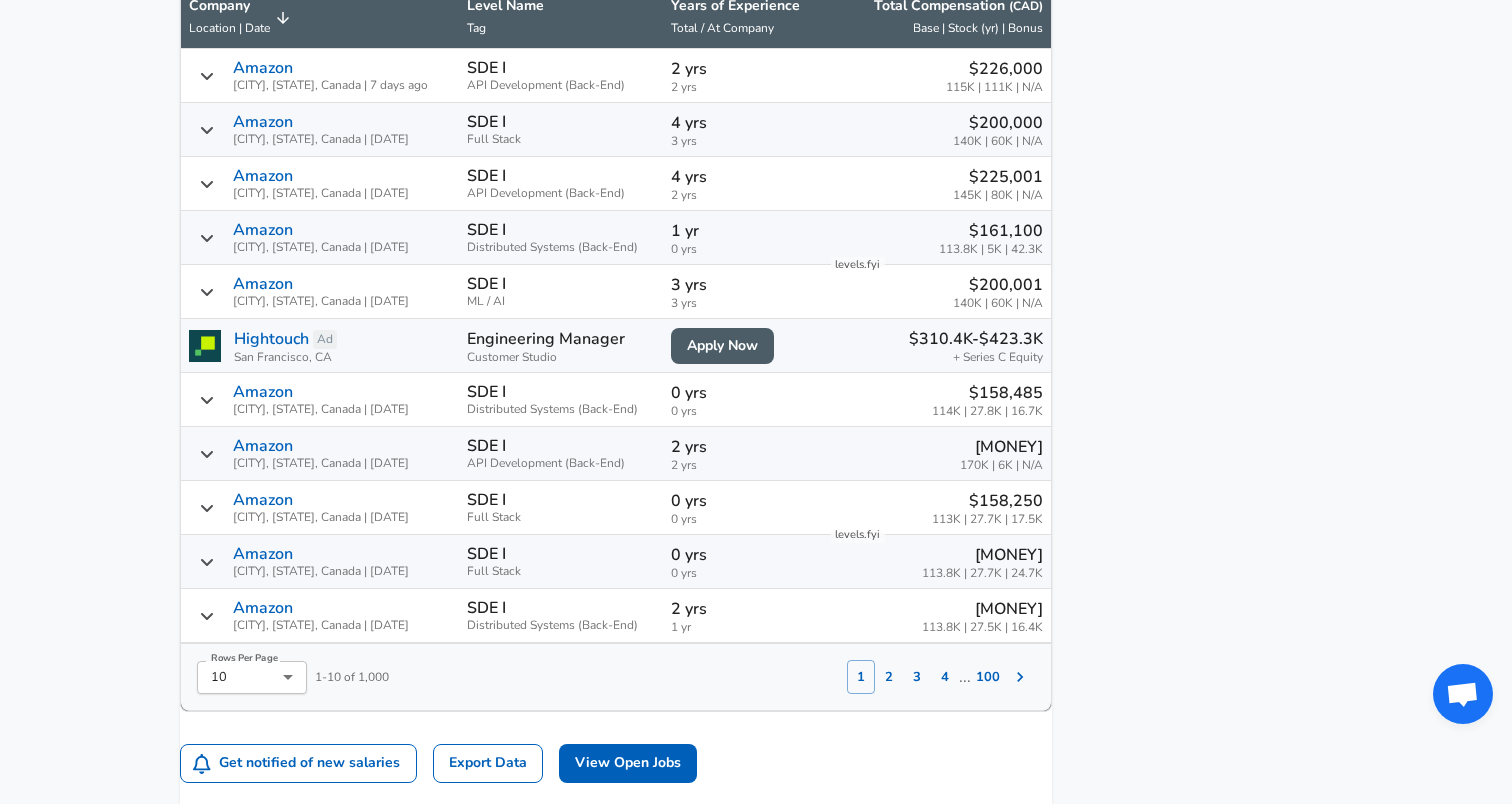 click on "[NUMBER] yrs" at bounding box center [742, 87] 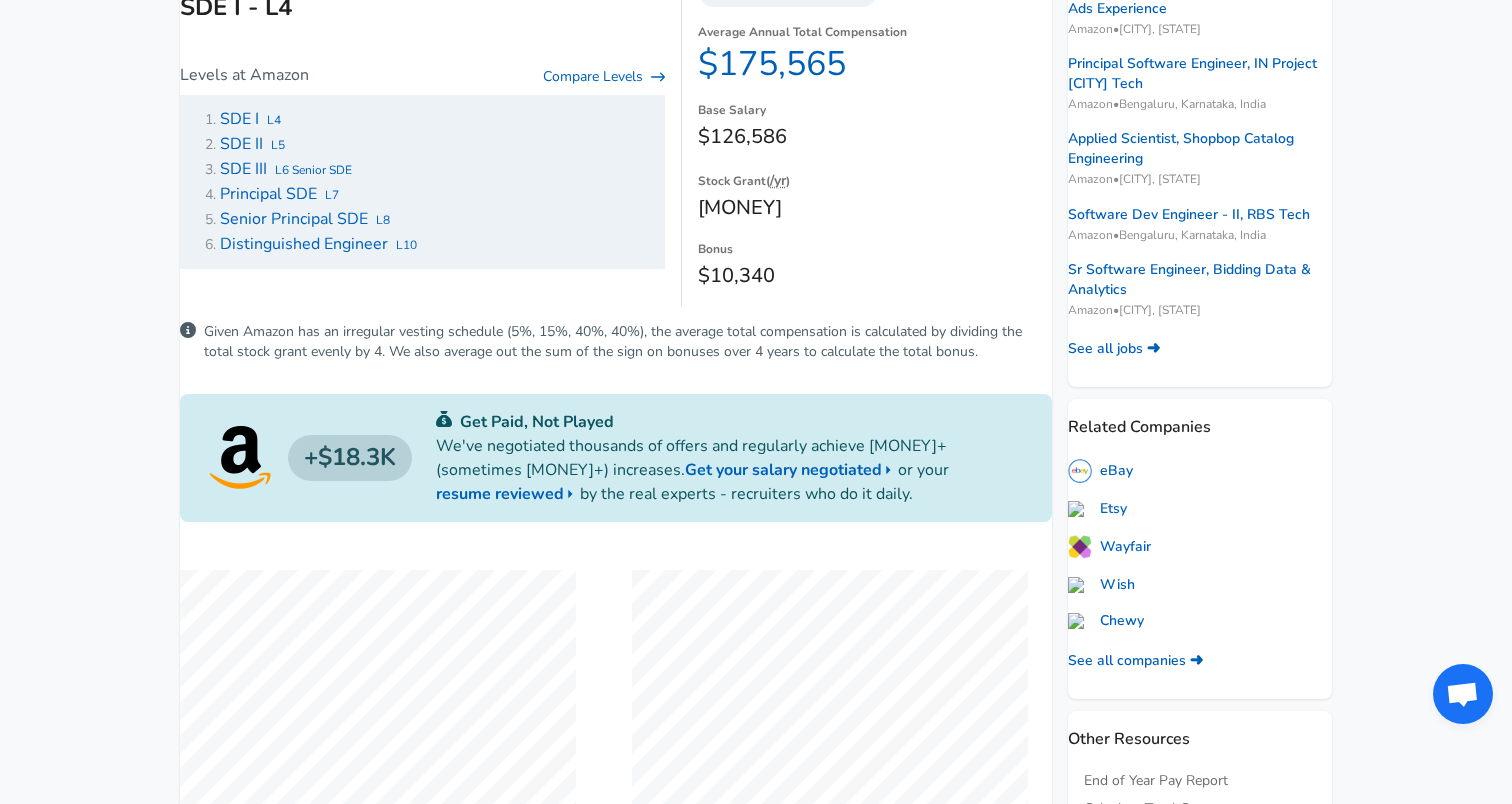 scroll, scrollTop: 387, scrollLeft: 0, axis: vertical 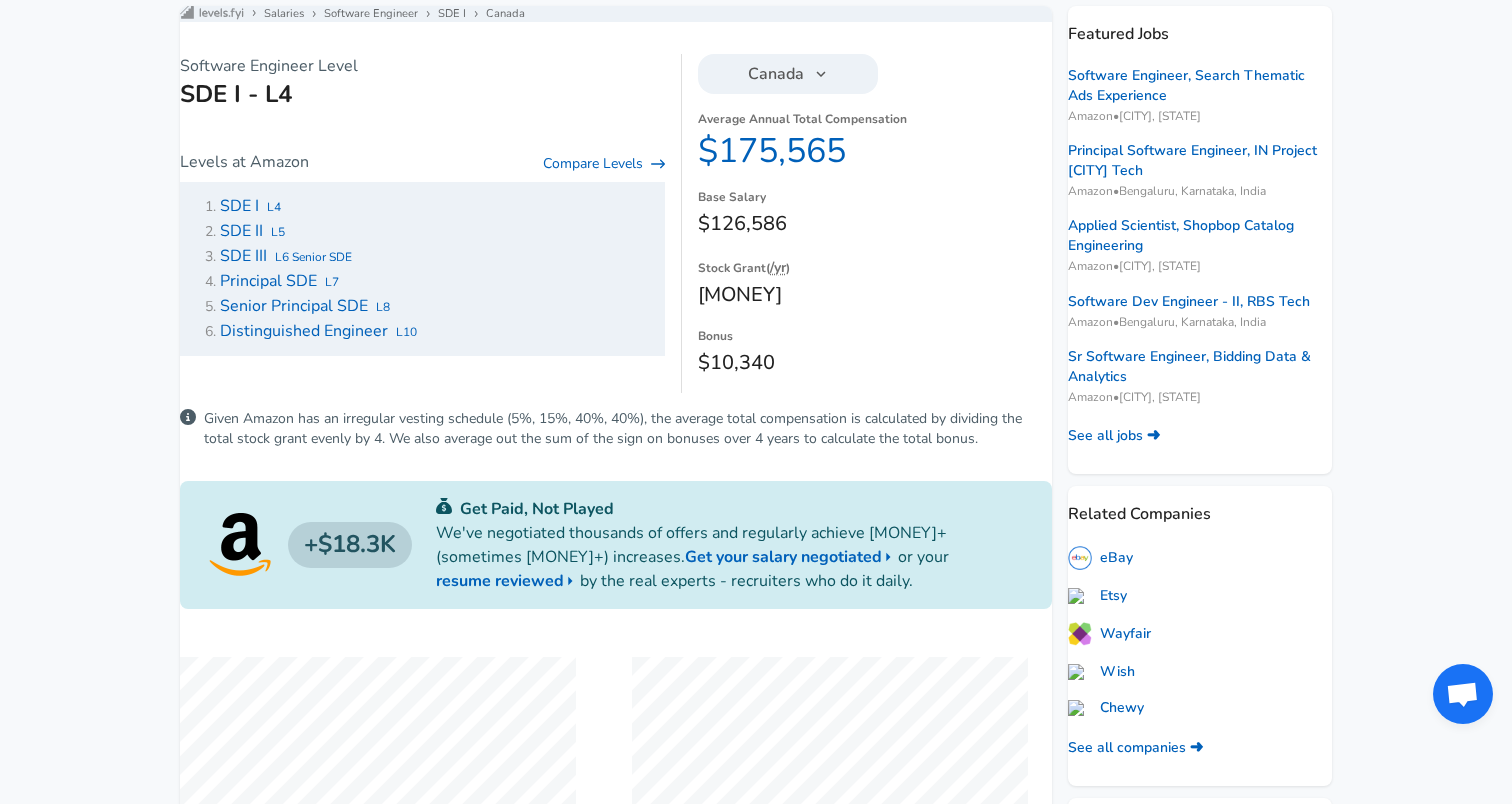 click on "SDE II" at bounding box center (241, 231) 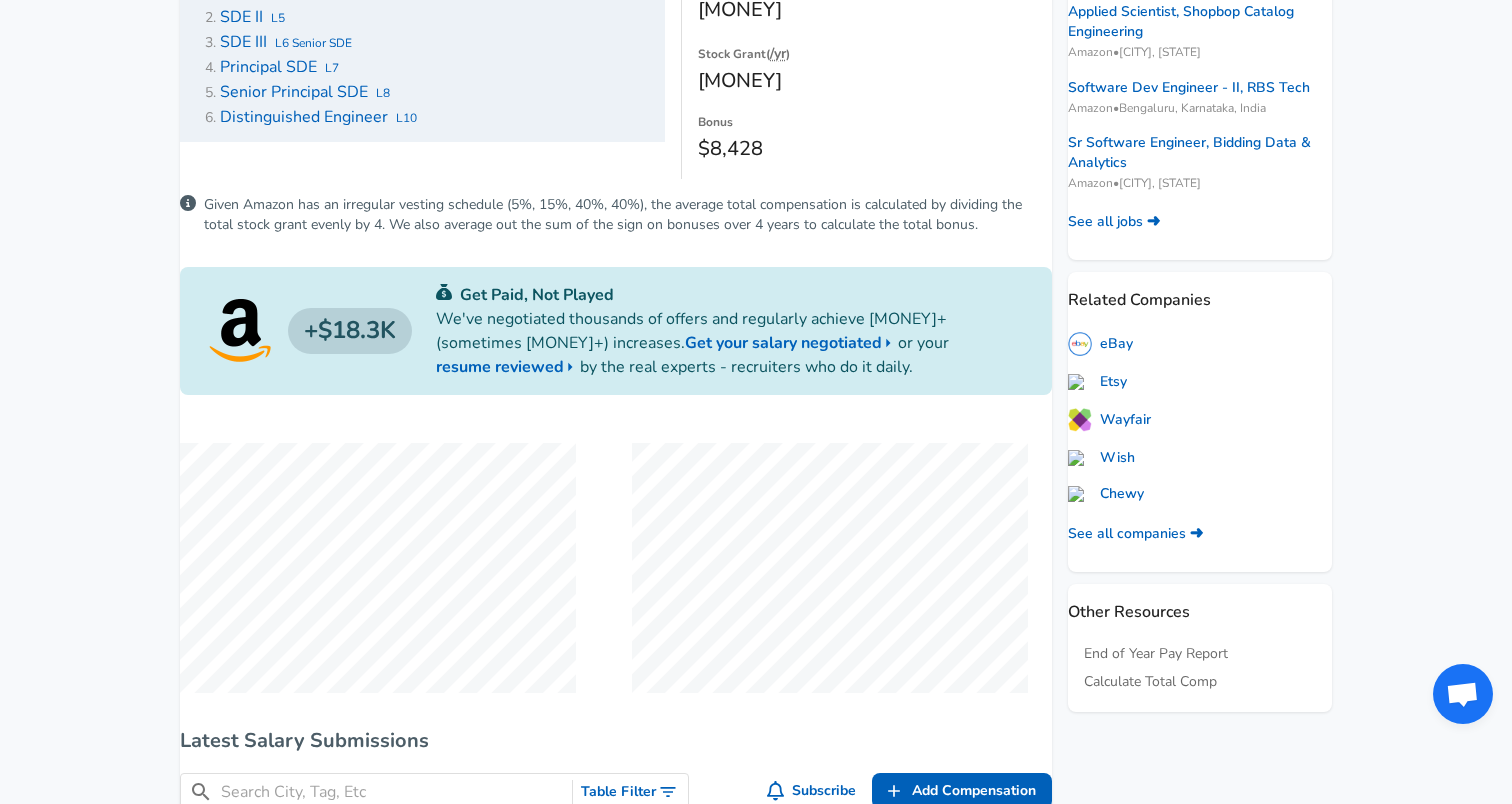 scroll, scrollTop: 399, scrollLeft: 0, axis: vertical 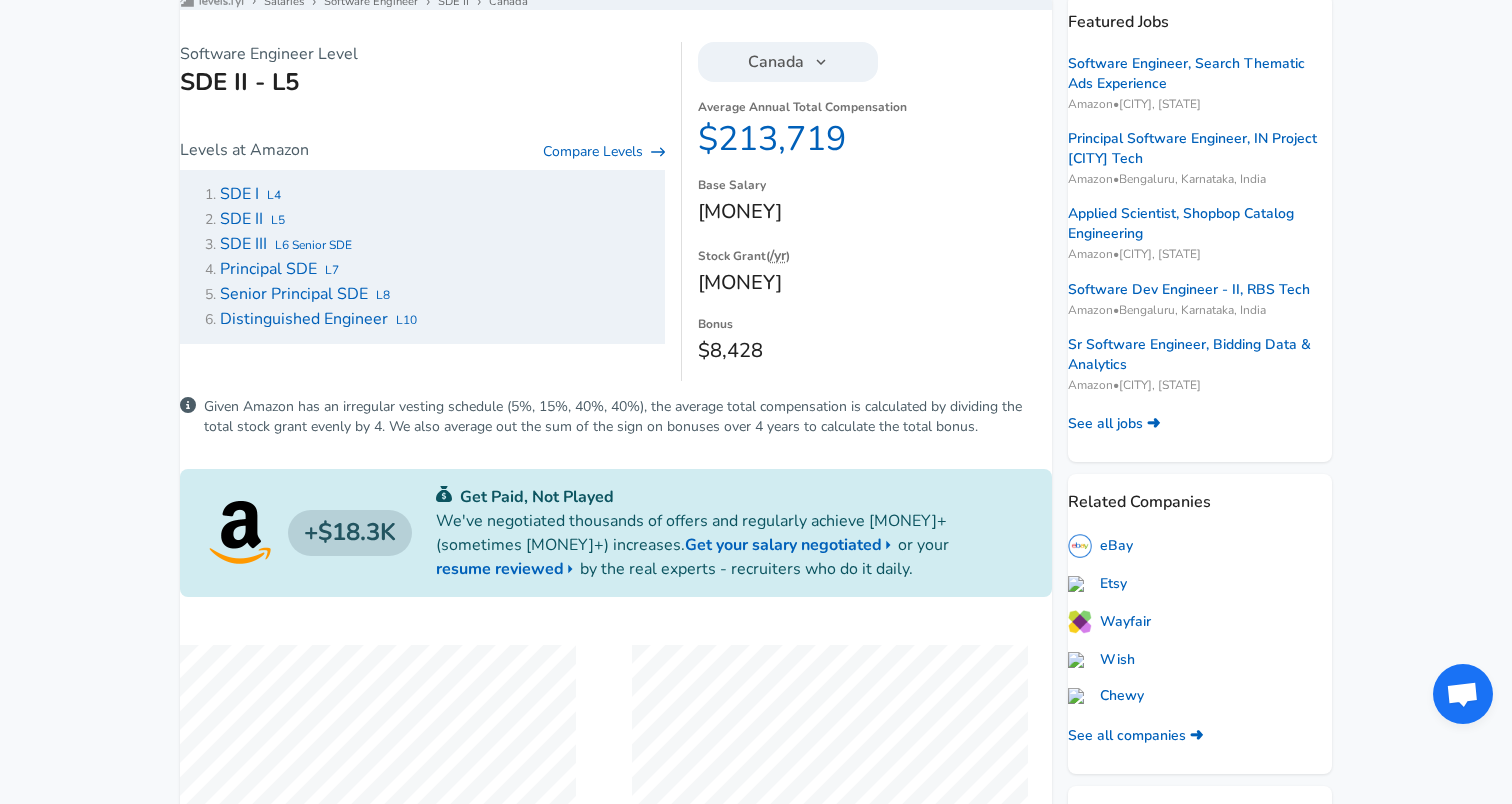 click on "Principal SDE" at bounding box center [268, 269] 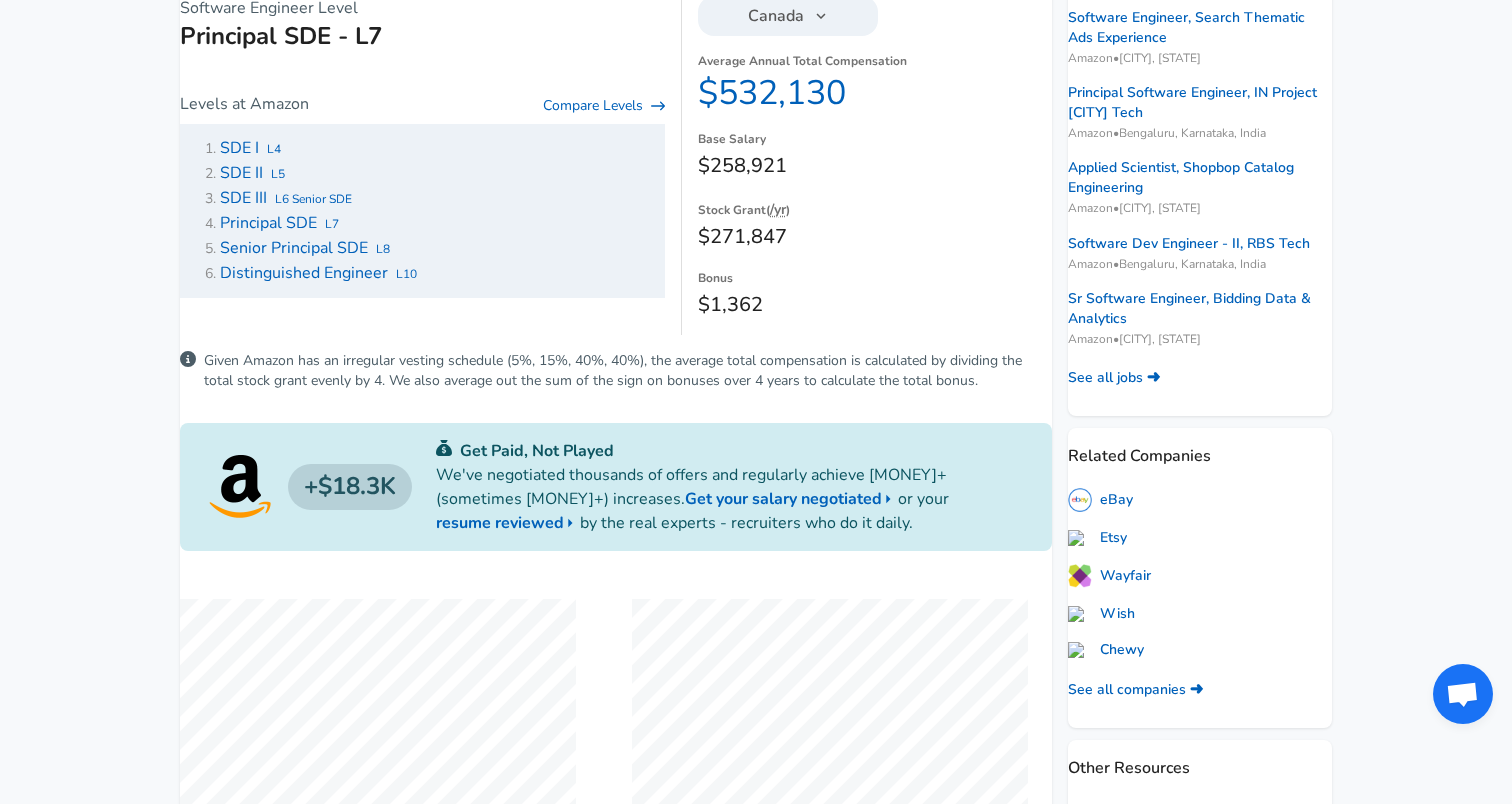 scroll, scrollTop: 415, scrollLeft: 0, axis: vertical 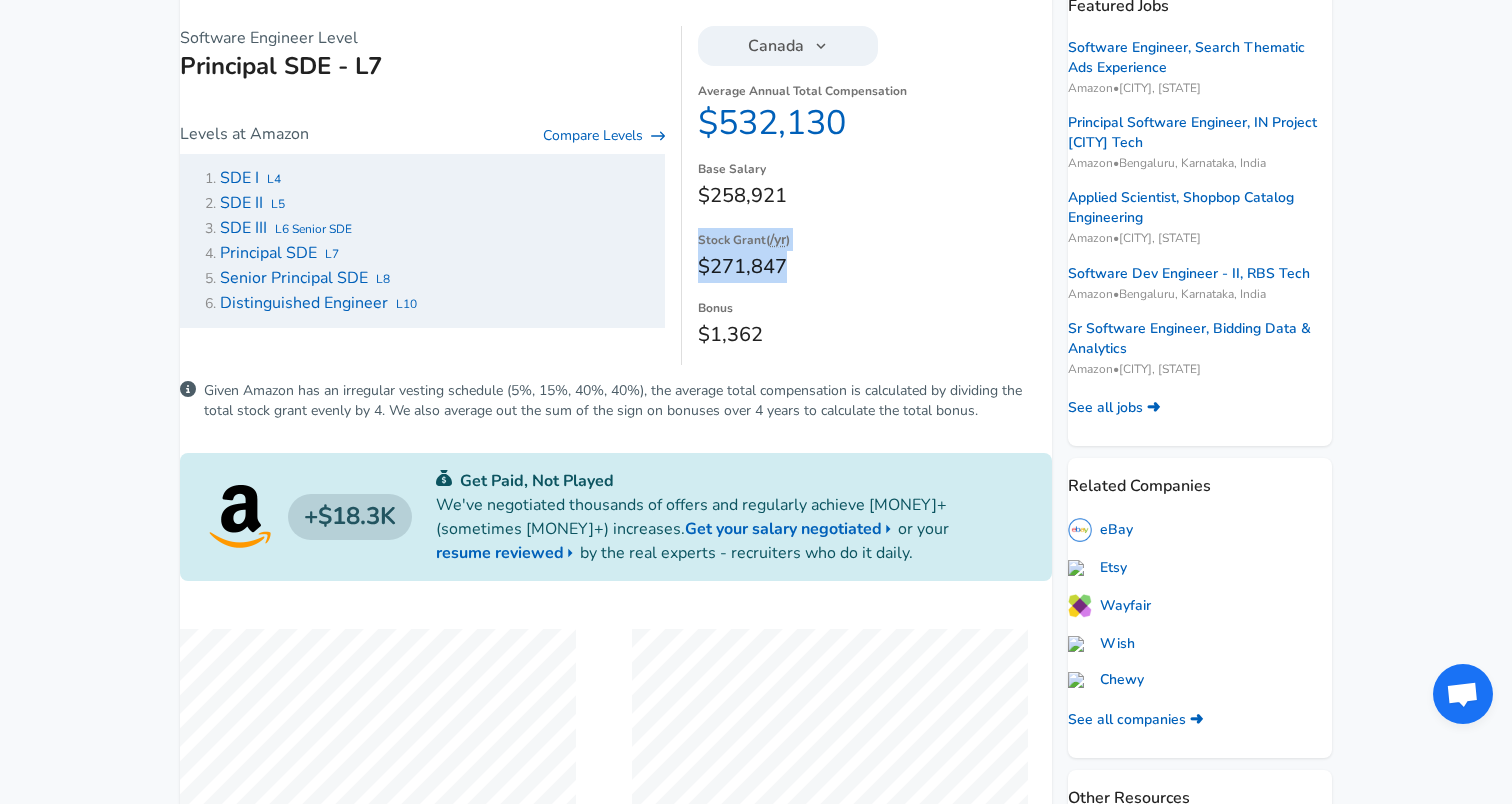 drag, startPoint x: 787, startPoint y: 277, endPoint x: 714, endPoint y: 228, distance: 87.92042 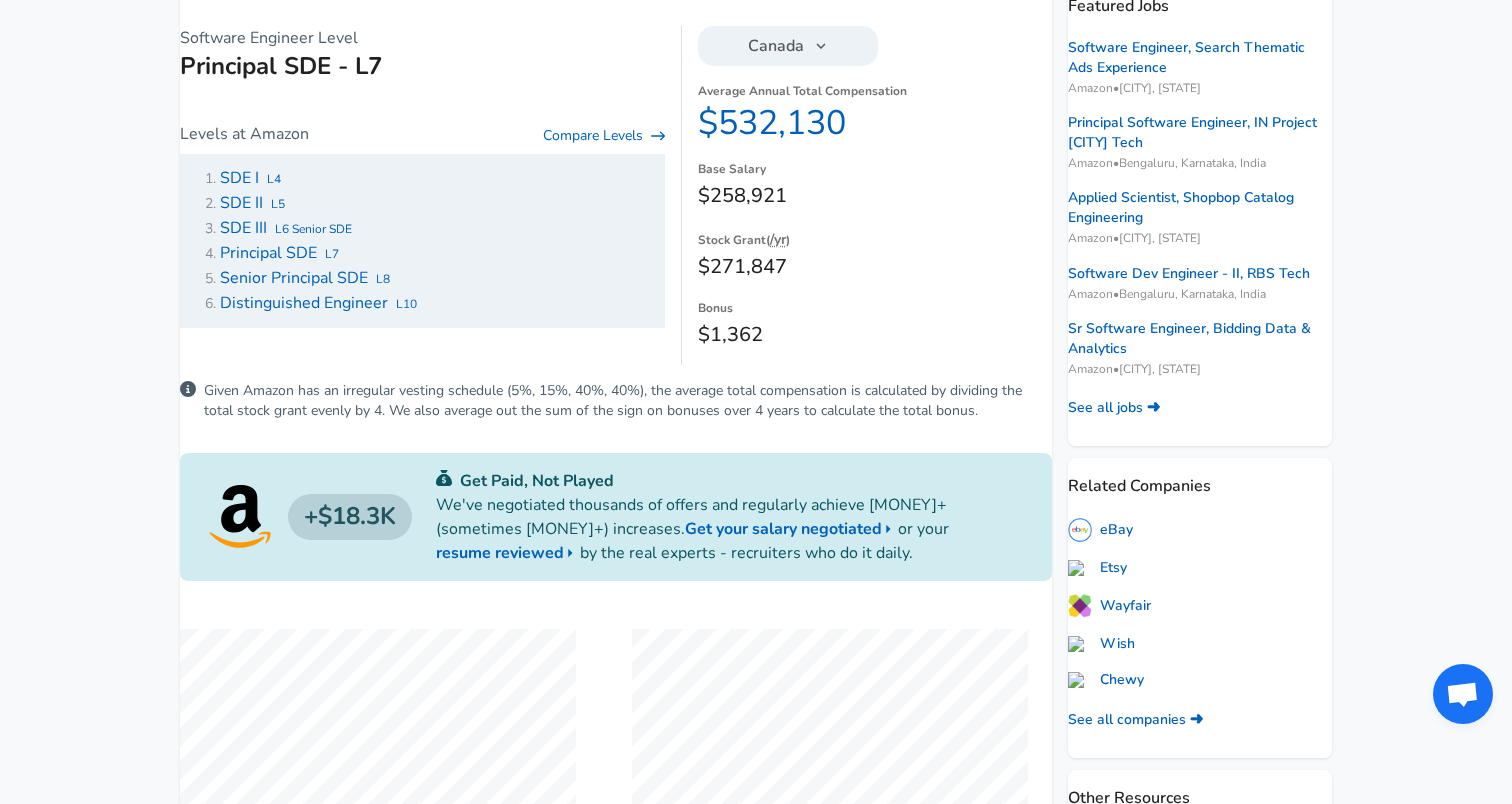 click on "$258,921" at bounding box center [875, 196] 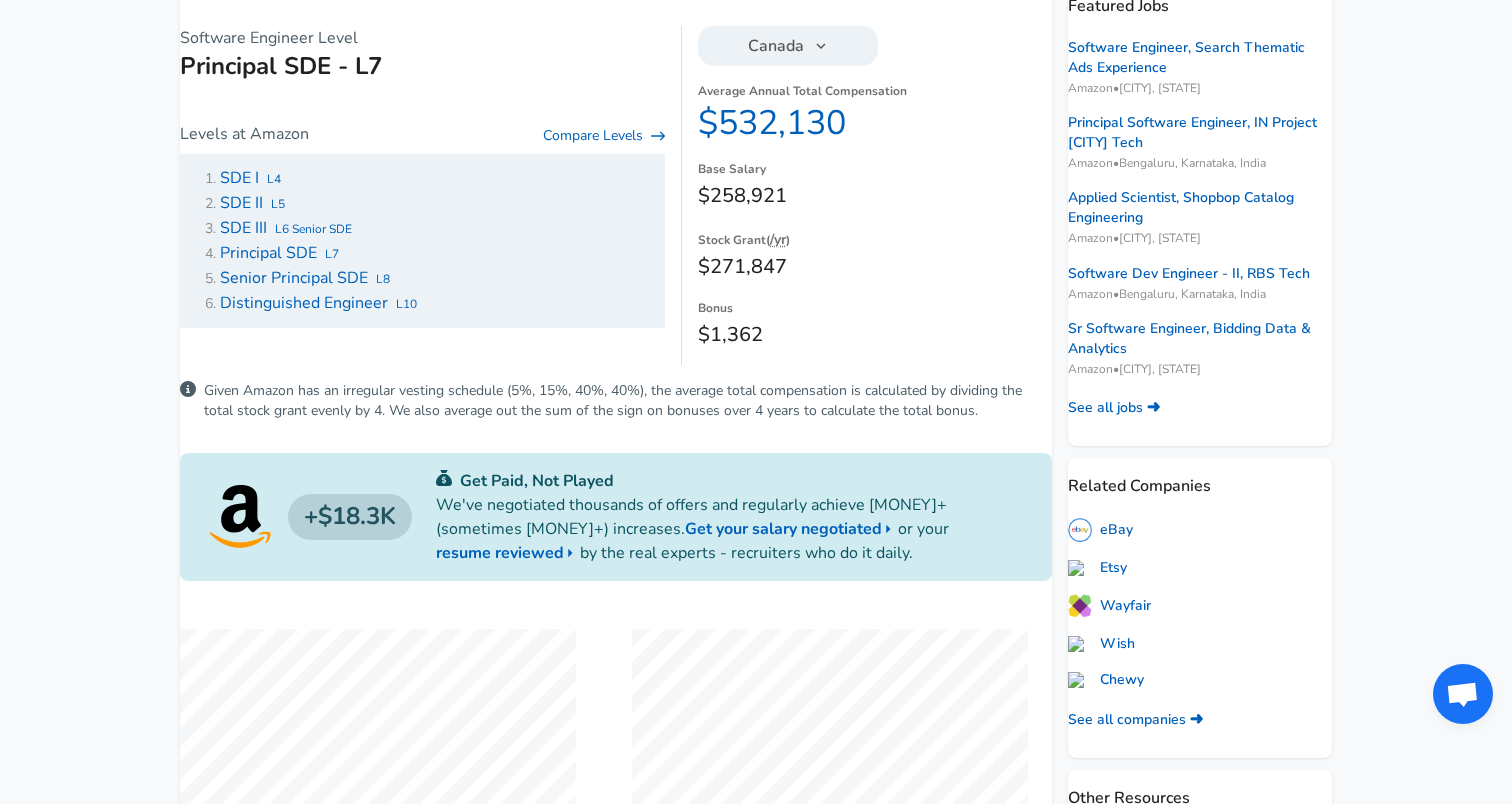 click on "Senior Principal SDE" at bounding box center [294, 278] 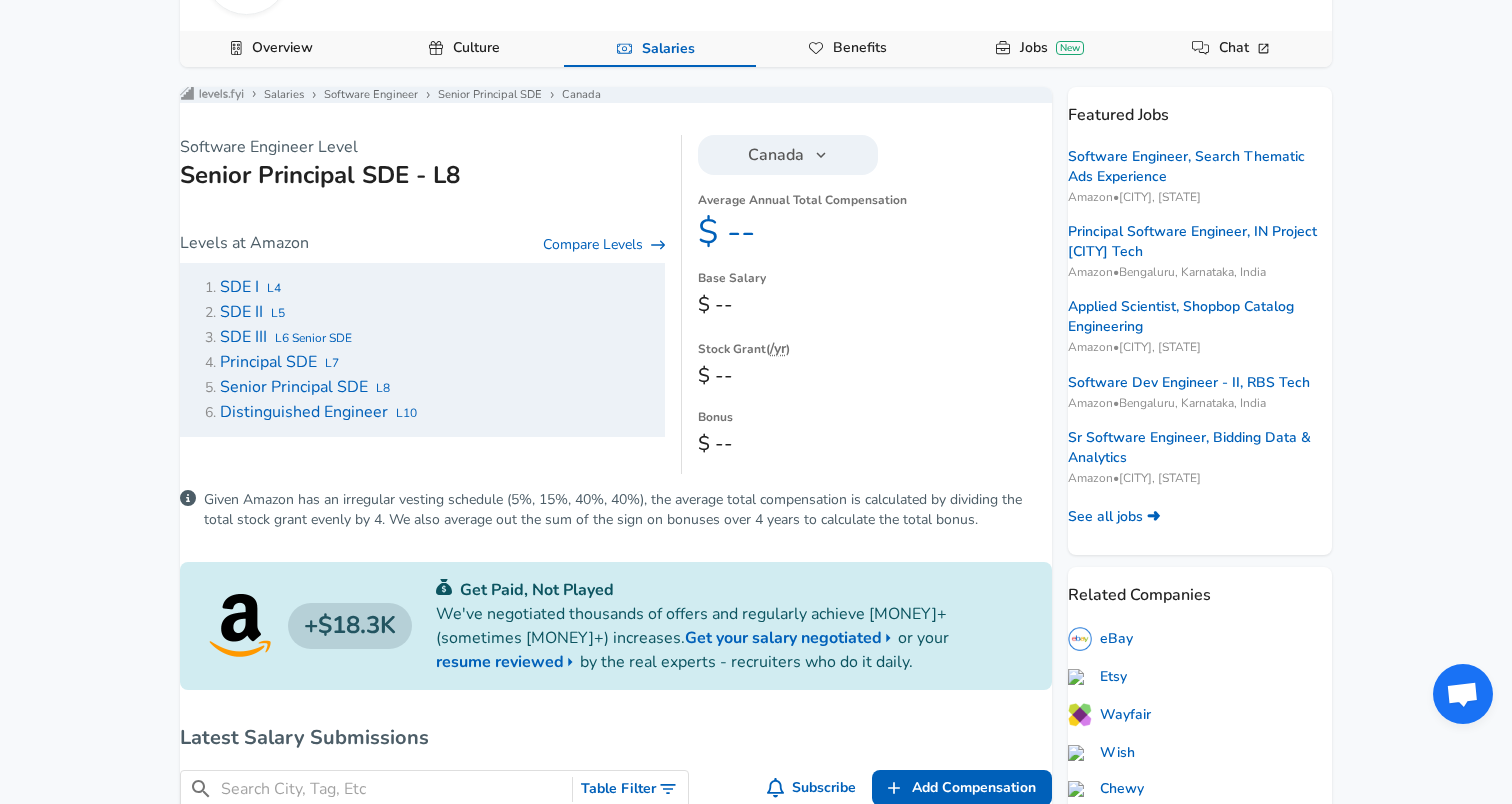 scroll, scrollTop: 336, scrollLeft: 0, axis: vertical 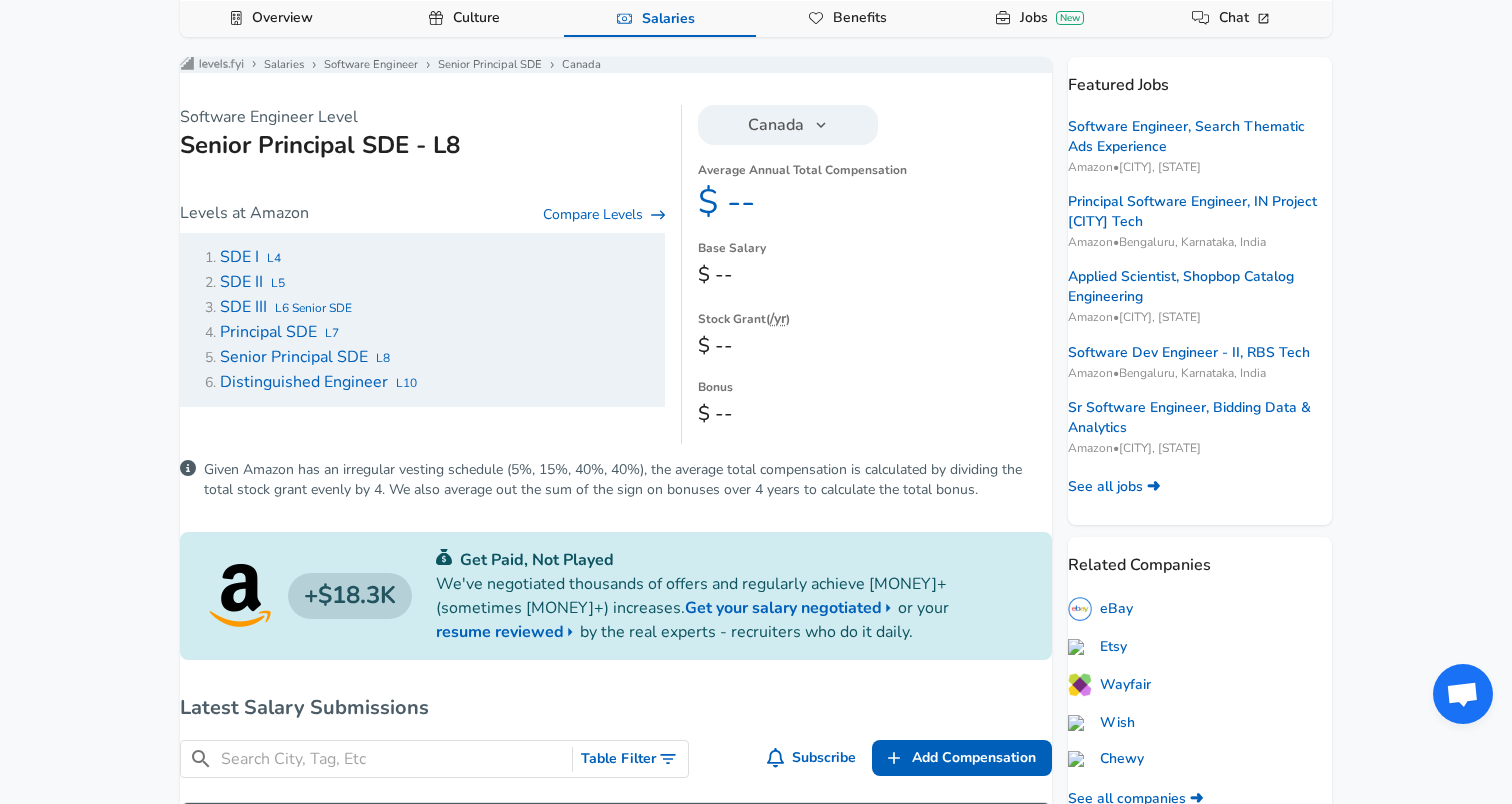 click on "Distinguished Engineer" at bounding box center [304, 382] 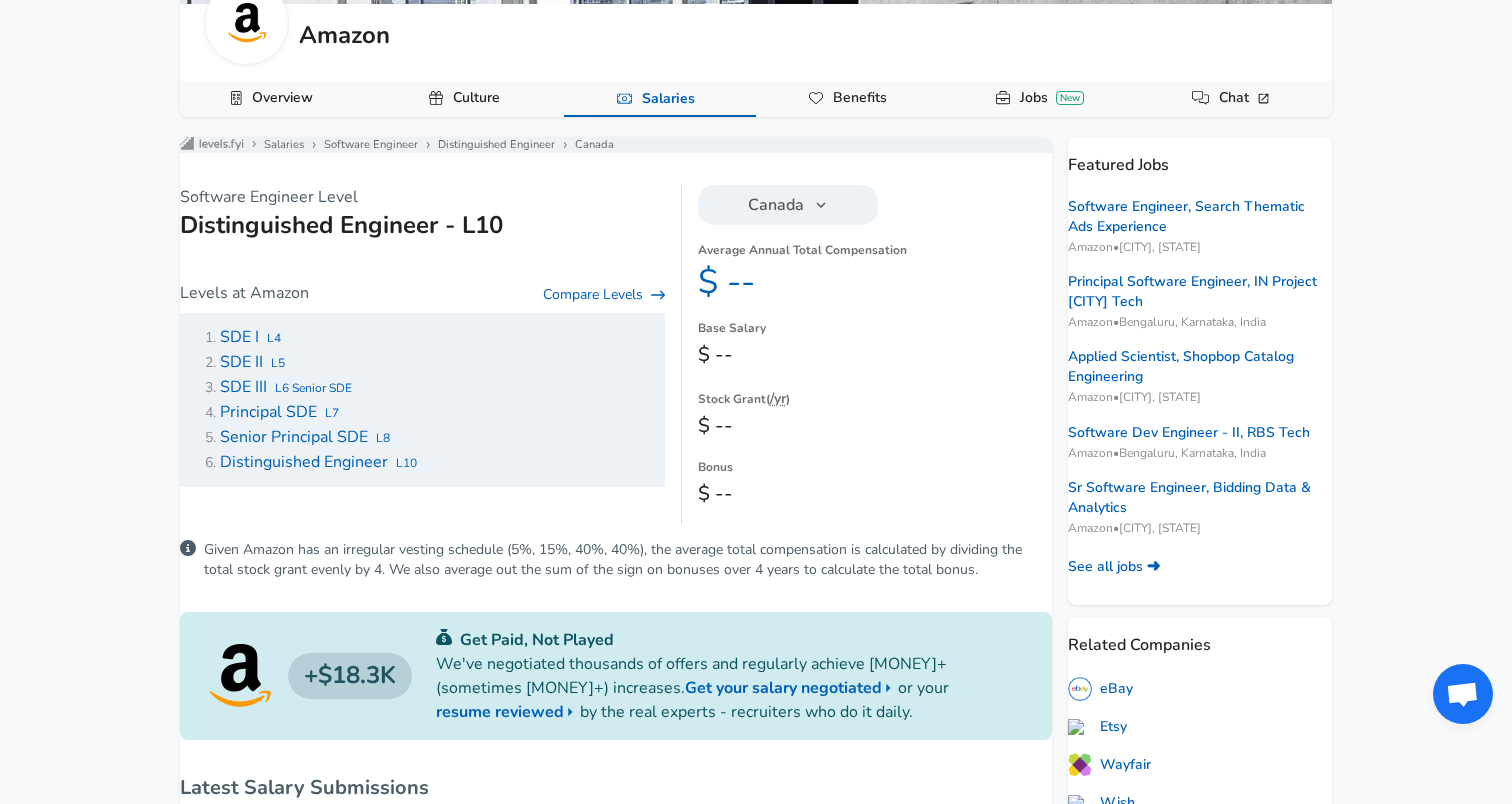 scroll, scrollTop: 283, scrollLeft: 0, axis: vertical 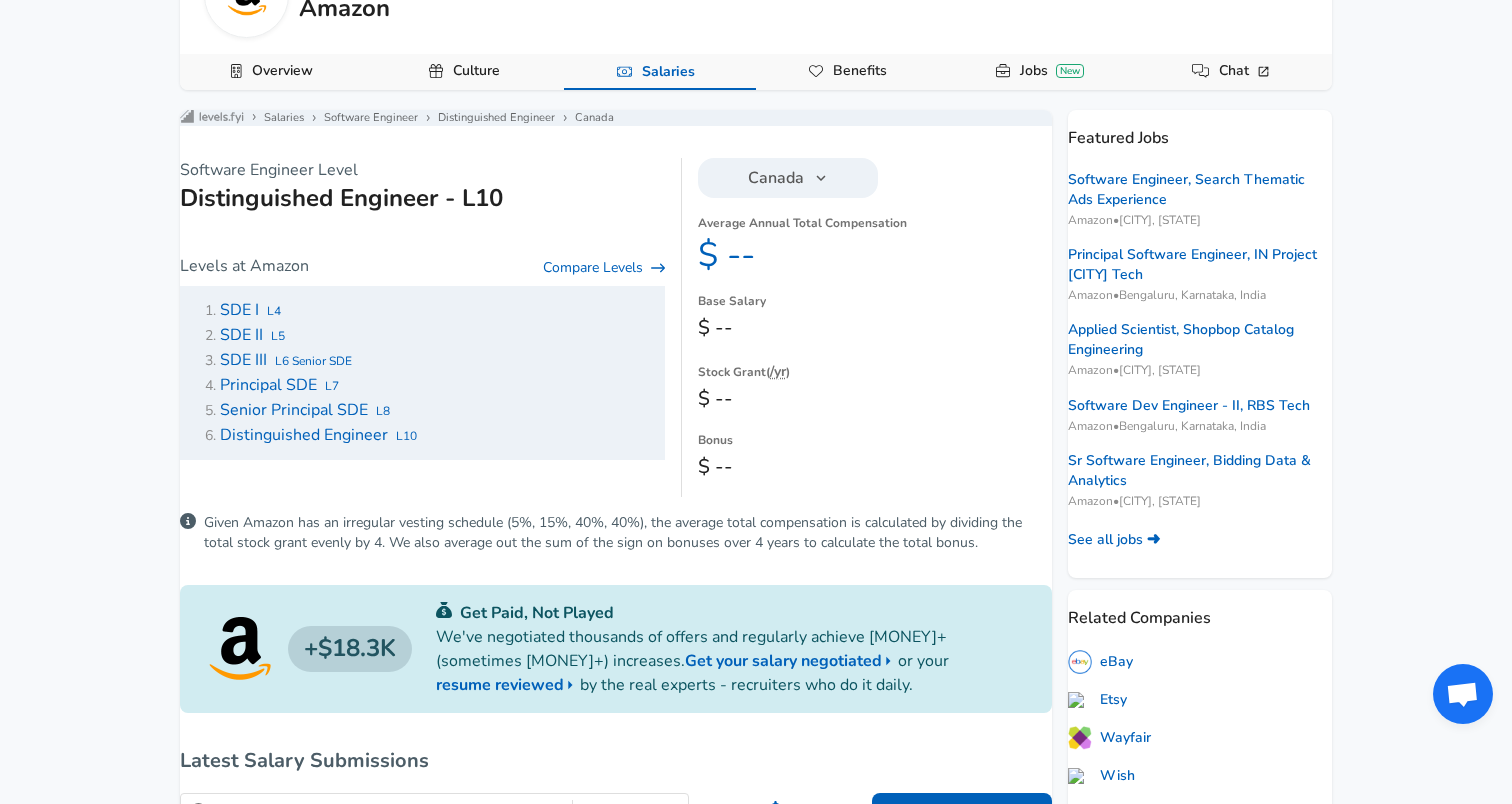 click on "SDE III" at bounding box center (243, 360) 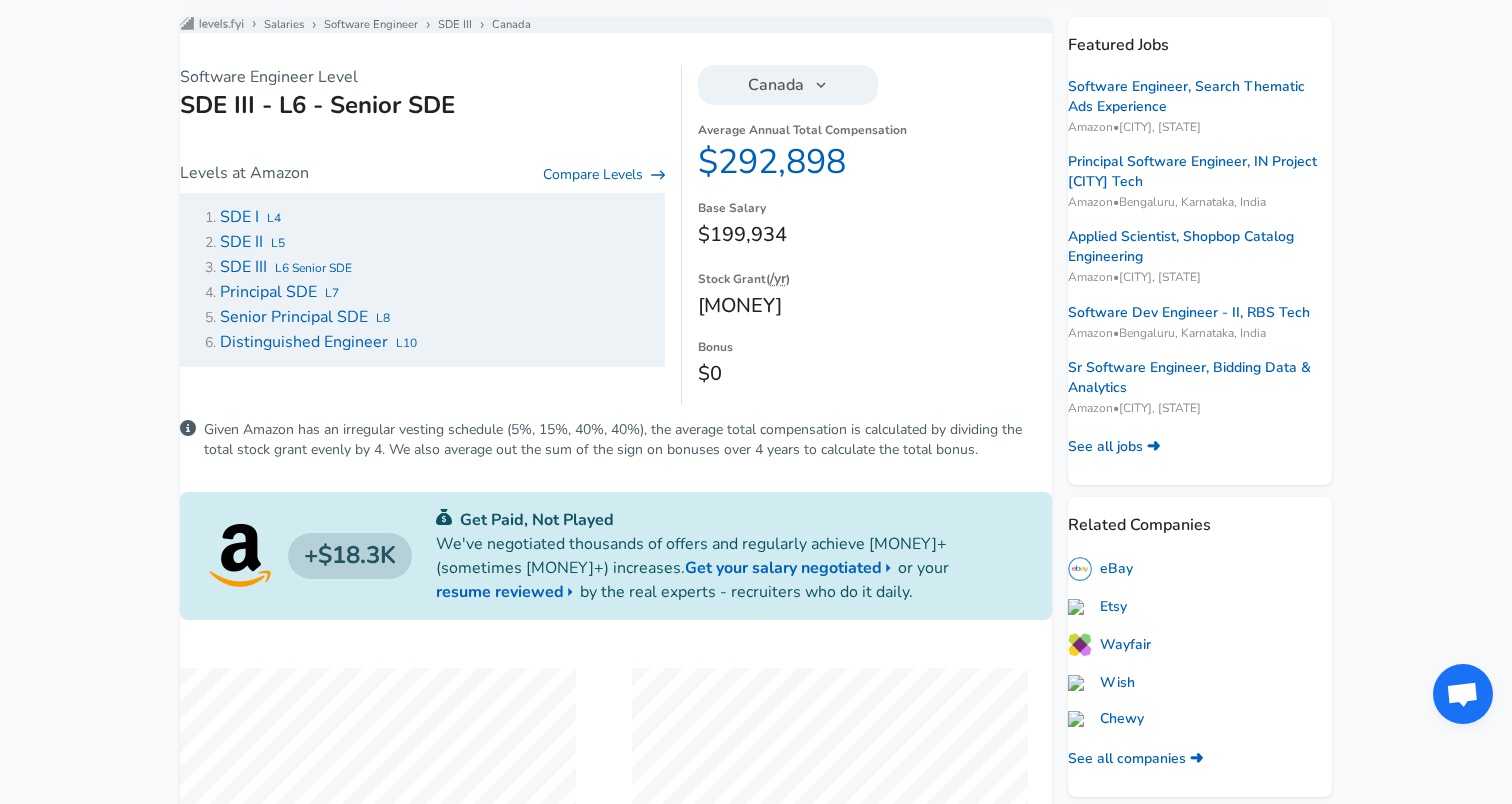 scroll, scrollTop: 374, scrollLeft: 0, axis: vertical 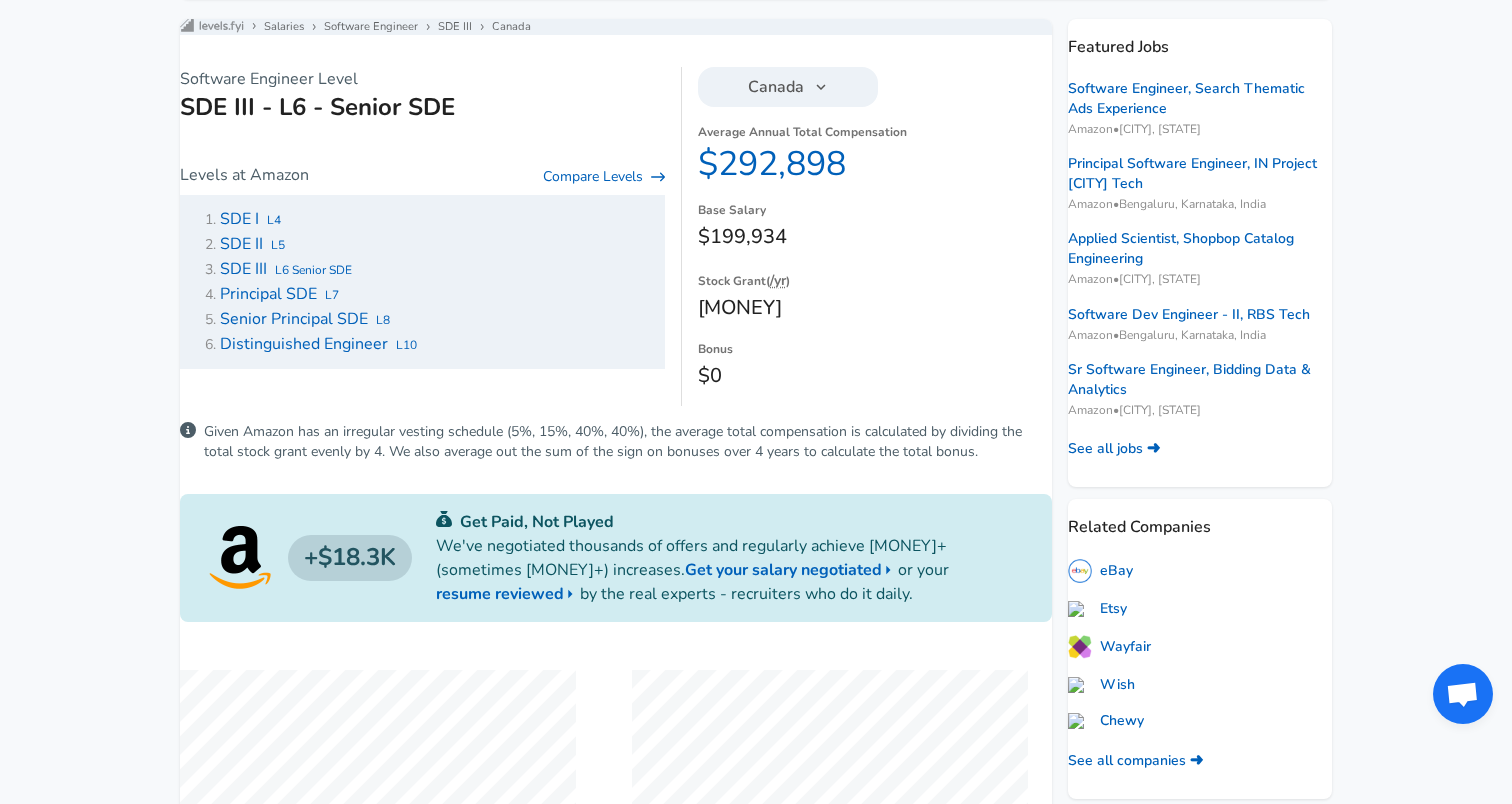 click on "SDE II" at bounding box center (241, 244) 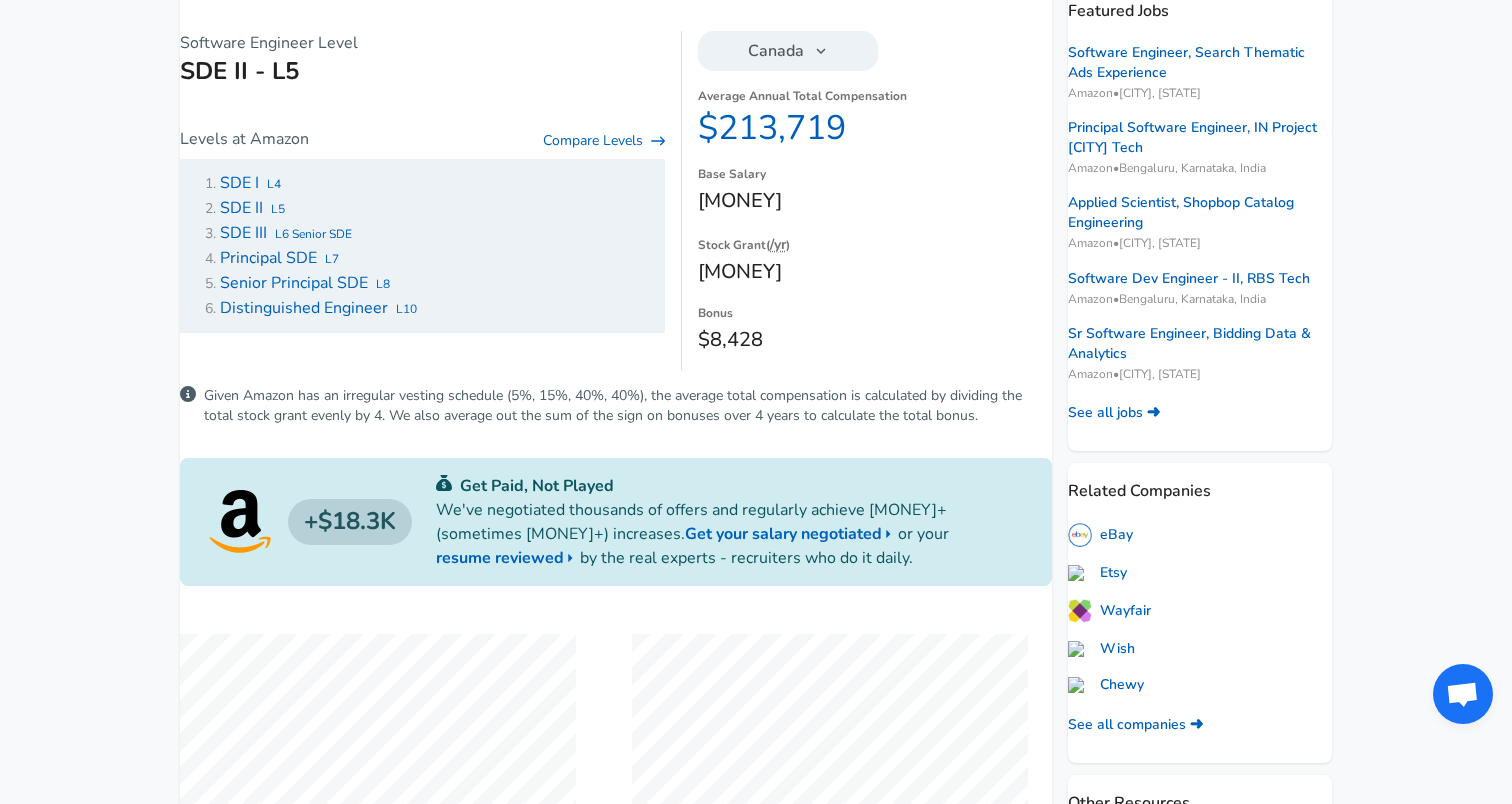 scroll, scrollTop: 204, scrollLeft: 0, axis: vertical 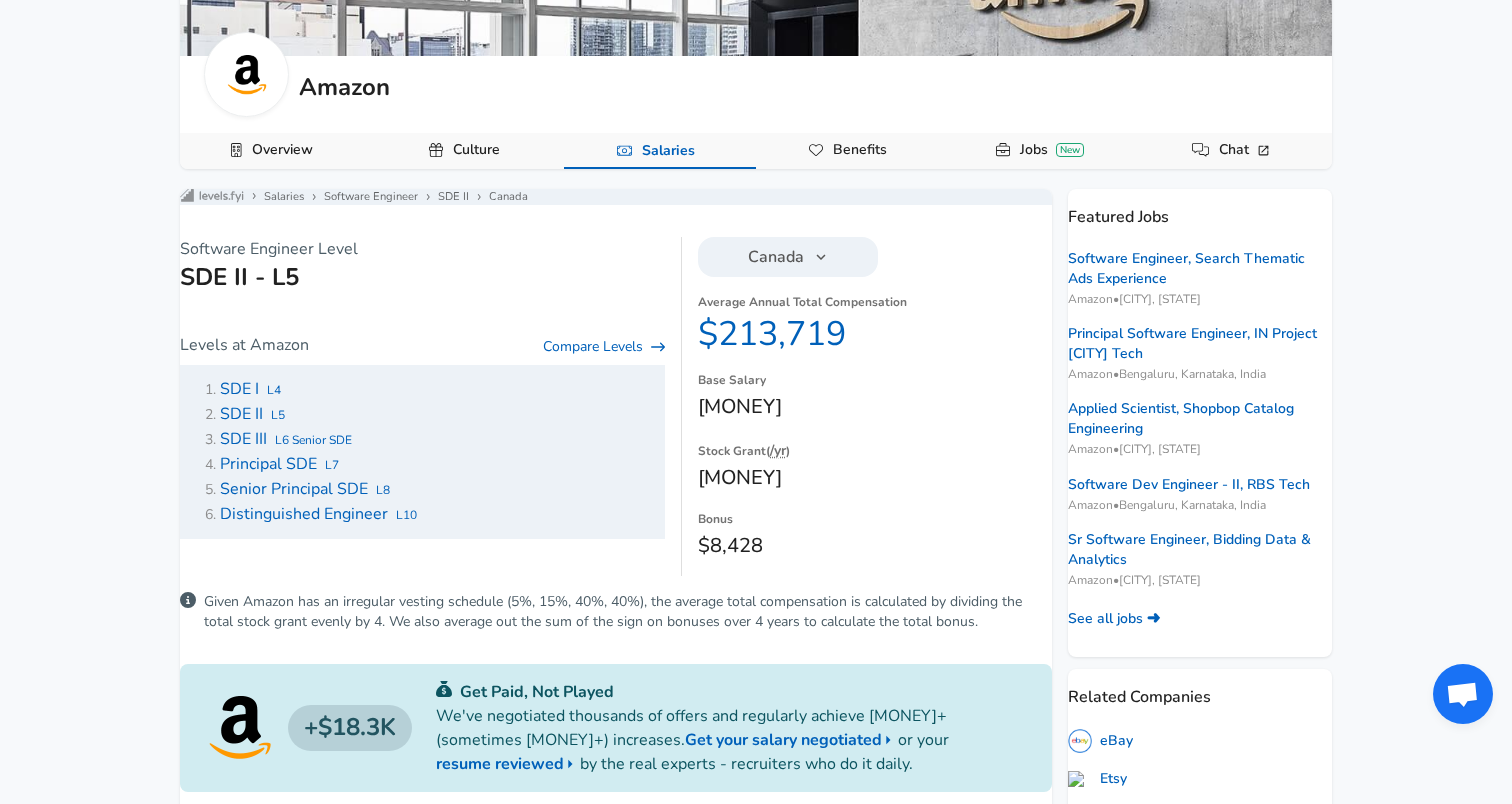 click on "SDE I" at bounding box center [239, 389] 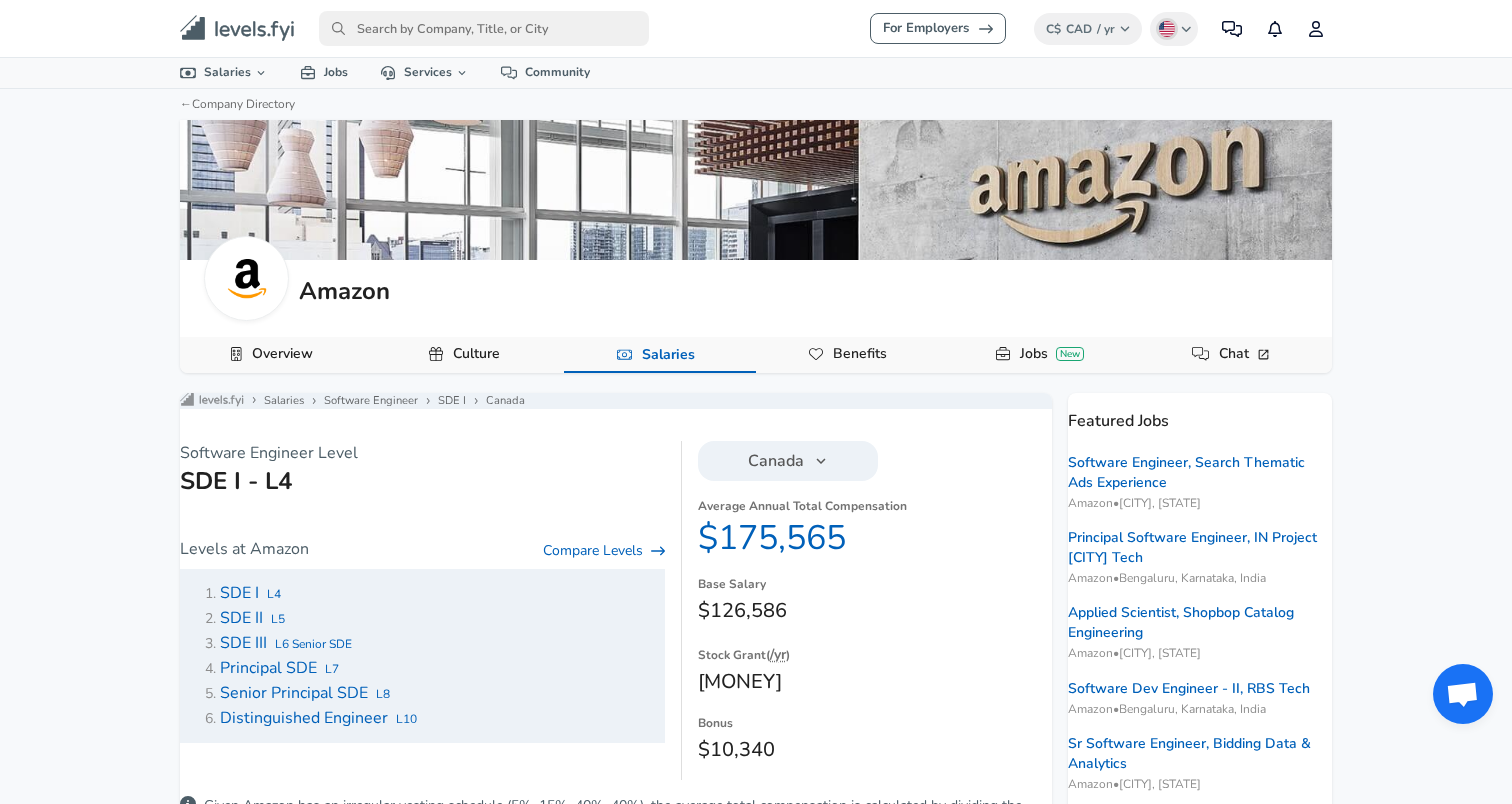scroll, scrollTop: 0, scrollLeft: 0, axis: both 